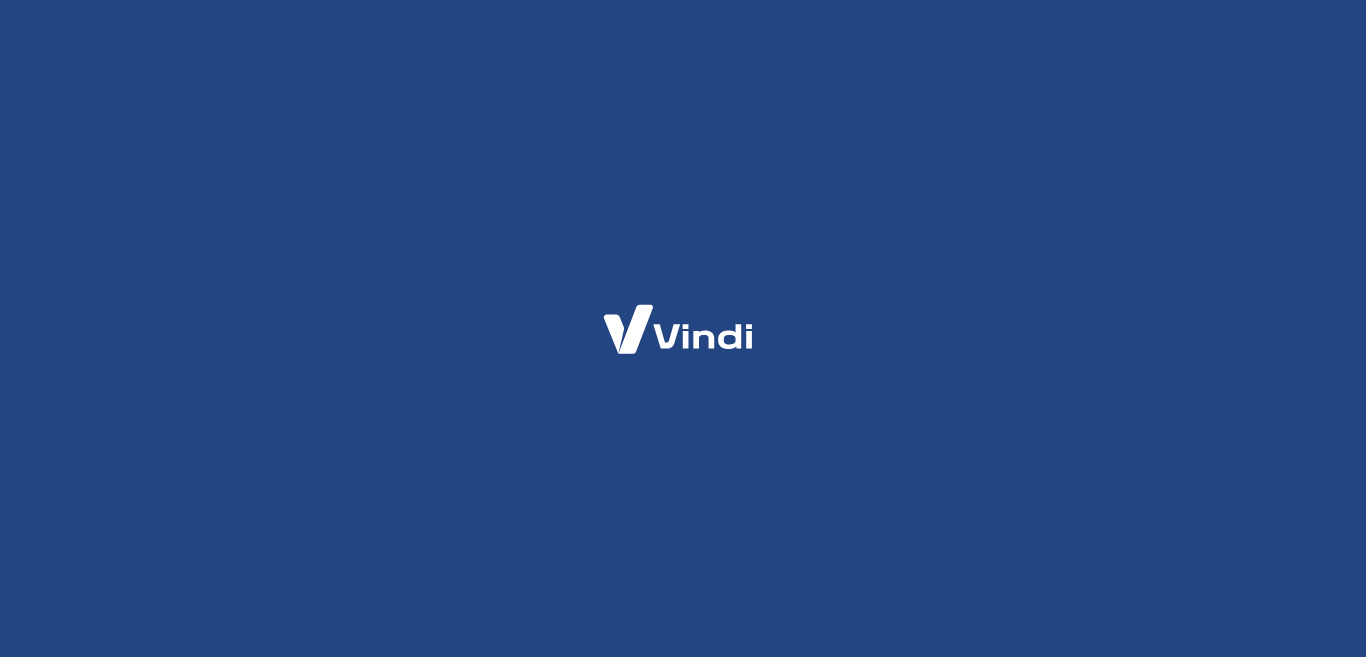scroll, scrollTop: 0, scrollLeft: 0, axis: both 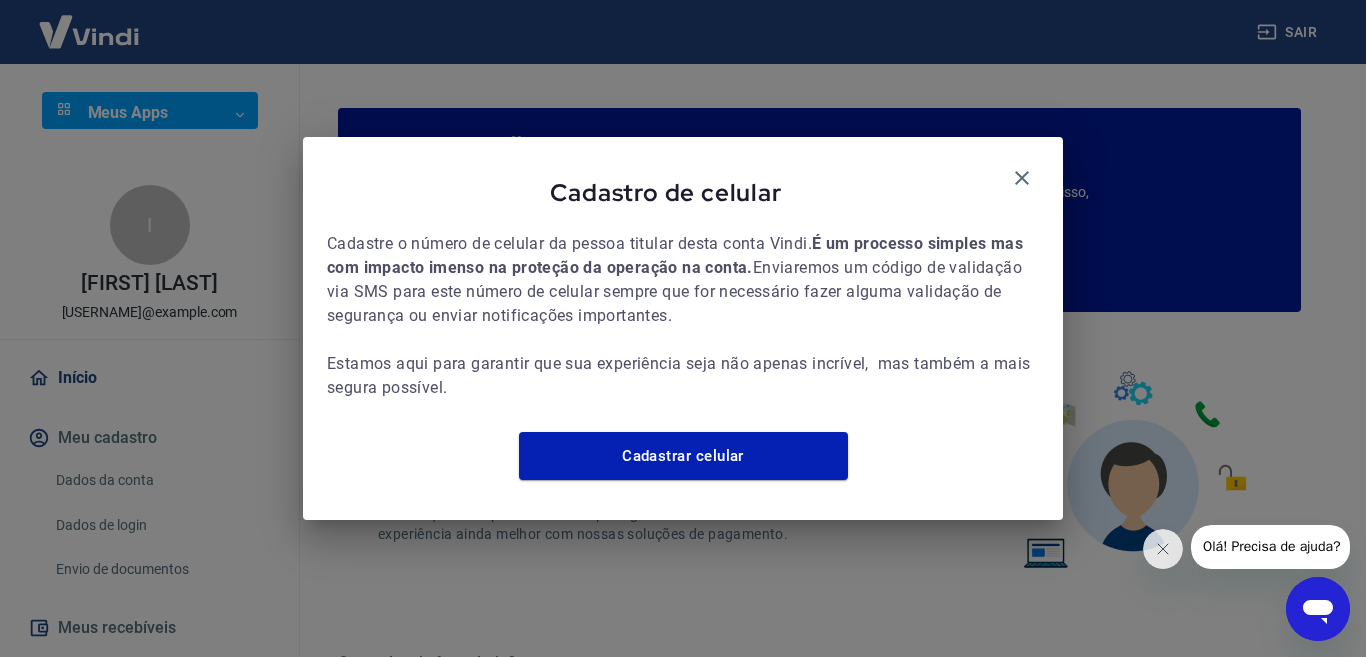 click on "Cadastro de celular Cadastre o número de celular da pessoa titular desta conta Vindi.  É um processo simples mas com impacto imenso na proteção da operação na conta.
Enviaremos um código de validação via SMS para este número de celular sempre que for necessário fazer alguma validação de segurança ou enviar notificações importantes.
Estamos aqui para garantir que sua experiência seja não apenas incrível,  mas também a mais segura possível. Cadastrar celular" at bounding box center [683, 328] 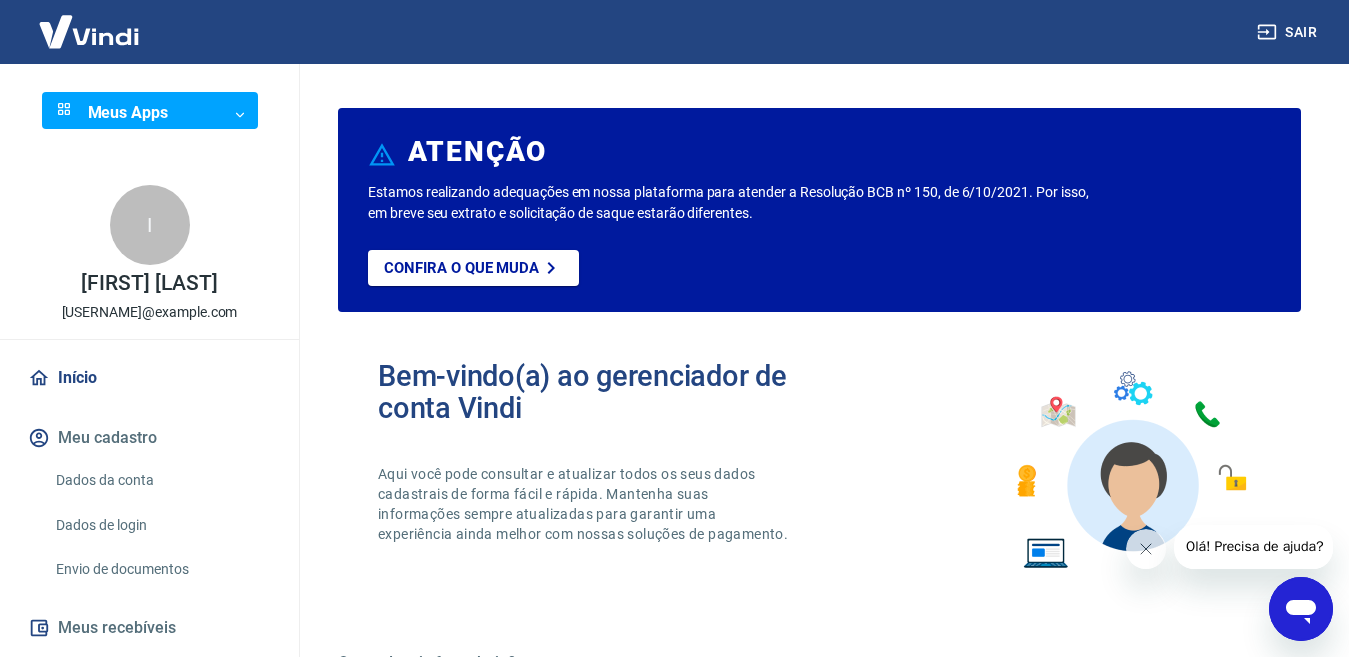 click on "Dados da conta" at bounding box center (161, 480) 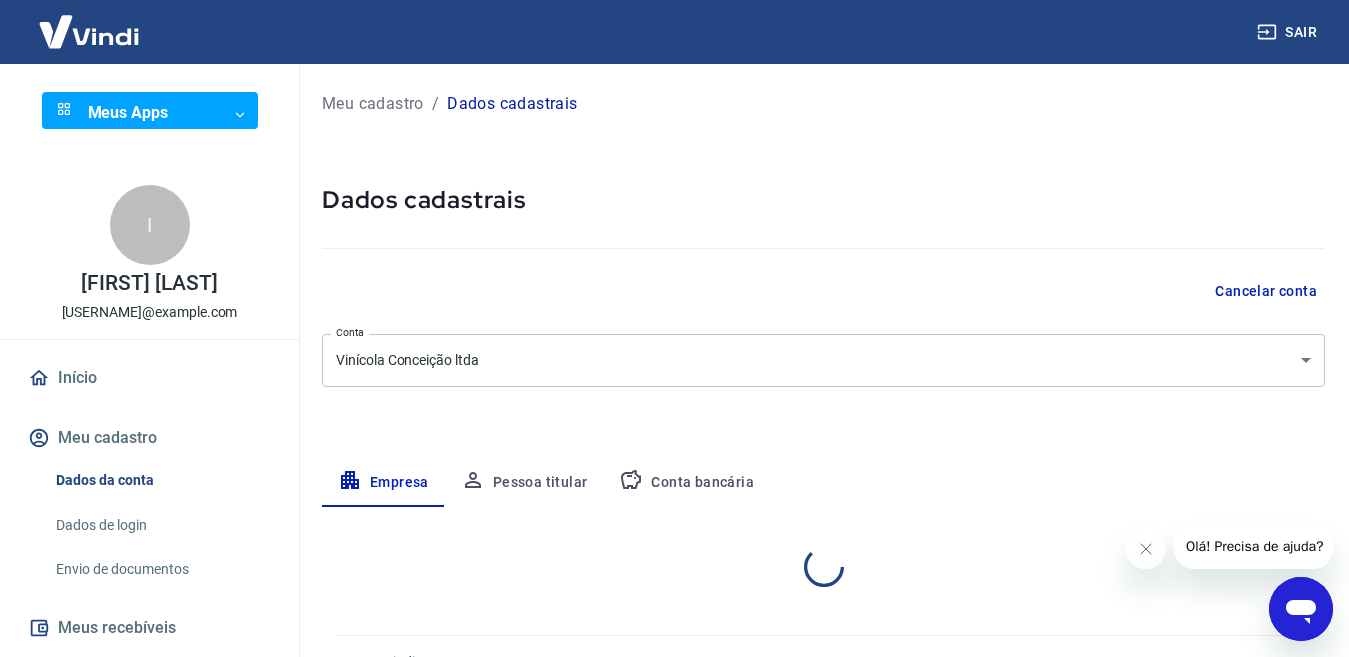 select on "RS" 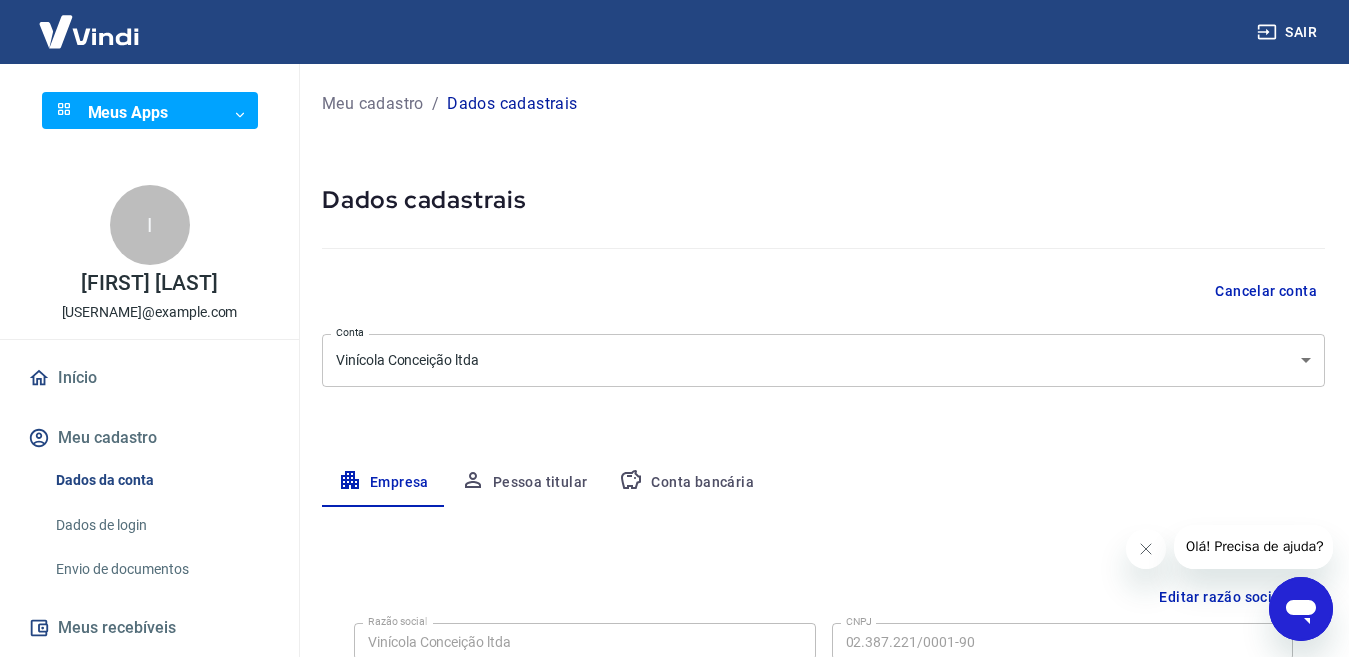 click on "Sair Meus Apps ​ ​ I [FIRST] [LAST] [USERNAME]@example.com Início Meu cadastro Dados da conta Dados de login Envio de documentos Meus recebíveis Relatório de Recebíveis Recebíveis Futuros Online Contratos com credores Disponibilização de agenda Segurança Fale conosco Meu cadastro / Dados cadastrais Dados cadastrais Cancelar conta Conta Vinícola Conceição ltda [object Object] Conta Empresa Pessoa titular Conta bancária Editar razão social Razão social Vinícola Conceição ltda Razão social CNPJ 02.387.221/0001-90 CNPJ Endereço da empresa Editar endereço CEP [POSTAL_CODE] CEP Rua Avenida Conceição Rua Número 2800 Número Complemento Complemento Bairro Nossa Senhora da Conceição Bairro Cidade [CITY] Cidade Estado Acre Alagoas Amapá Amazonas Bahia Ceará Distrito Federal Espírito Santo Goiás Maranhão Mato Grosso Mato Grosso do Sul Minas Gerais Pará Paraíba Paraná Pernambuco Piauí Rio de Janeiro Rio Grande do Norte Rio Grande do Sul Rondônia Roraima Santa Catarina São Paulo" at bounding box center [674, 328] 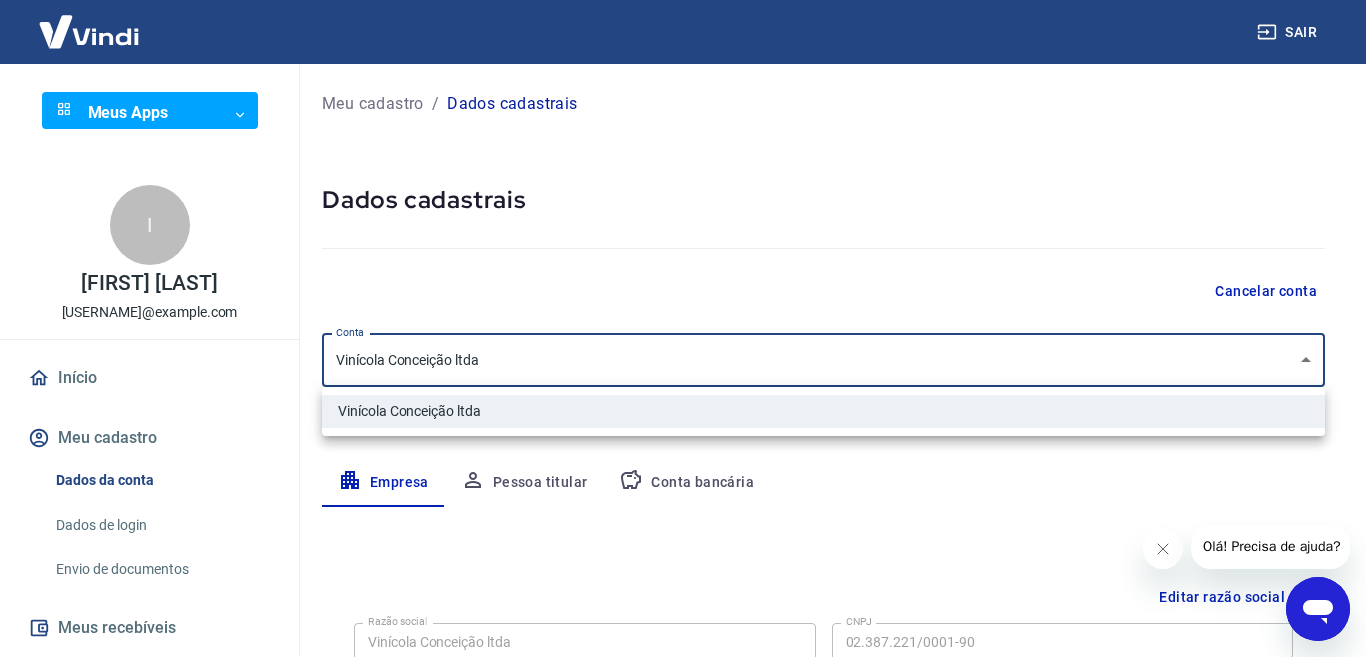 click at bounding box center [683, 328] 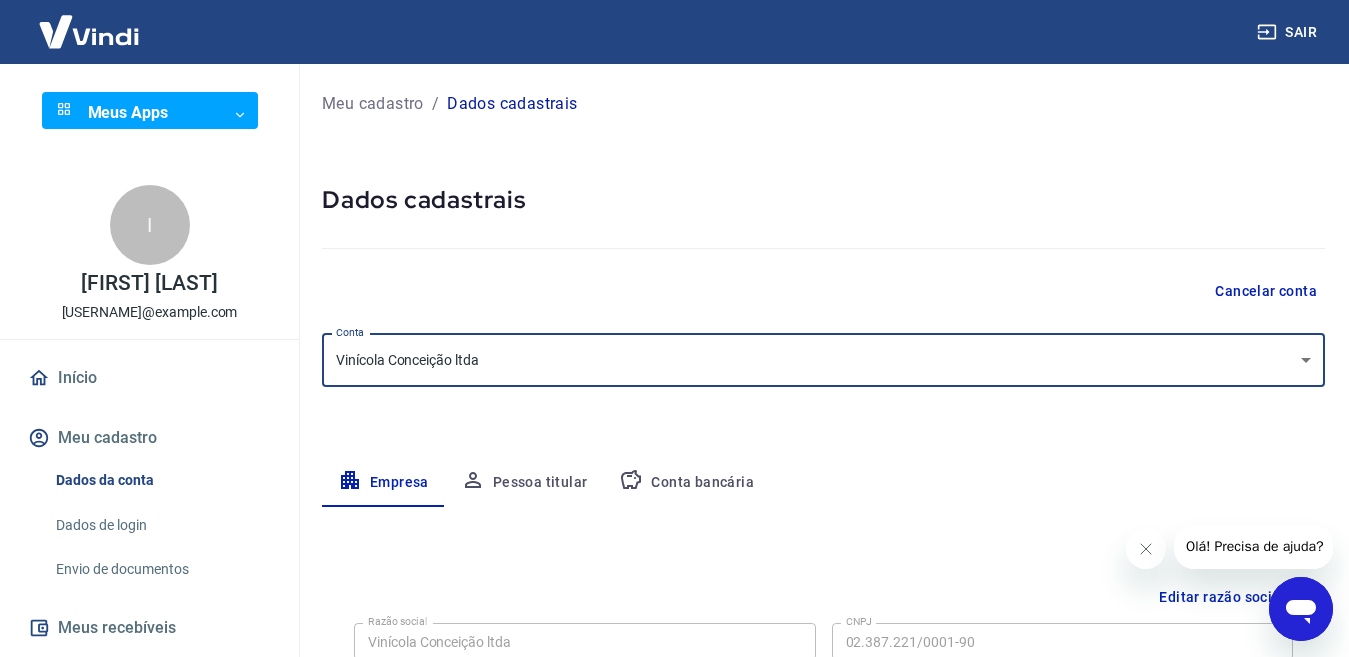 click on "Pessoa titular" at bounding box center (524, 483) 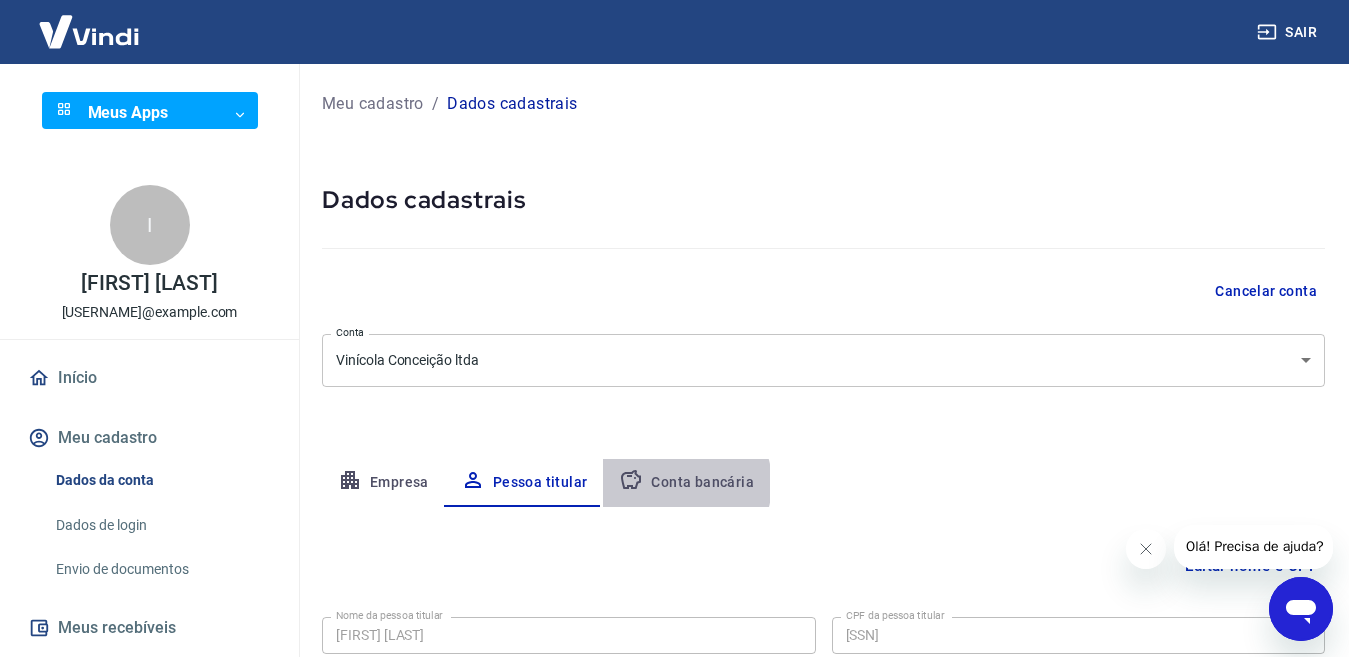 click on "Conta bancária" at bounding box center (686, 483) 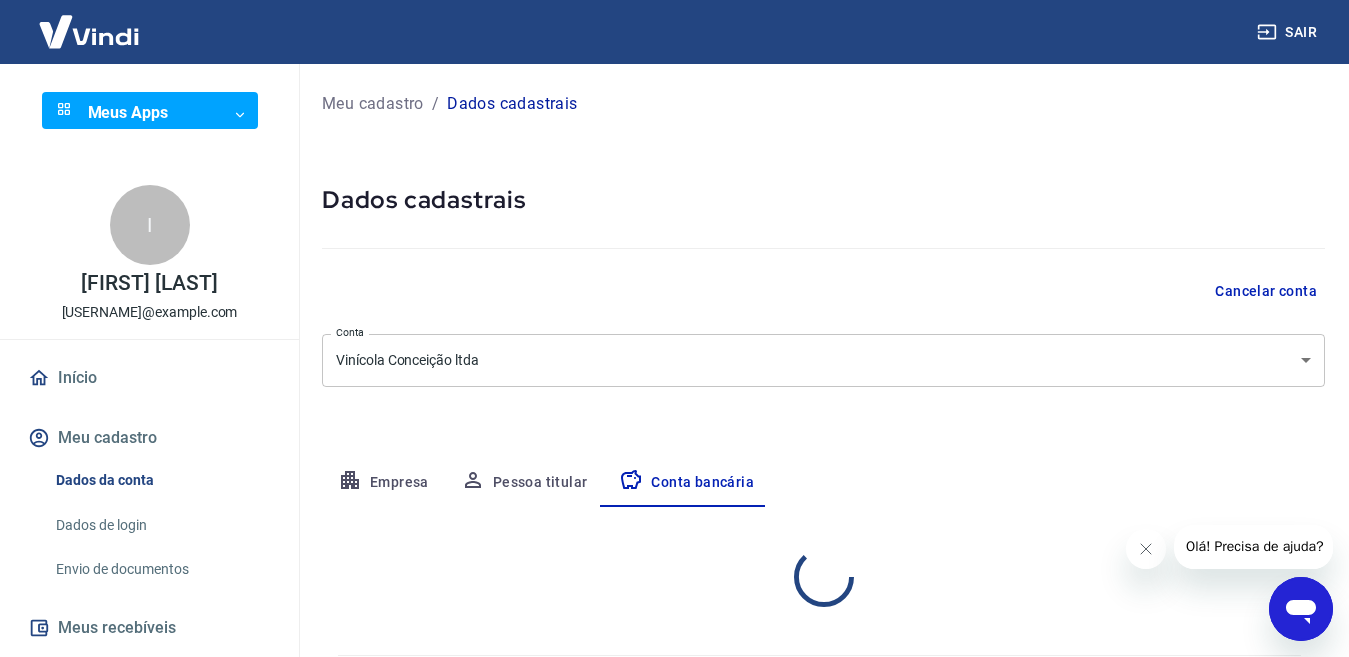 select on "1" 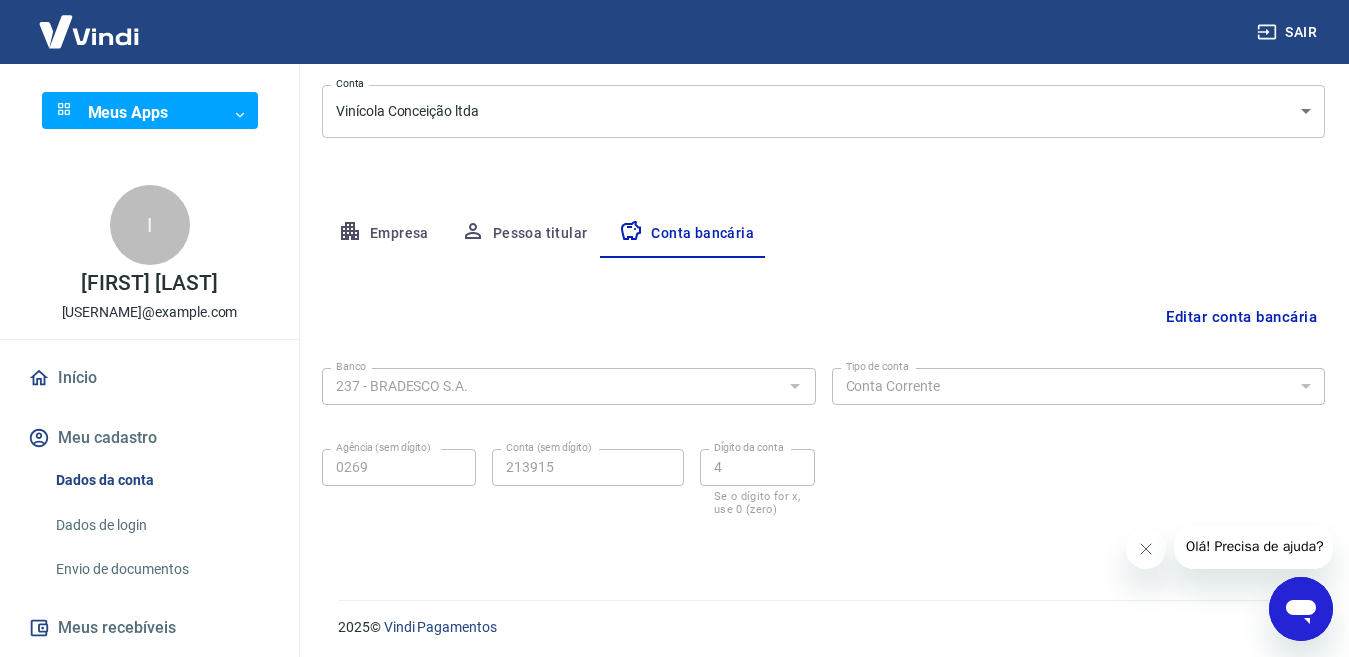 scroll, scrollTop: 254, scrollLeft: 0, axis: vertical 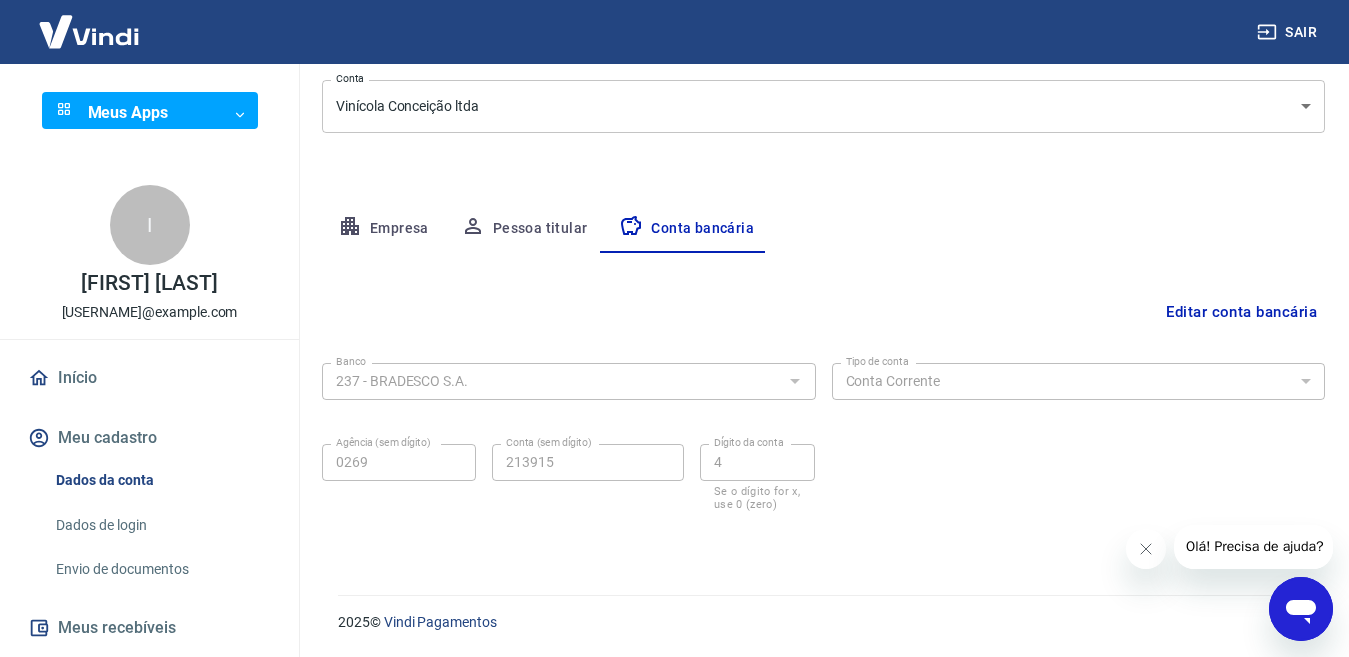 click on "Pessoa titular" at bounding box center (524, 229) 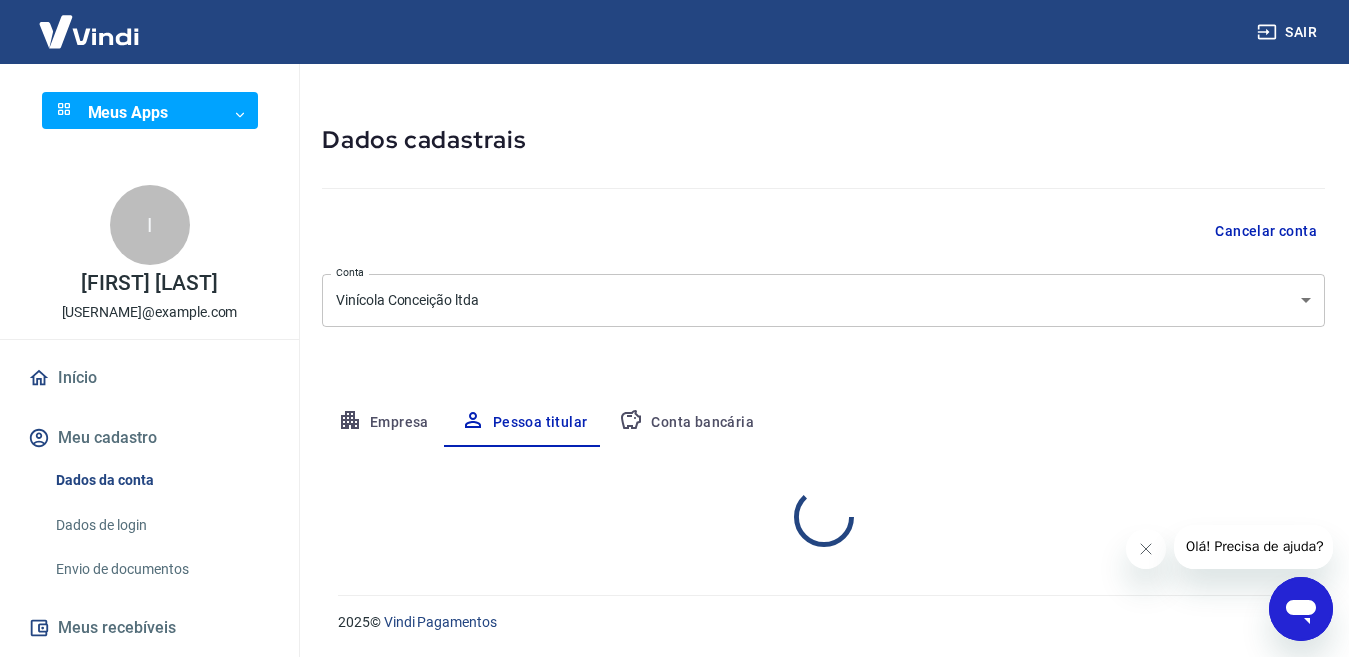 scroll, scrollTop: 143, scrollLeft: 0, axis: vertical 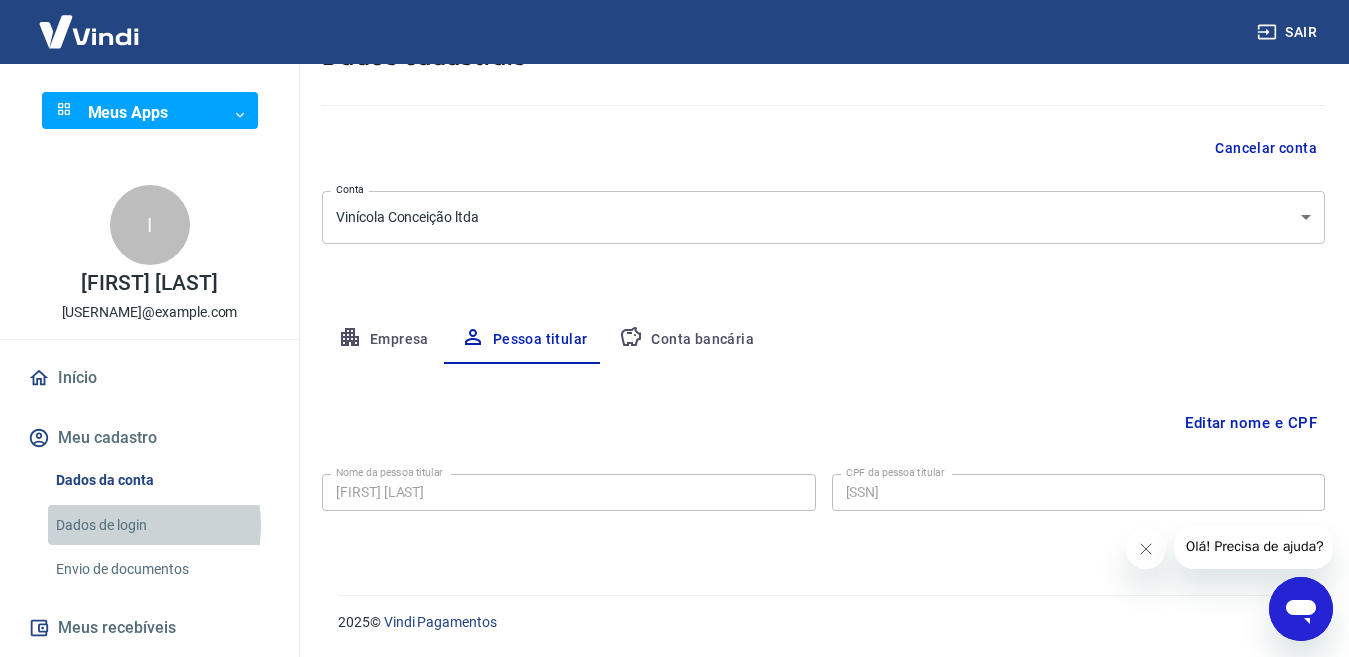 click on "Dados de login" at bounding box center [161, 525] 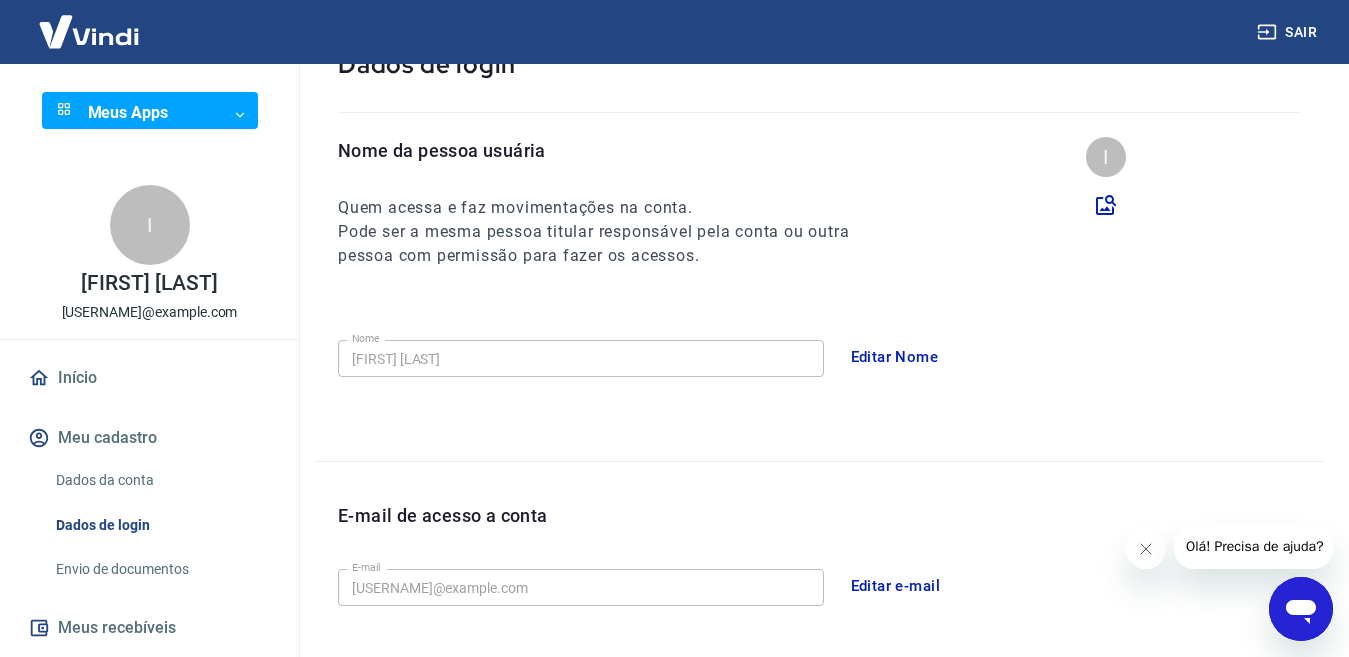 scroll, scrollTop: 556, scrollLeft: 0, axis: vertical 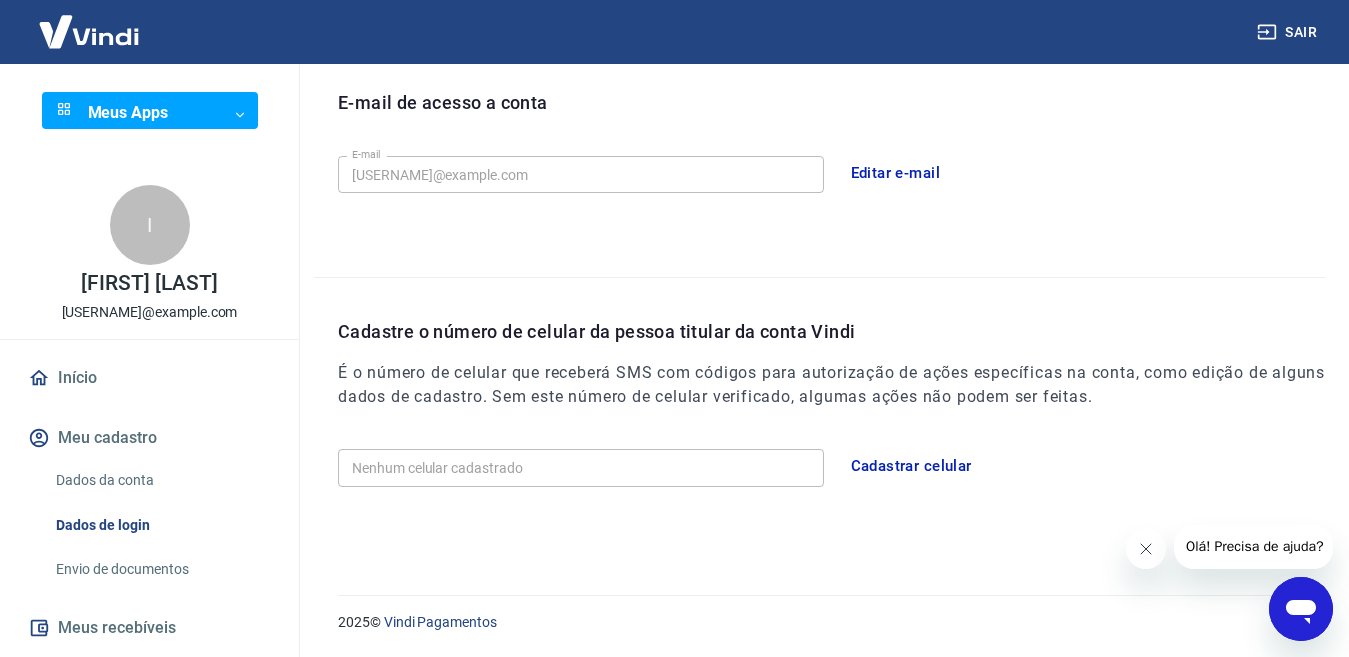 click 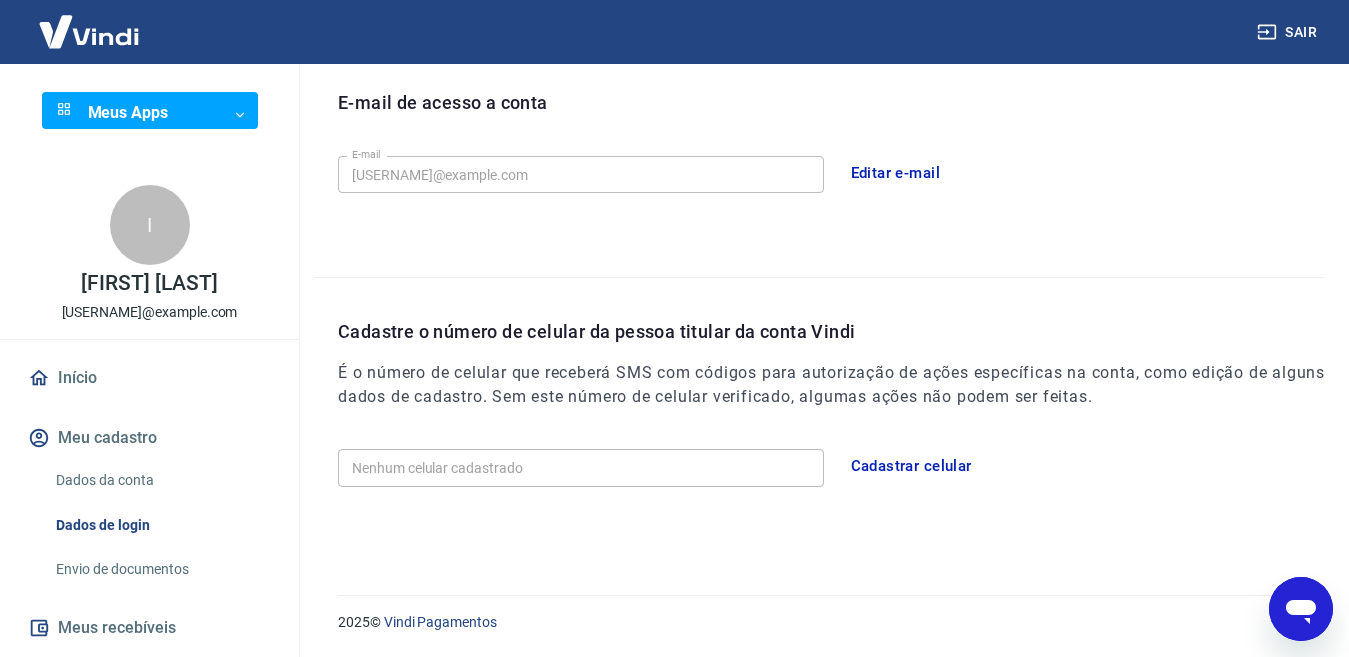 click on "Envio de documentos" at bounding box center (161, 569) 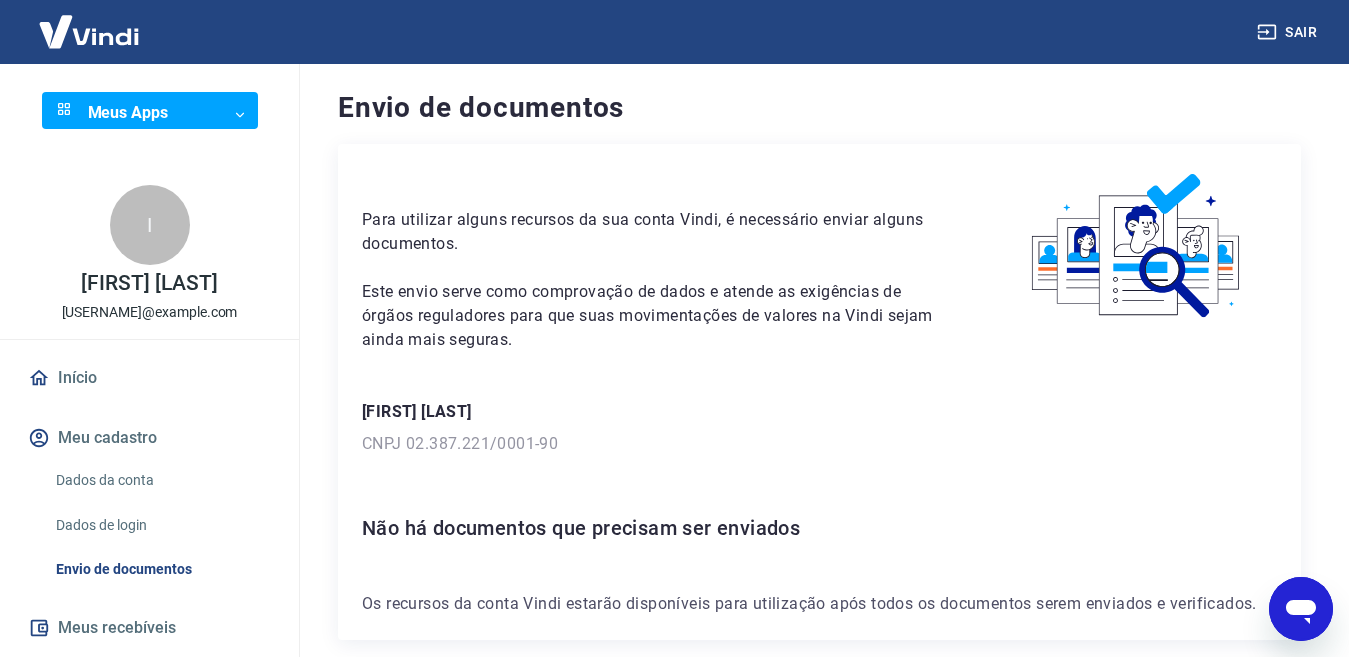 scroll, scrollTop: 93, scrollLeft: 0, axis: vertical 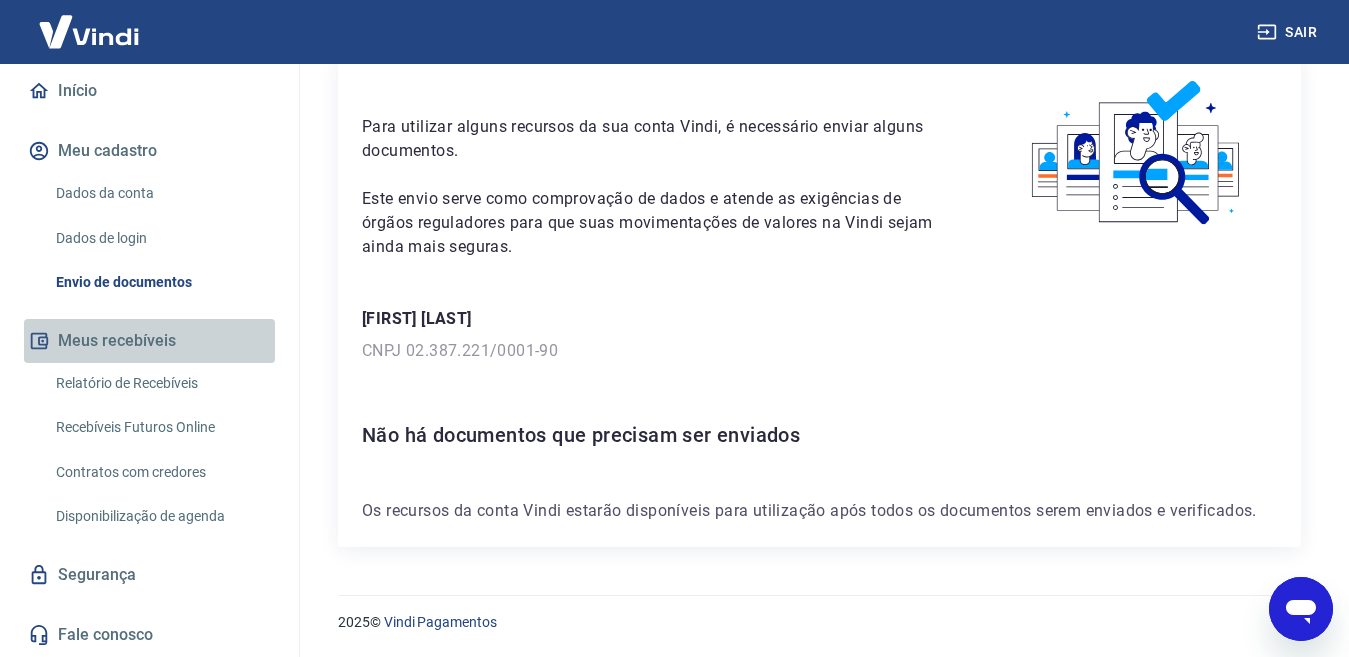 click on "Meus recebíveis" at bounding box center [149, 341] 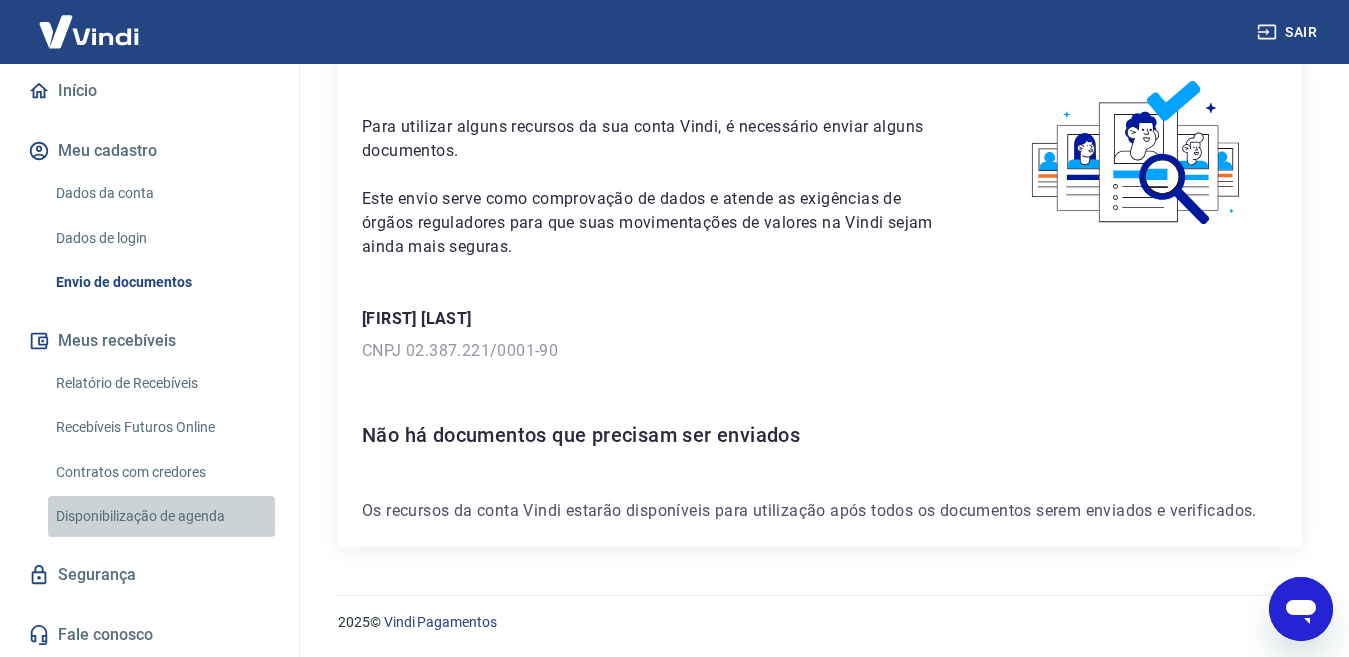 click on "Disponibilização de agenda" at bounding box center (161, 516) 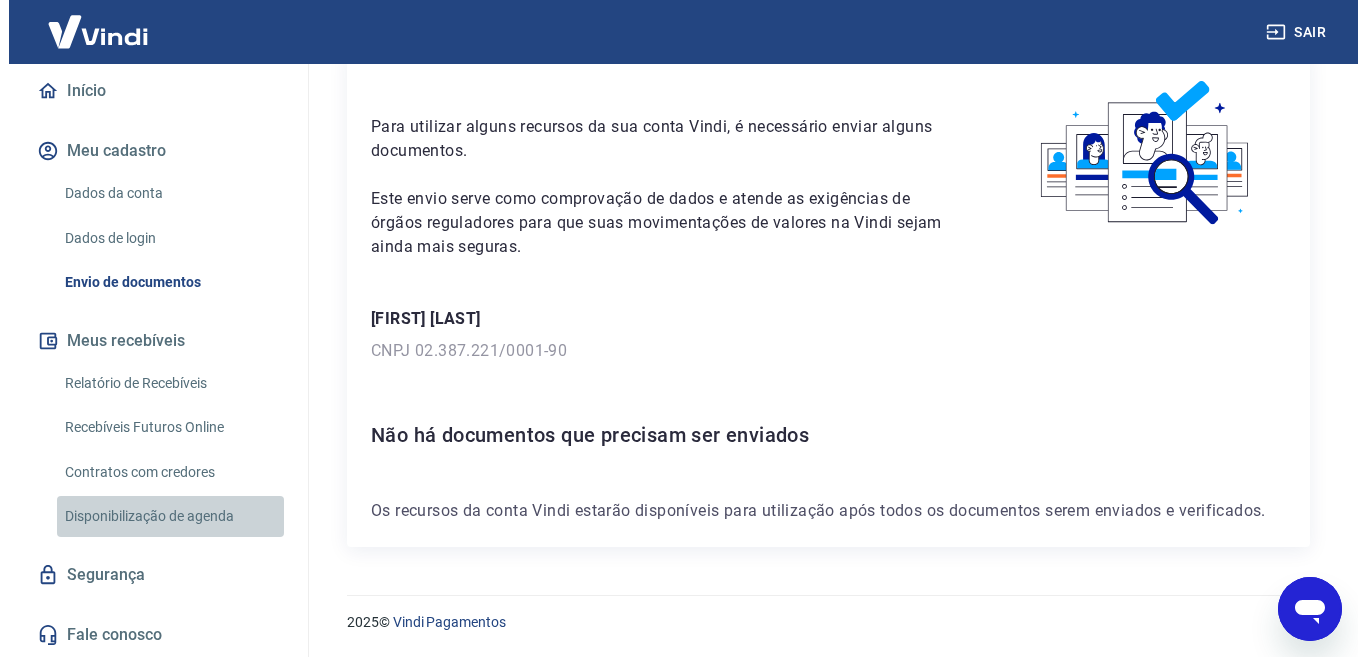 scroll, scrollTop: 0, scrollLeft: 0, axis: both 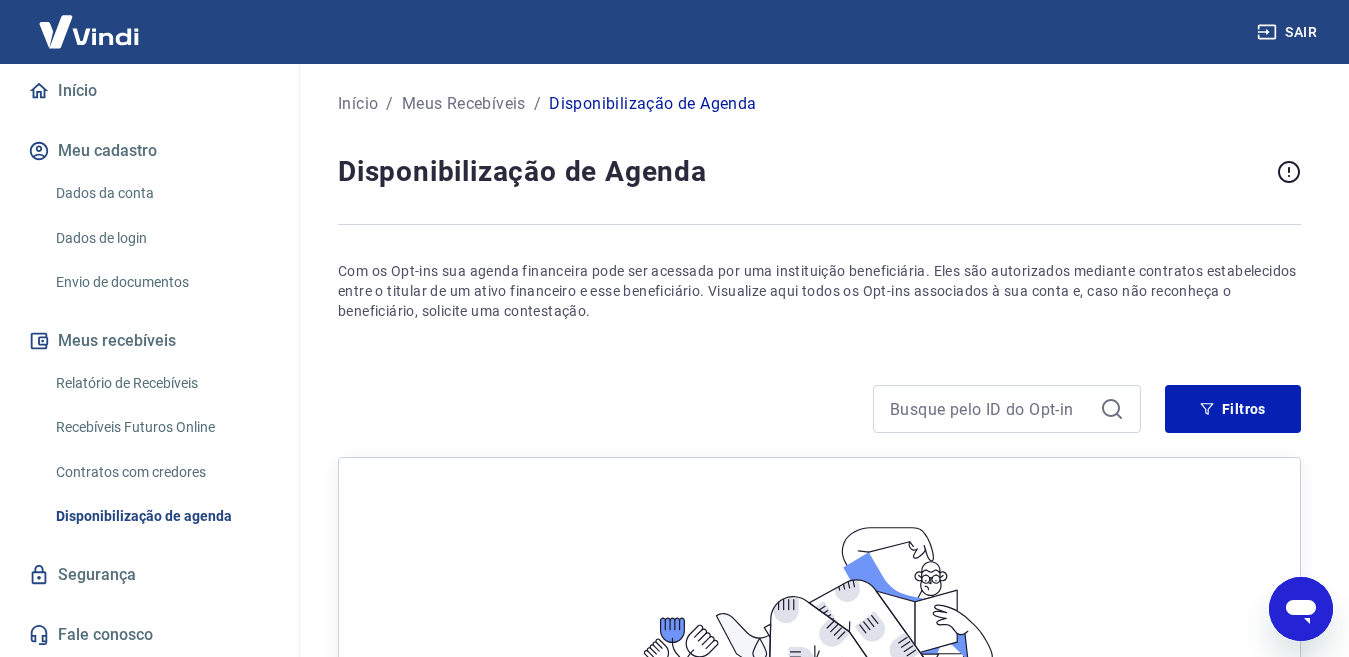 click on "Contratos com credores" at bounding box center [161, 472] 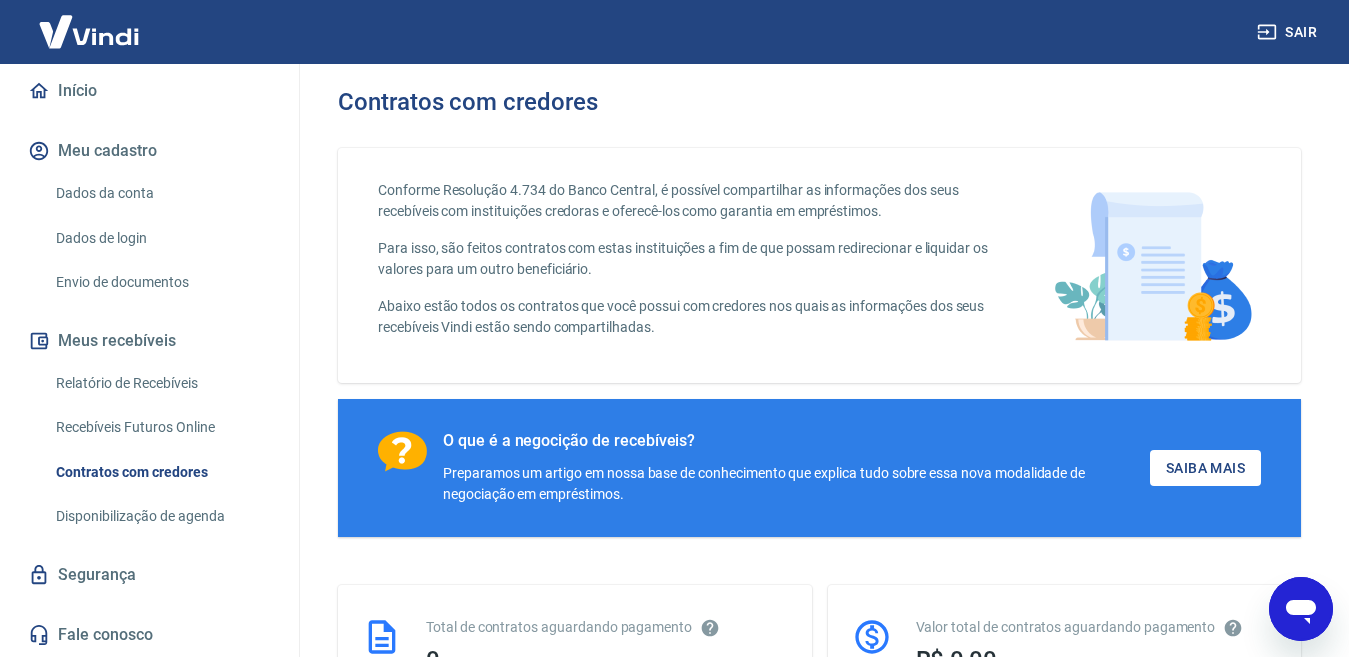 click on "Recebíveis Futuros Online" at bounding box center (161, 427) 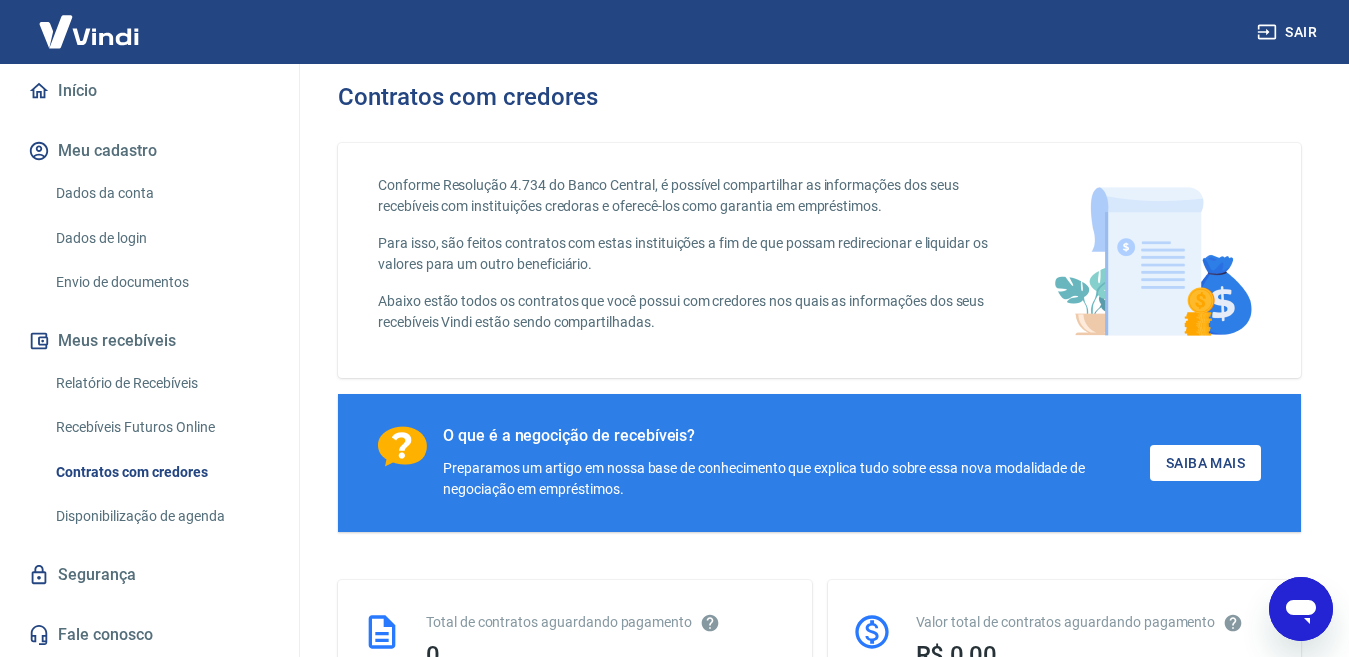 scroll, scrollTop: 0, scrollLeft: 0, axis: both 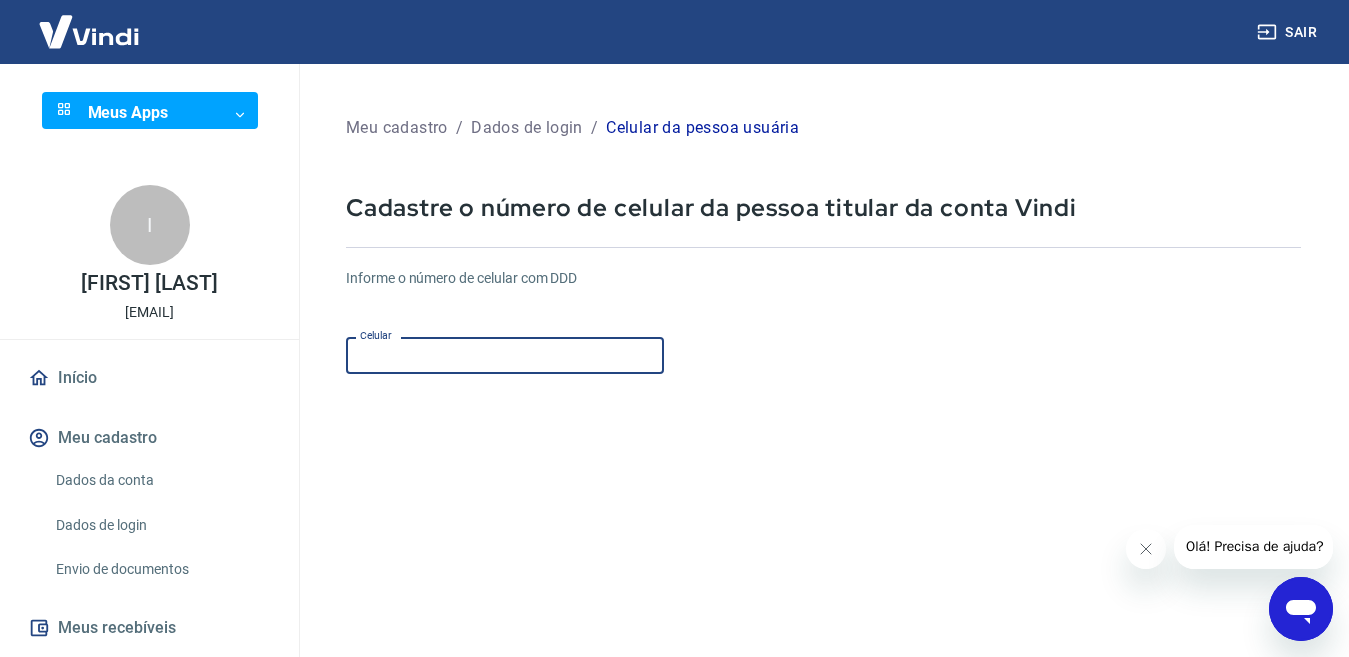 click on "Celular" at bounding box center [505, 355] 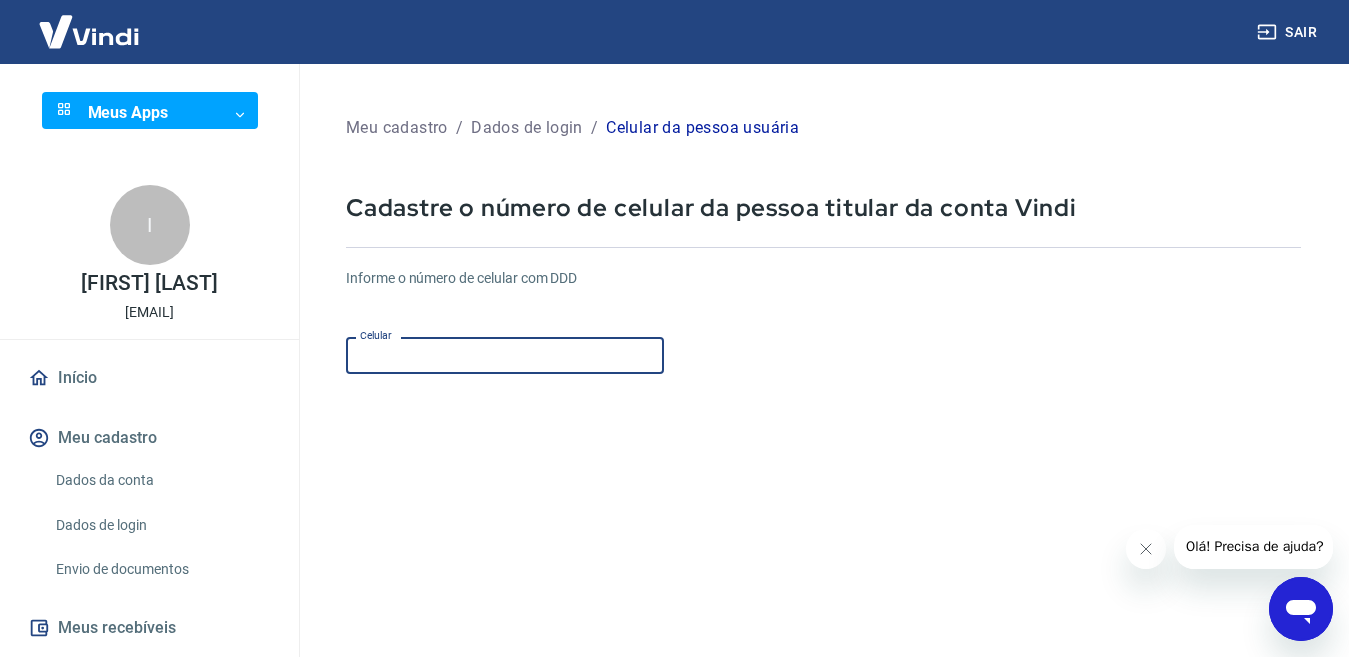 type on "[PHONE]" 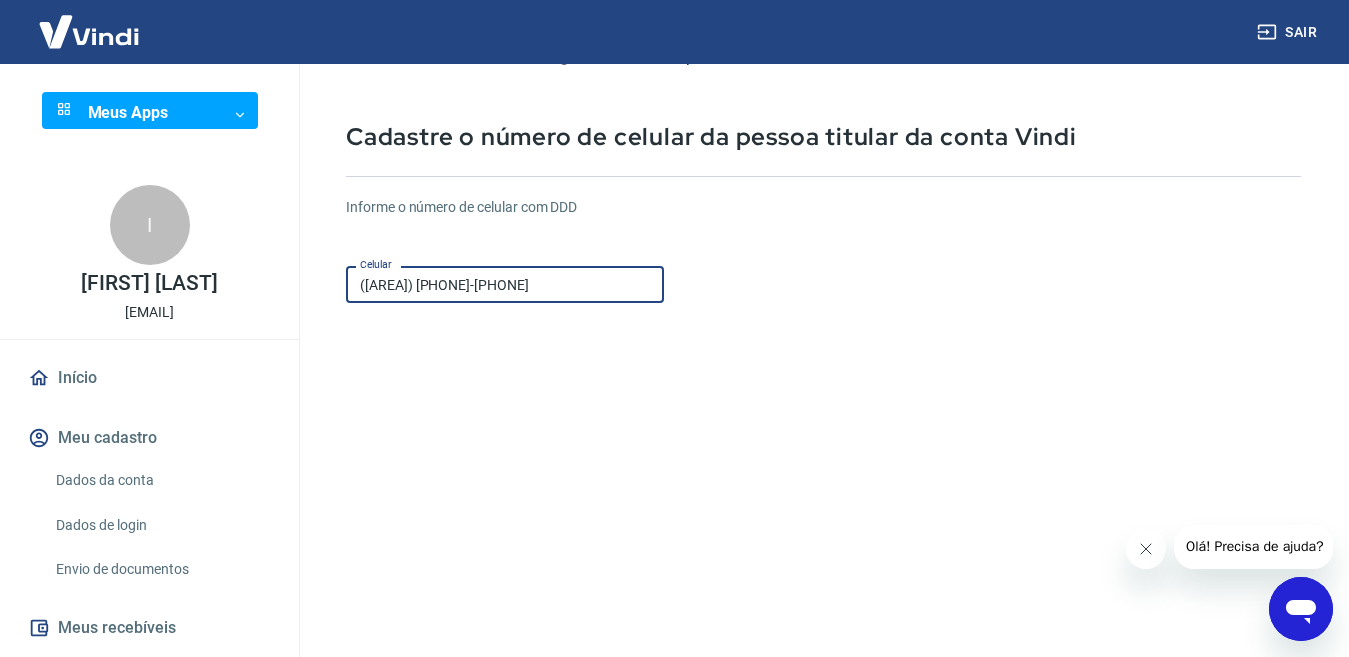 scroll, scrollTop: 290, scrollLeft: 0, axis: vertical 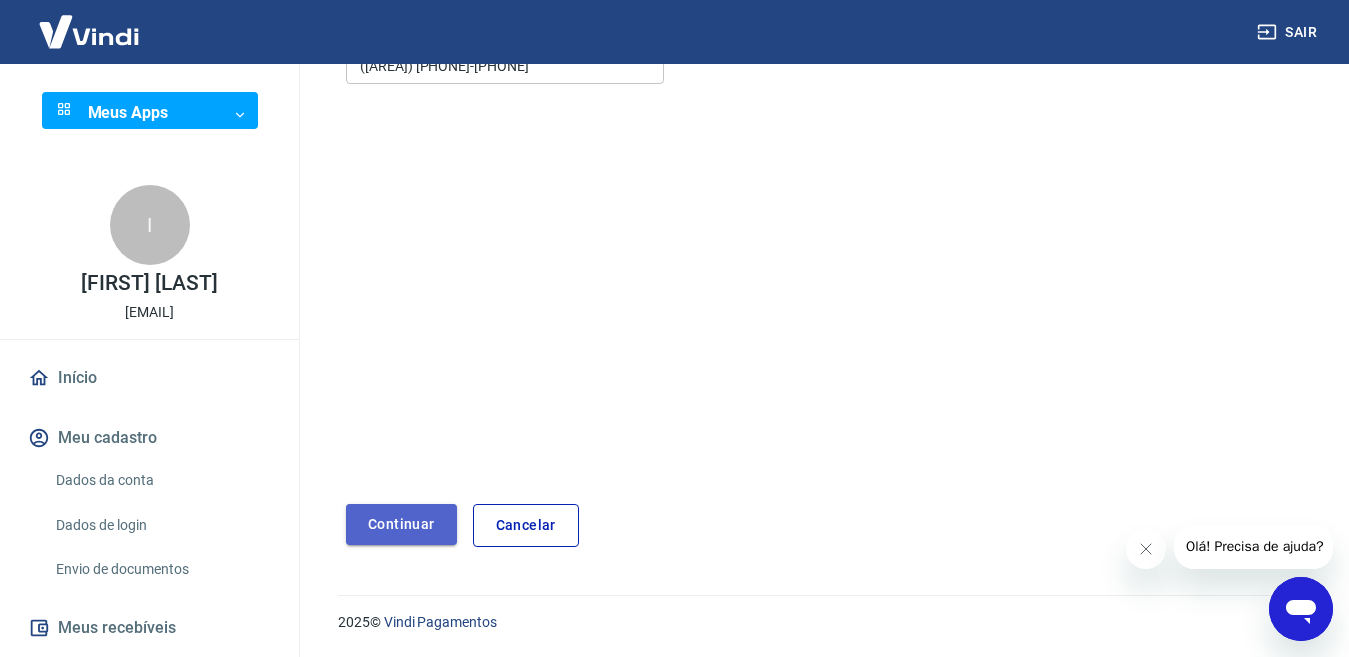 click on "Continuar" at bounding box center [401, 524] 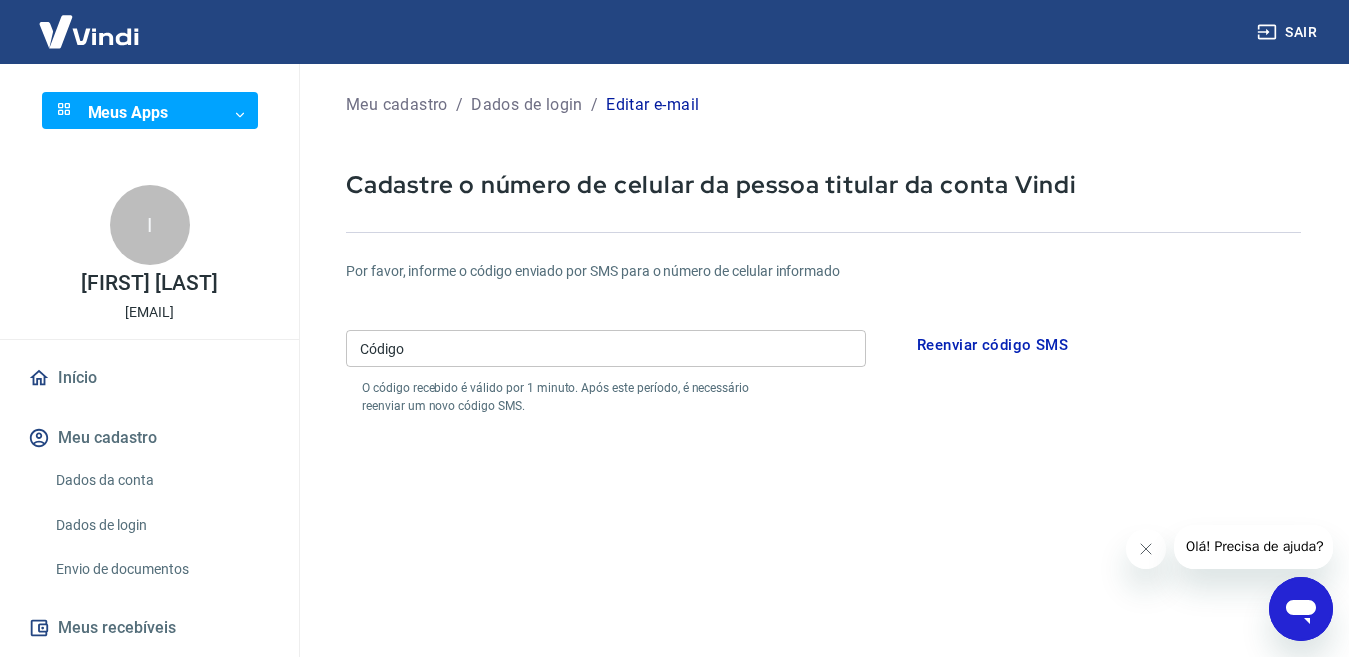 scroll, scrollTop: 0, scrollLeft: 0, axis: both 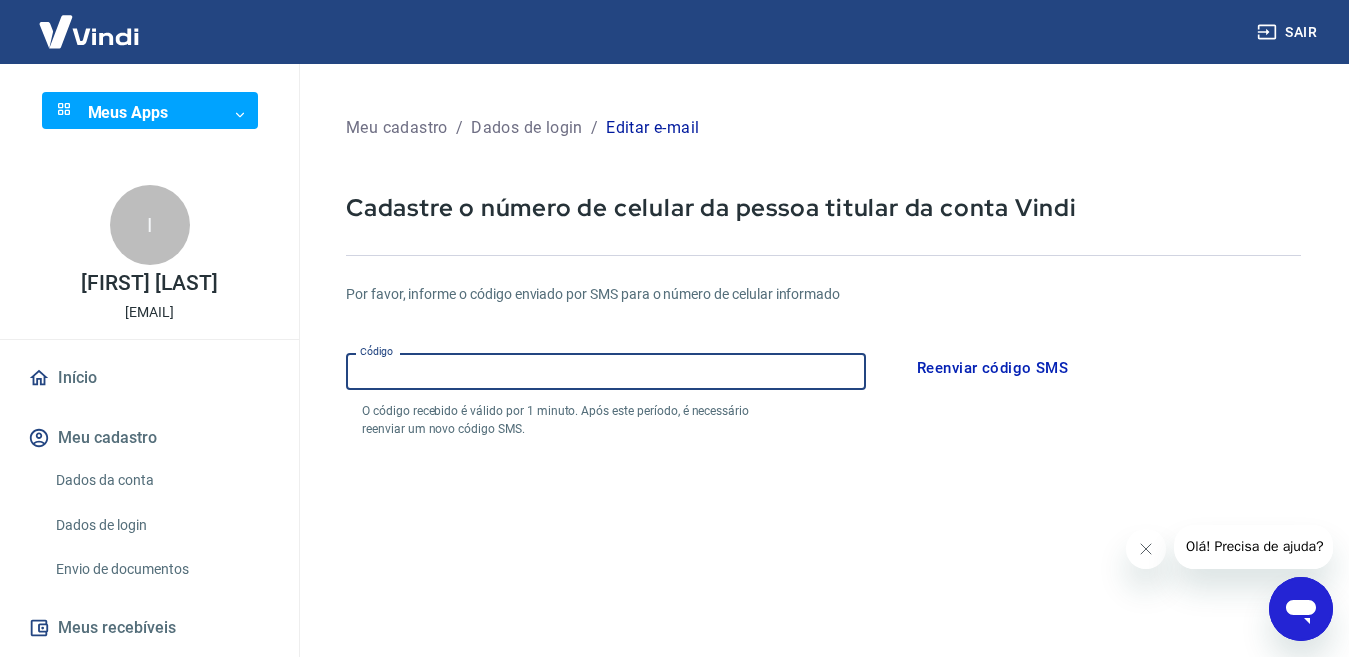 click on "Código" at bounding box center (606, 371) 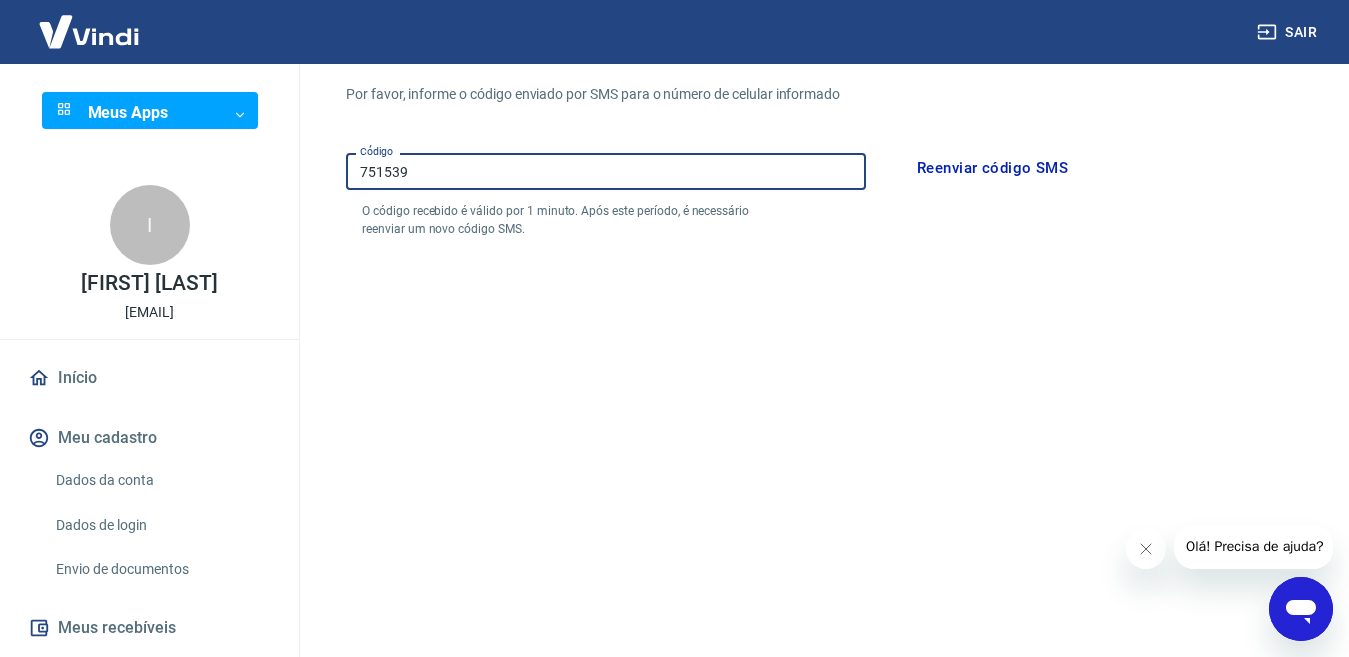 scroll, scrollTop: 366, scrollLeft: 0, axis: vertical 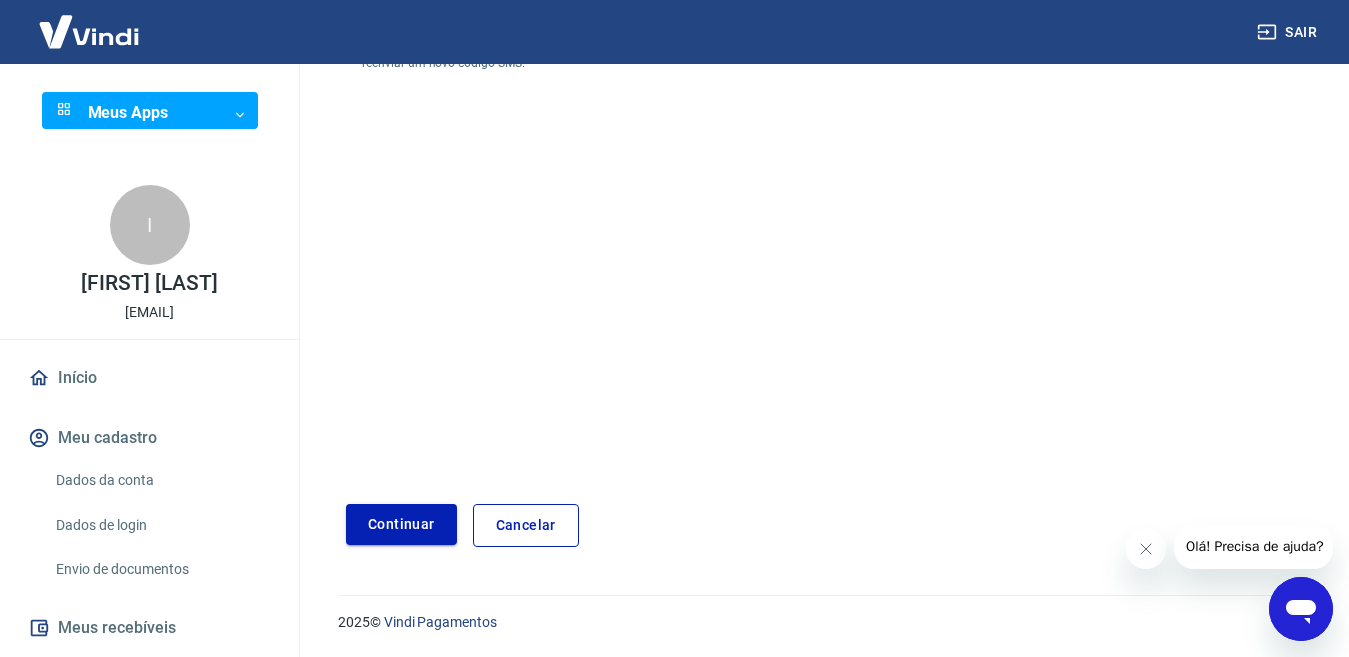 click on "Continuar" at bounding box center [401, 524] 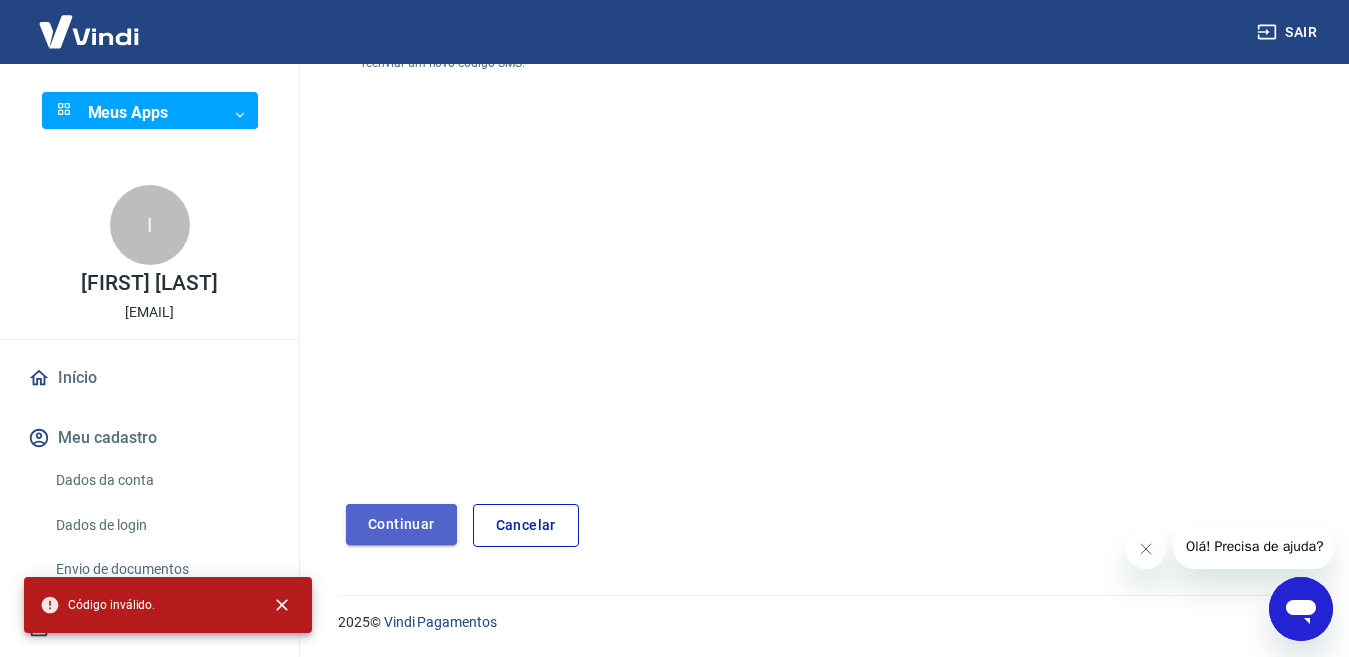 click on "Continuar" at bounding box center [401, 524] 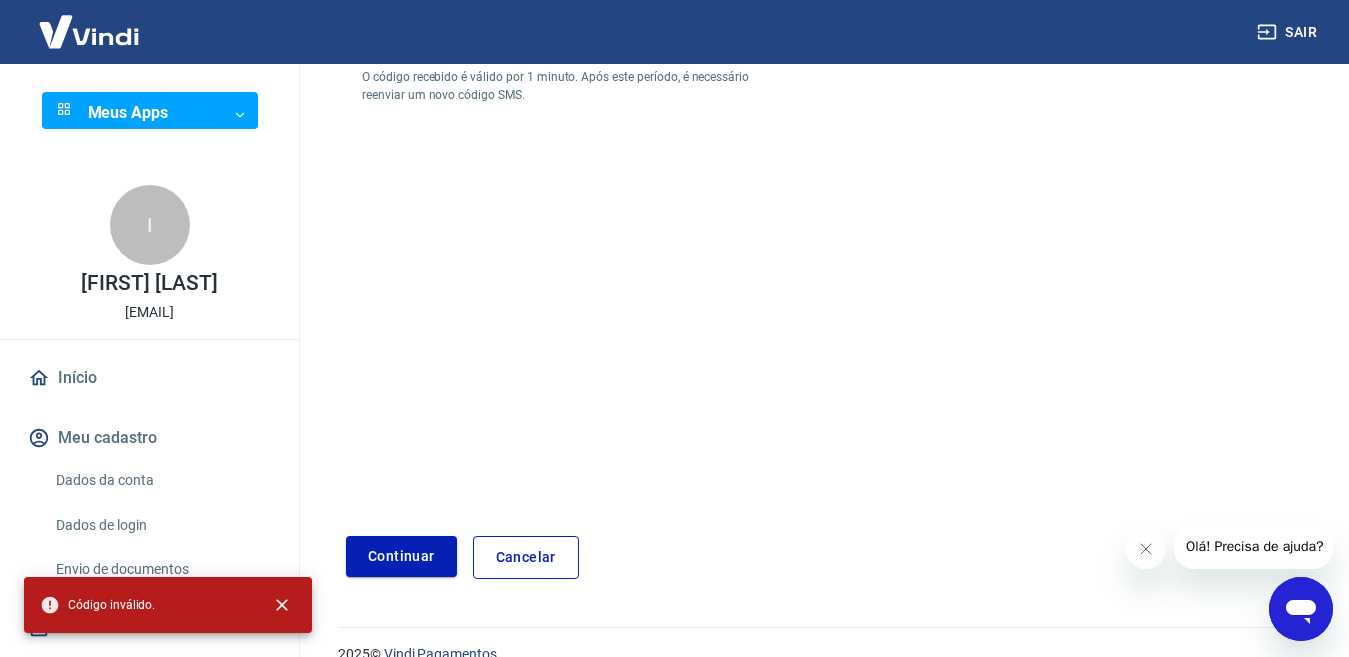 scroll, scrollTop: 0, scrollLeft: 0, axis: both 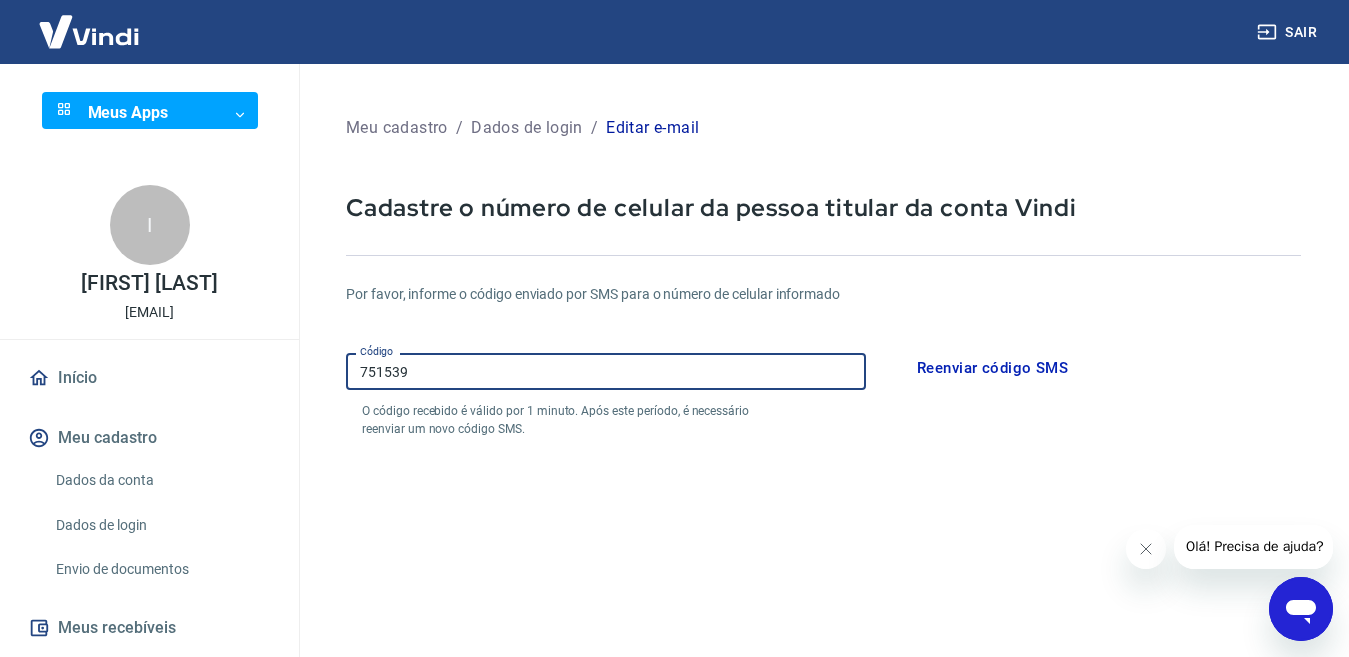 drag, startPoint x: 381, startPoint y: 370, endPoint x: 349, endPoint y: 366, distance: 32.24903 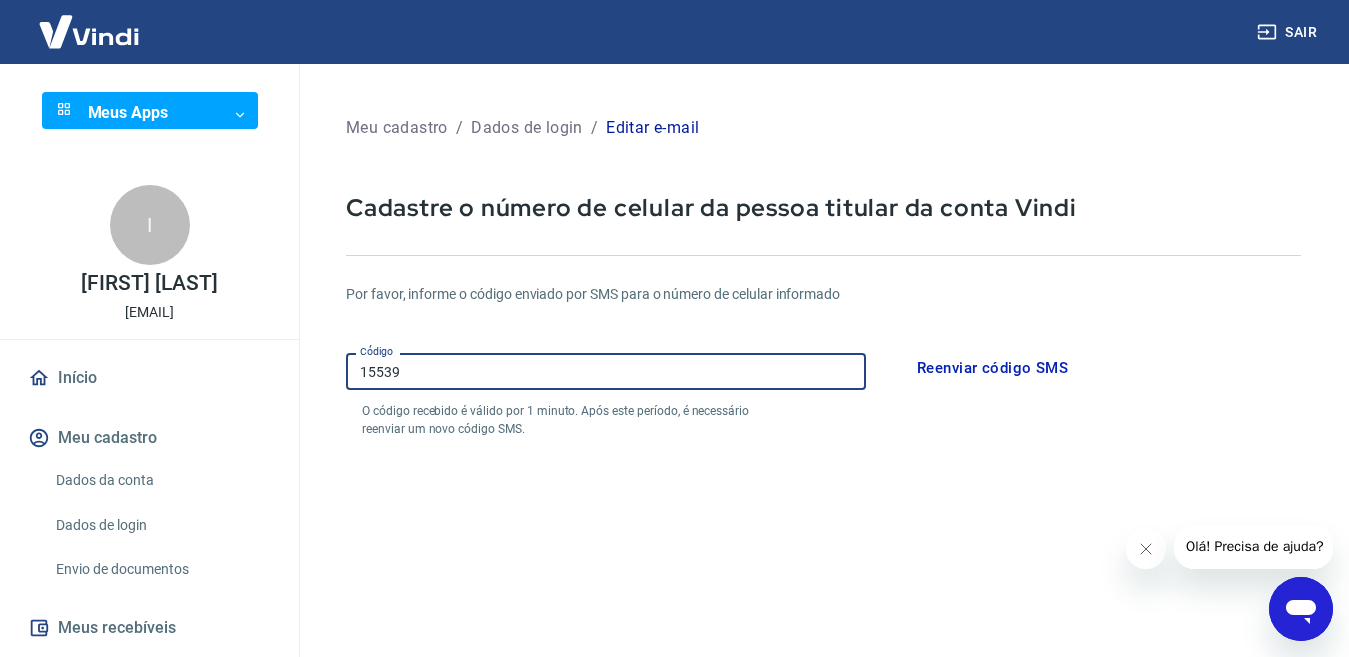 click on "15539" at bounding box center (606, 371) 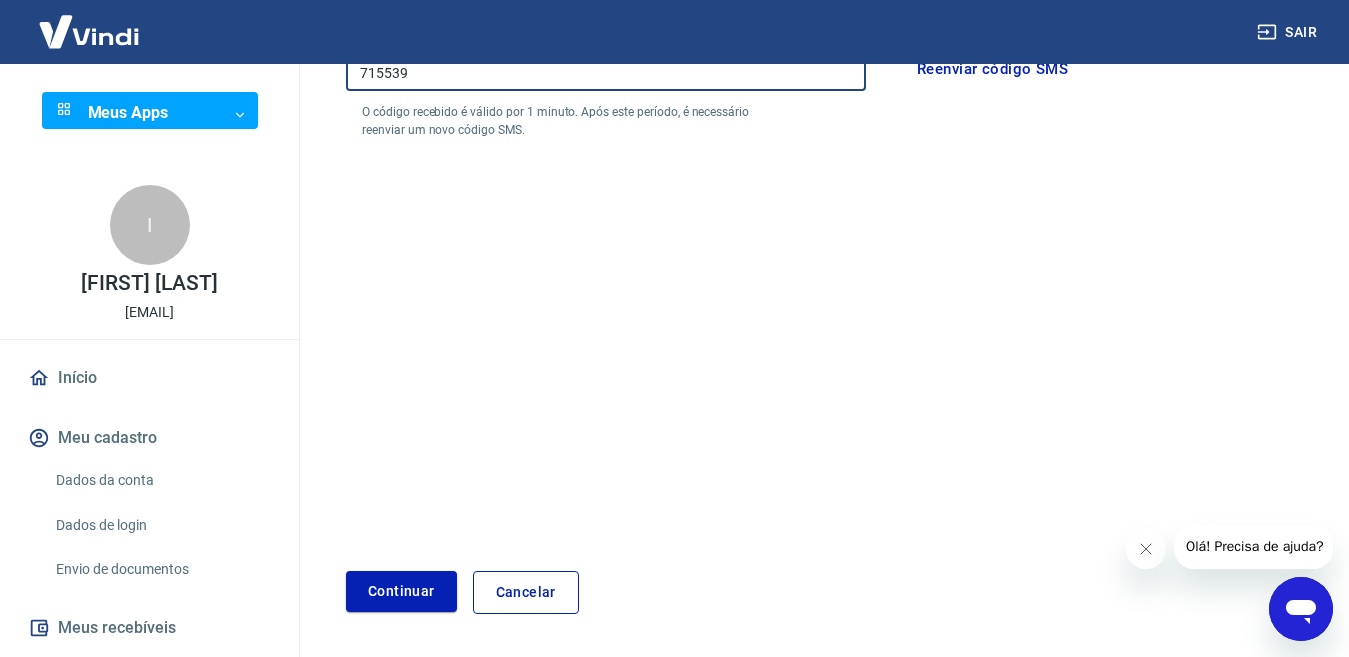 scroll, scrollTop: 300, scrollLeft: 0, axis: vertical 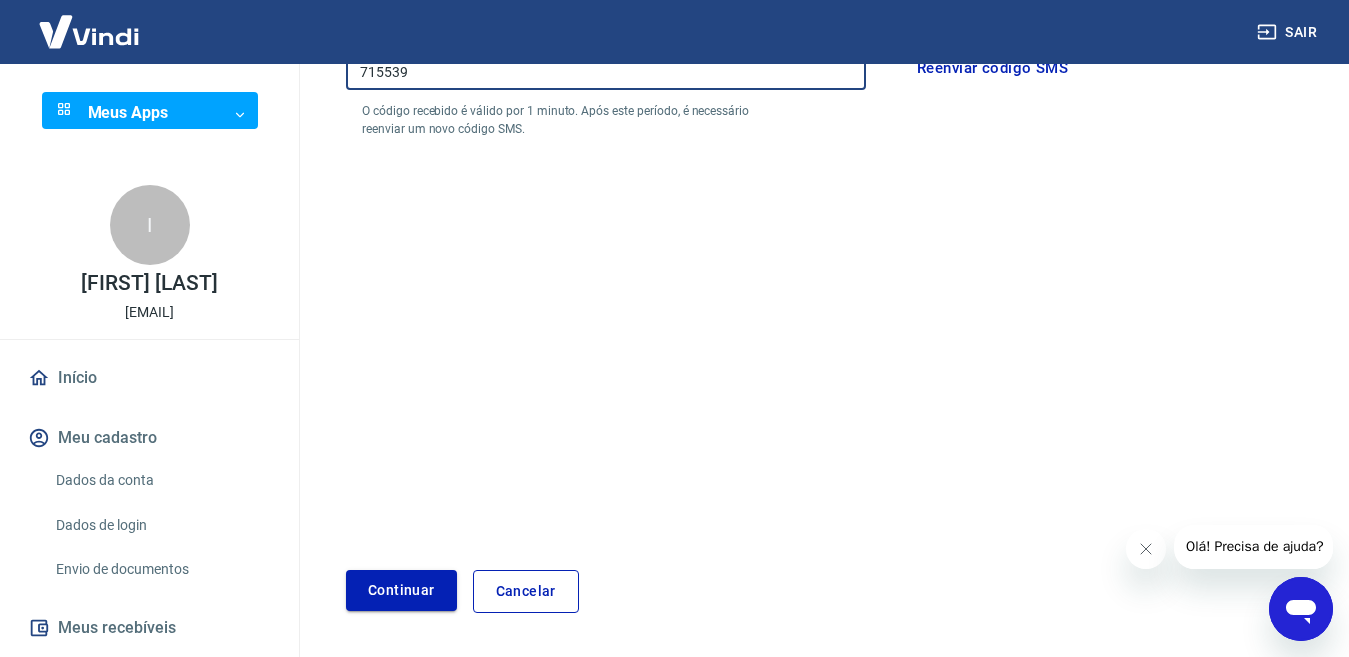 type on "715539" 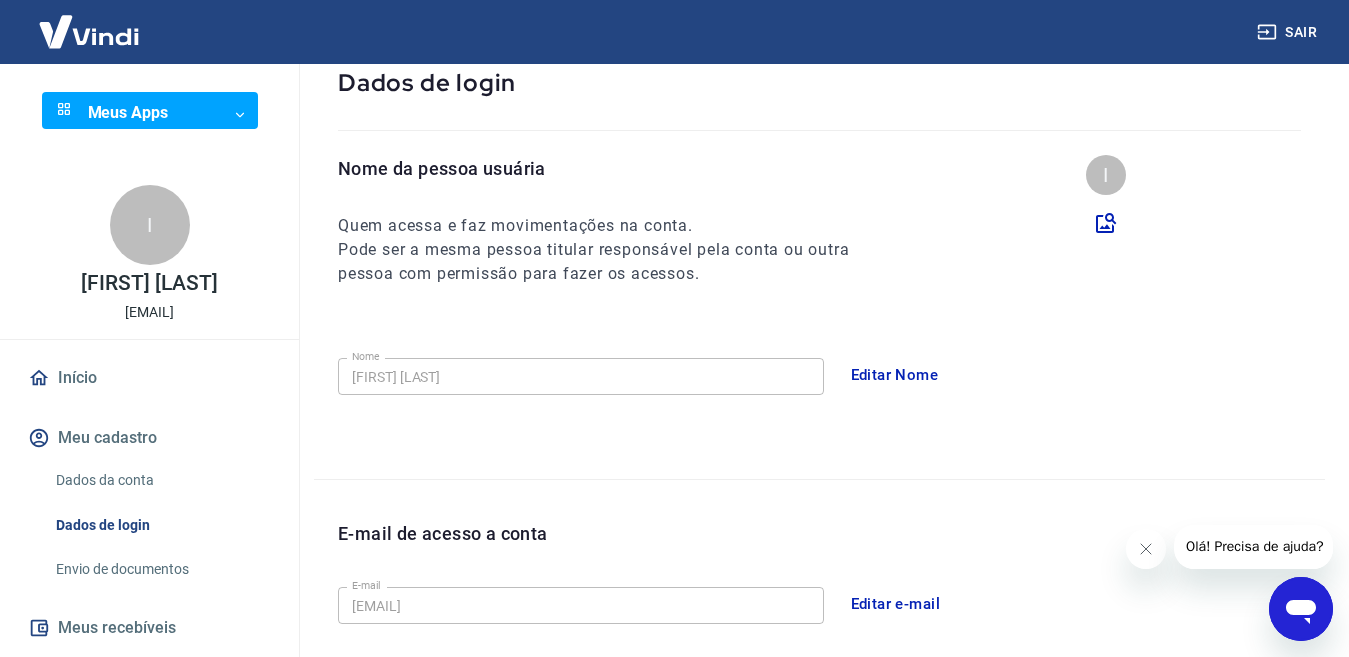 scroll, scrollTop: 0, scrollLeft: 0, axis: both 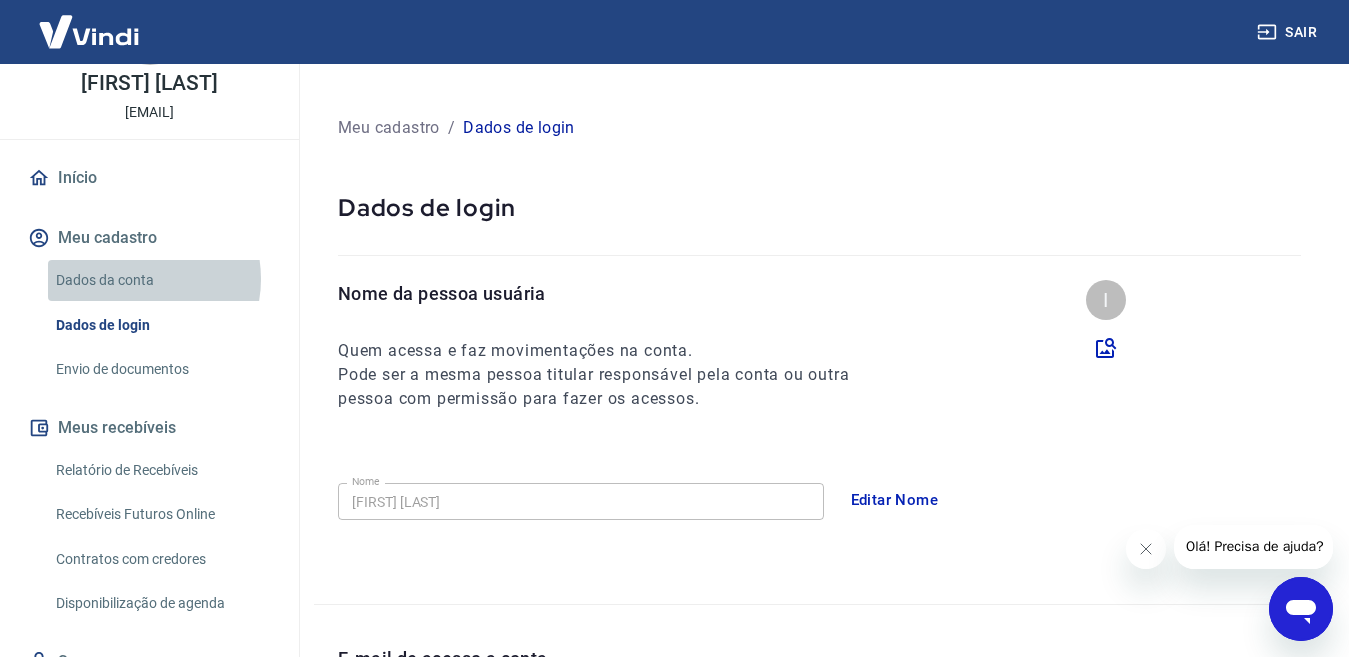 click on "Dados da conta" at bounding box center [161, 280] 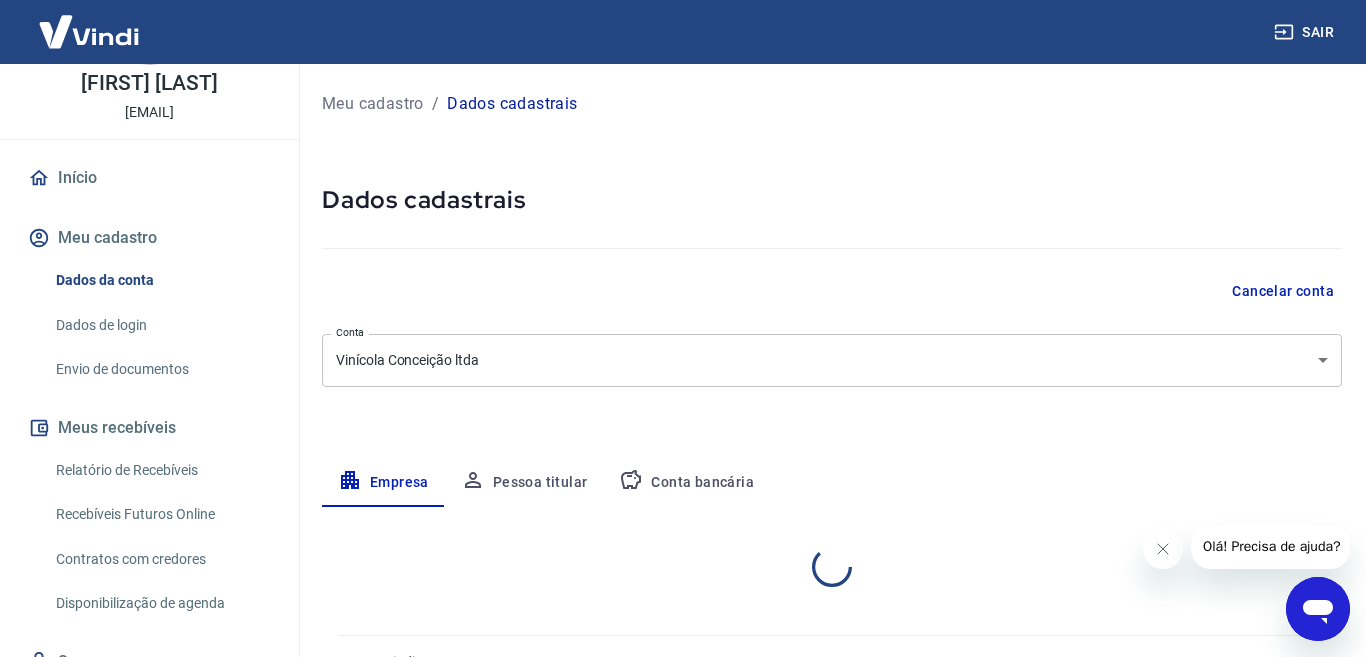 select on "RS" 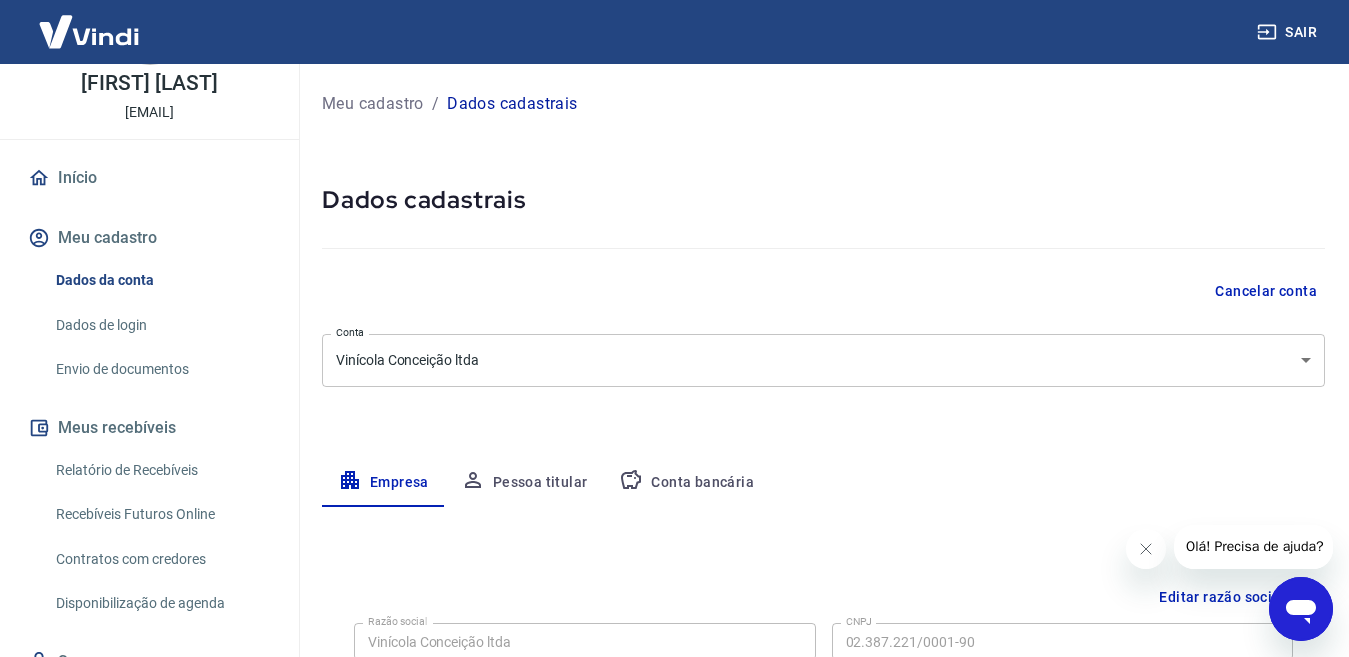 click on "Meu cadastro" at bounding box center (149, 238) 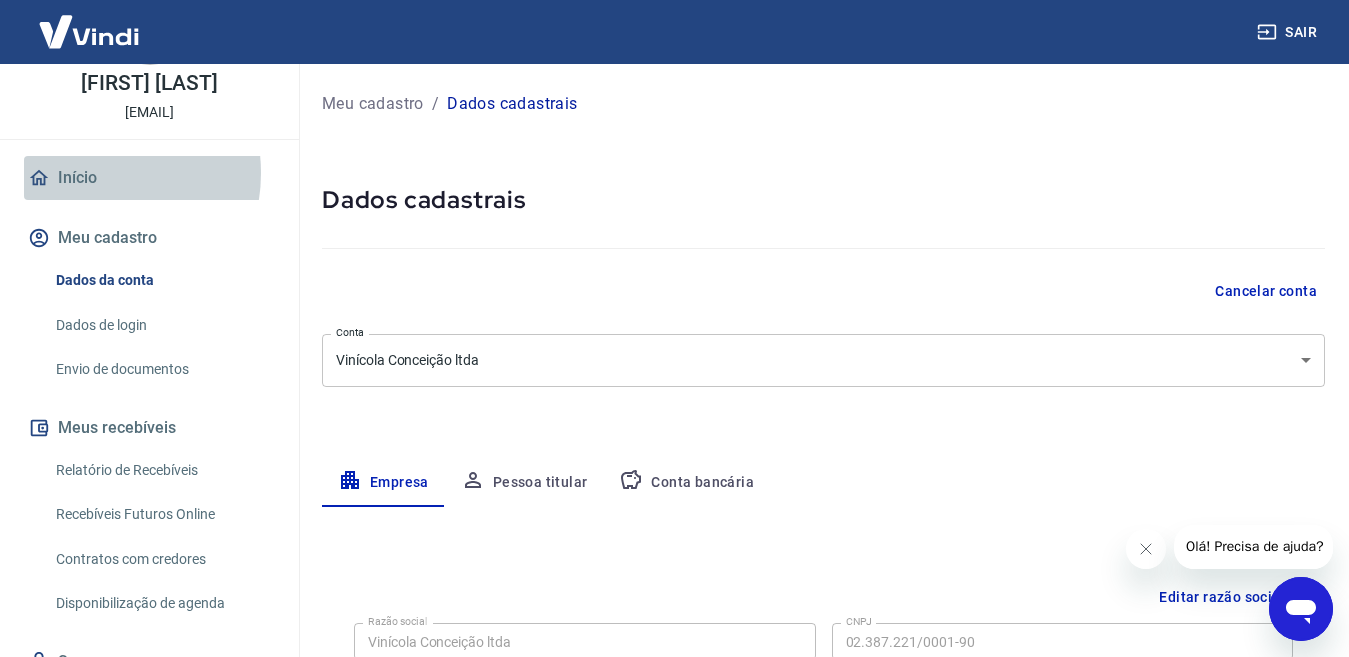 click on "Início" at bounding box center (149, 178) 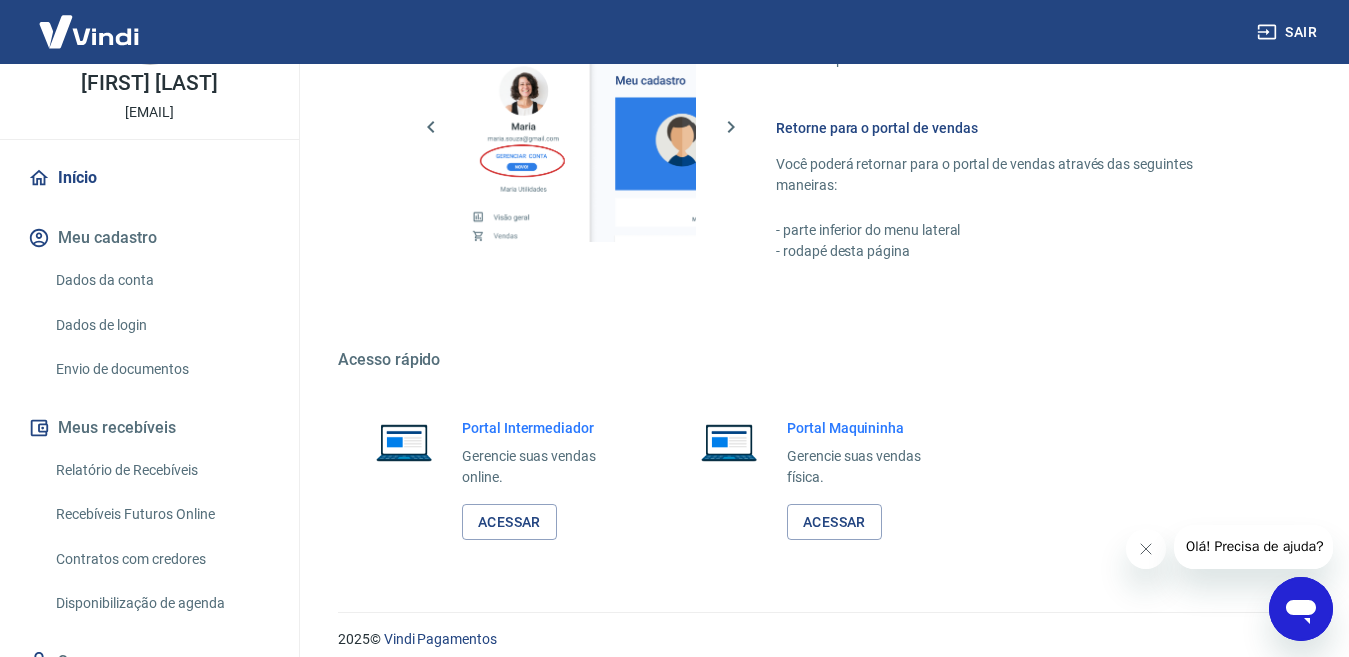 scroll, scrollTop: 1191, scrollLeft: 0, axis: vertical 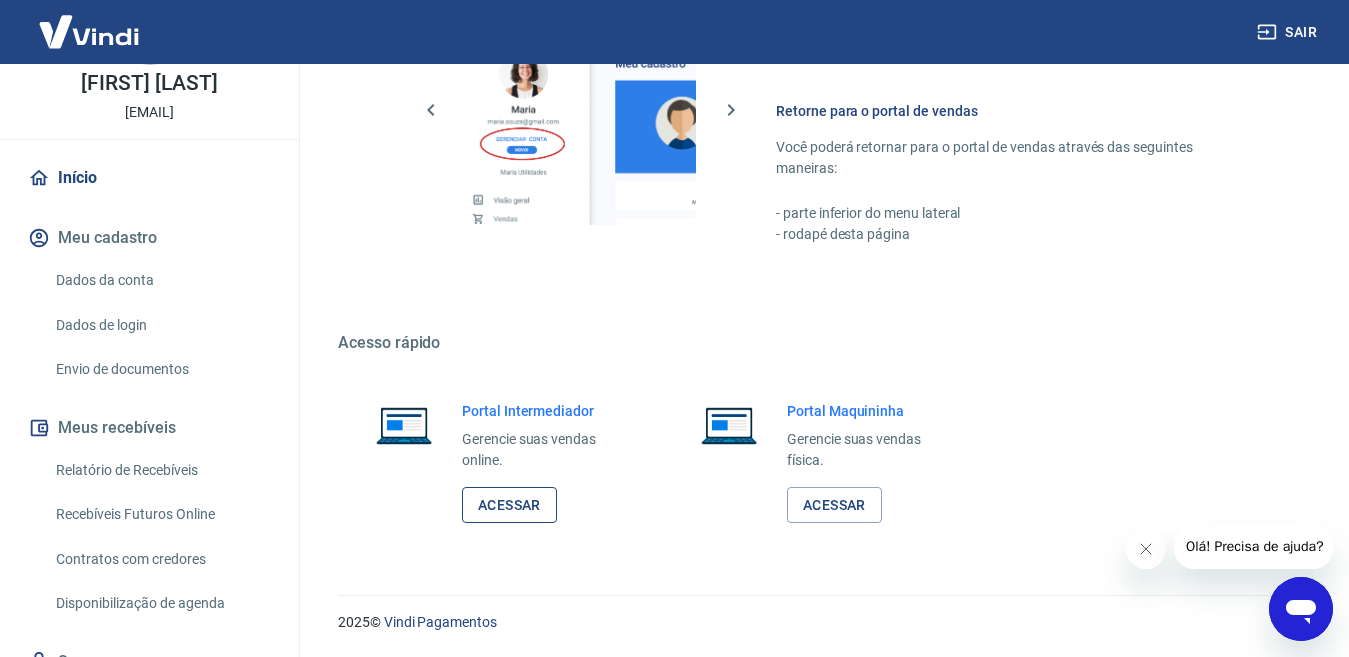 click on "Acessar" at bounding box center (509, 505) 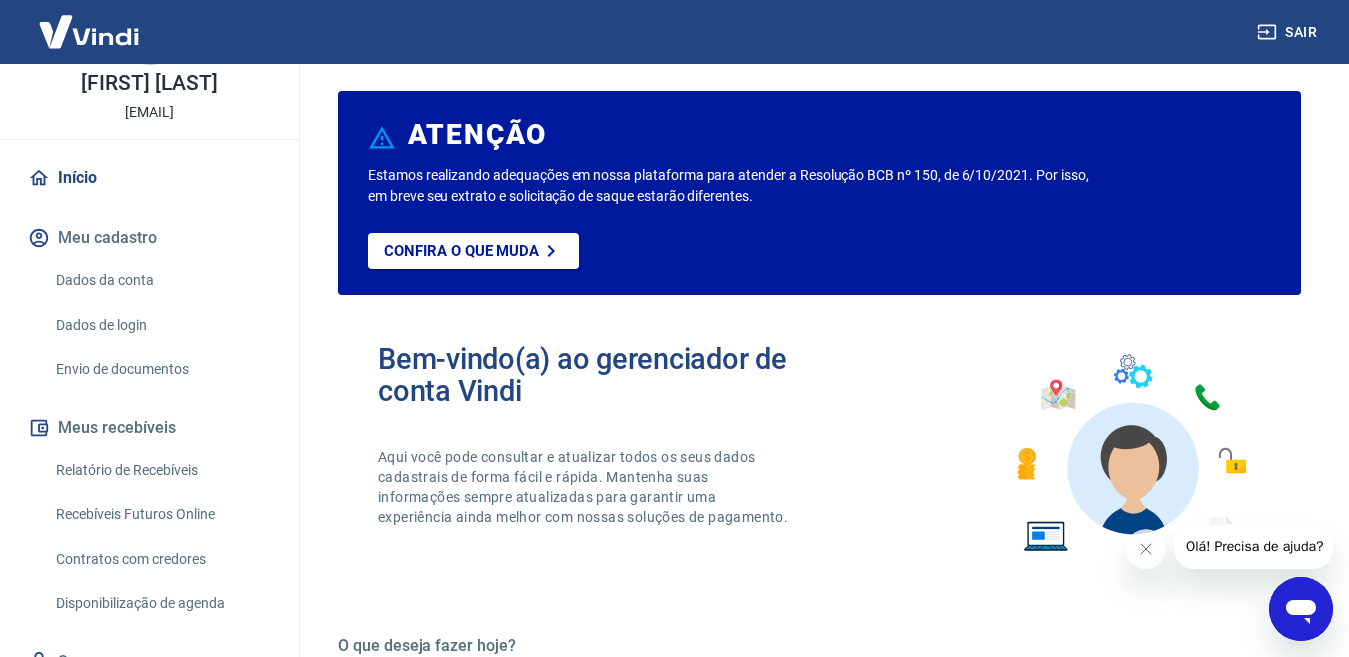 scroll, scrollTop: 0, scrollLeft: 0, axis: both 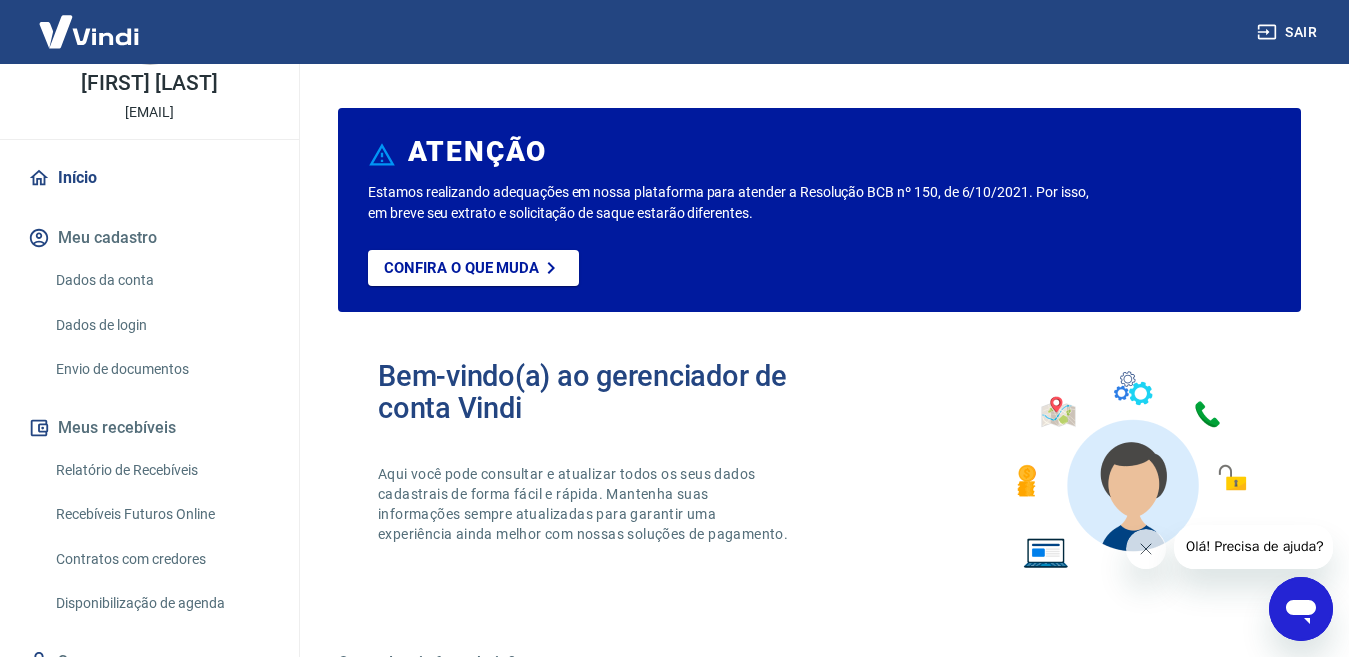 click on "Dados da conta" at bounding box center (161, 280) 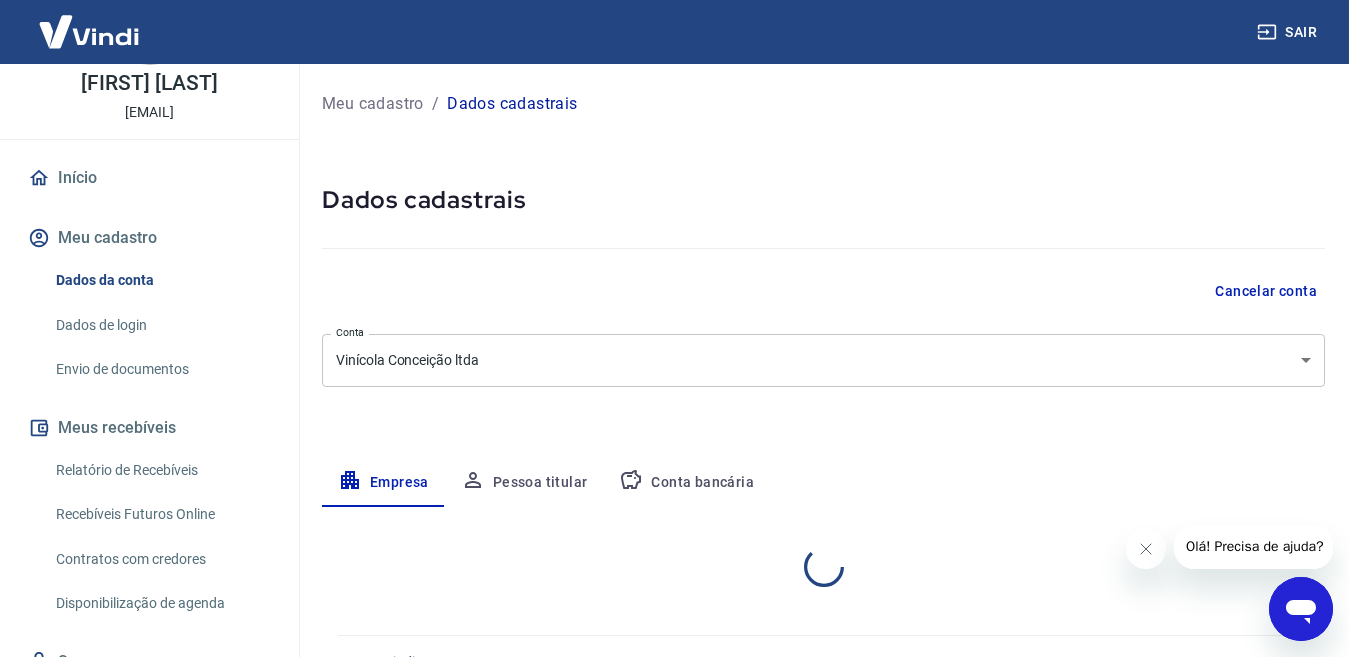 select on "RS" 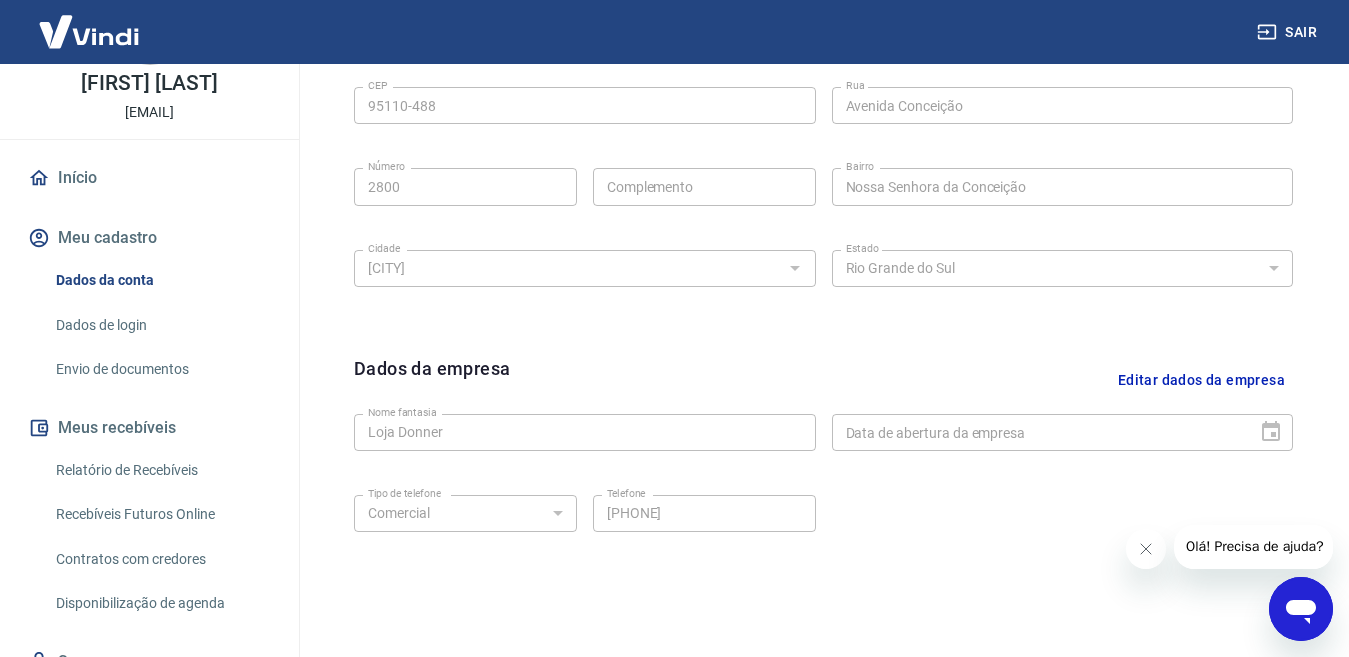 scroll, scrollTop: 785, scrollLeft: 0, axis: vertical 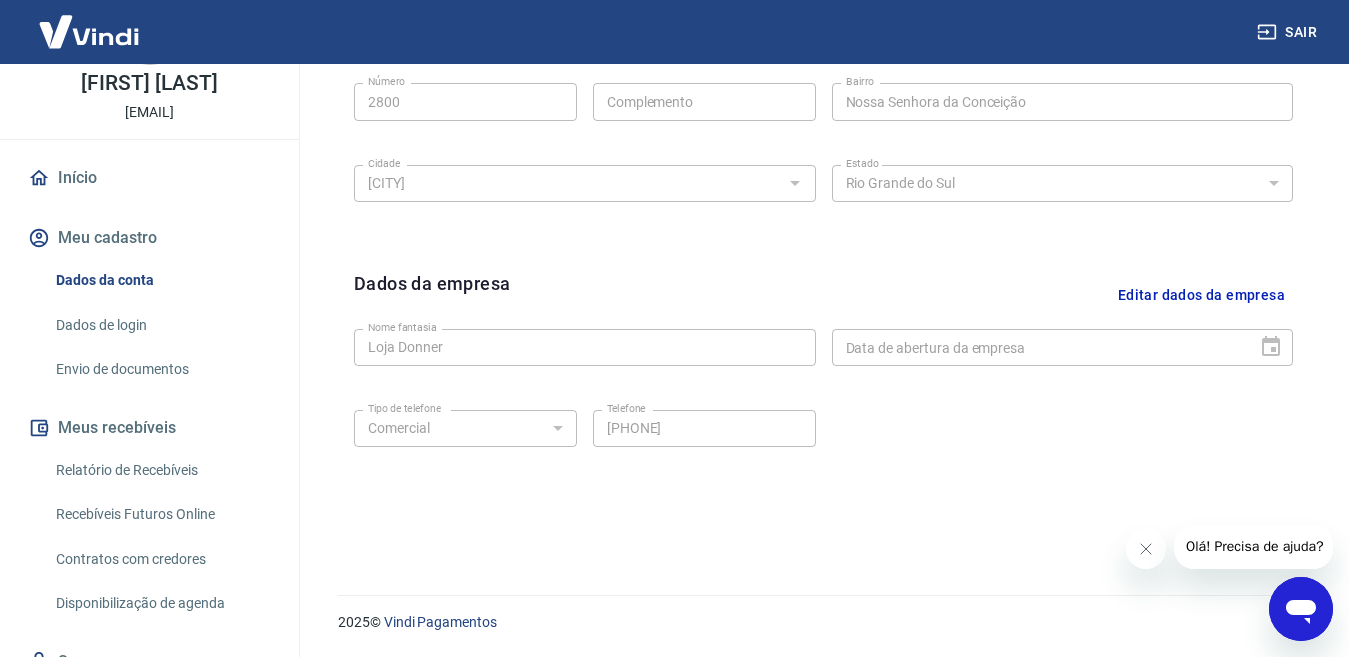 click on "Meu cadastro" at bounding box center (149, 238) 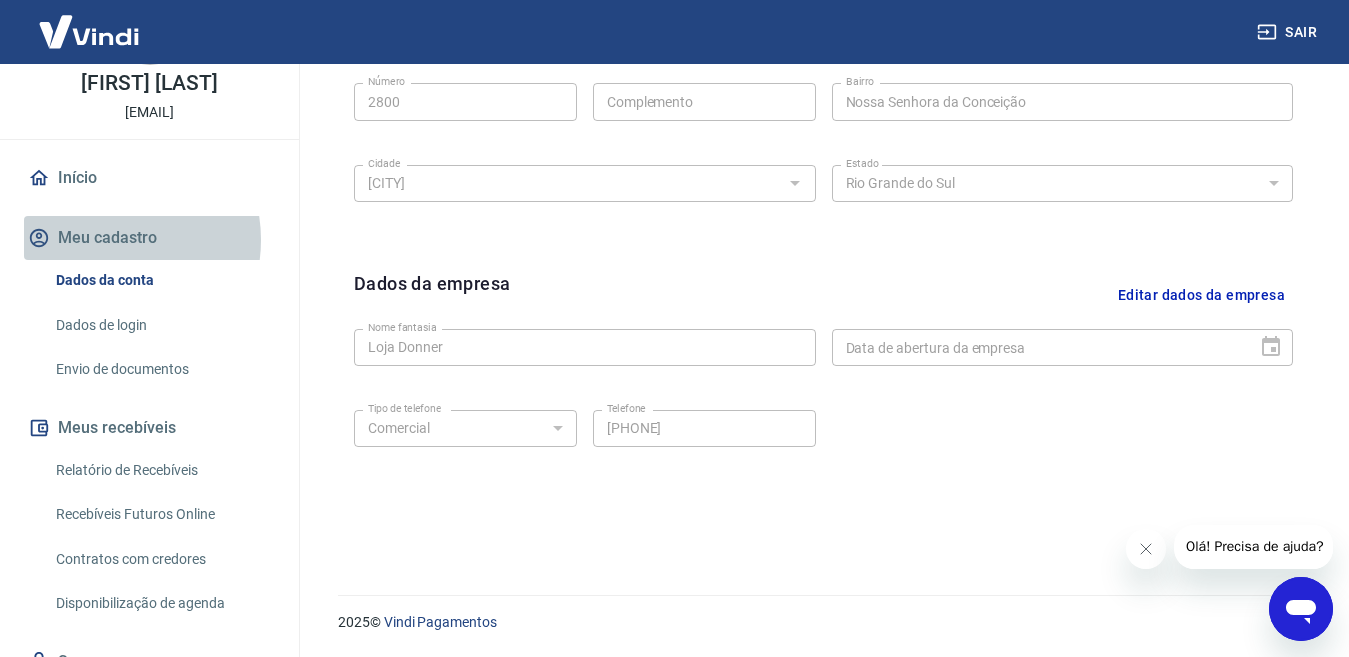 click on "Meu cadastro" at bounding box center [149, 238] 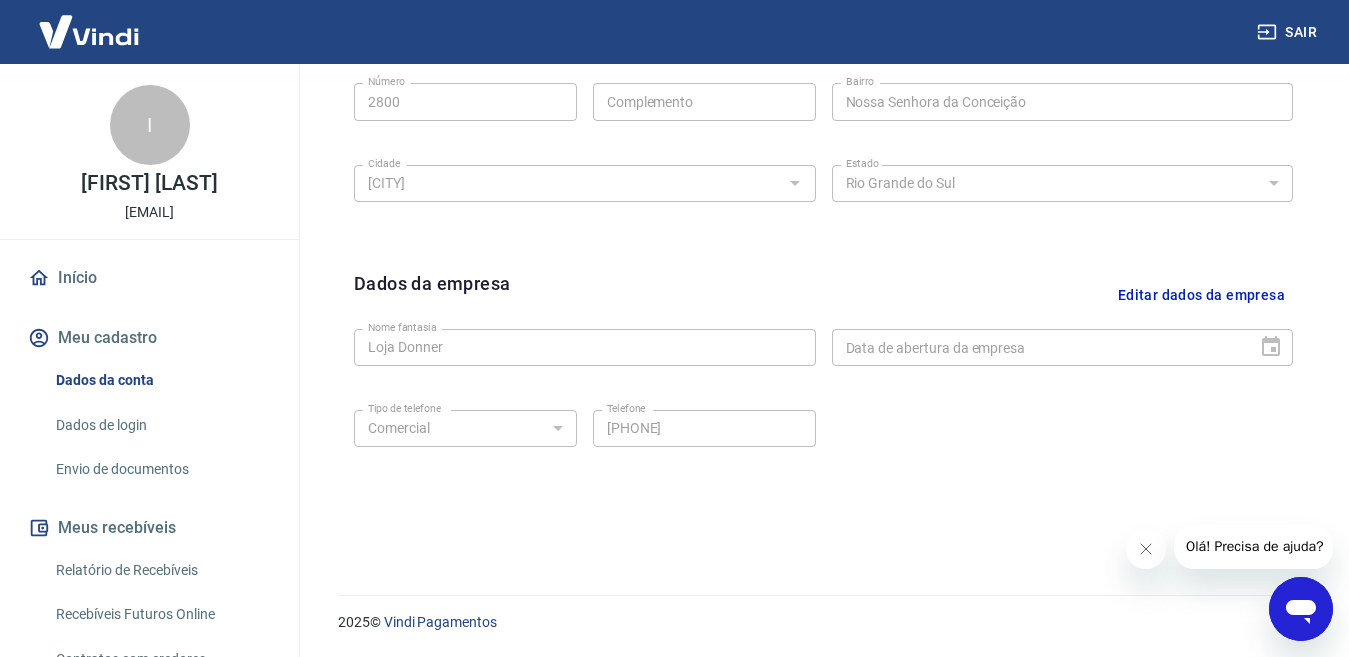 scroll, scrollTop: 0, scrollLeft: 0, axis: both 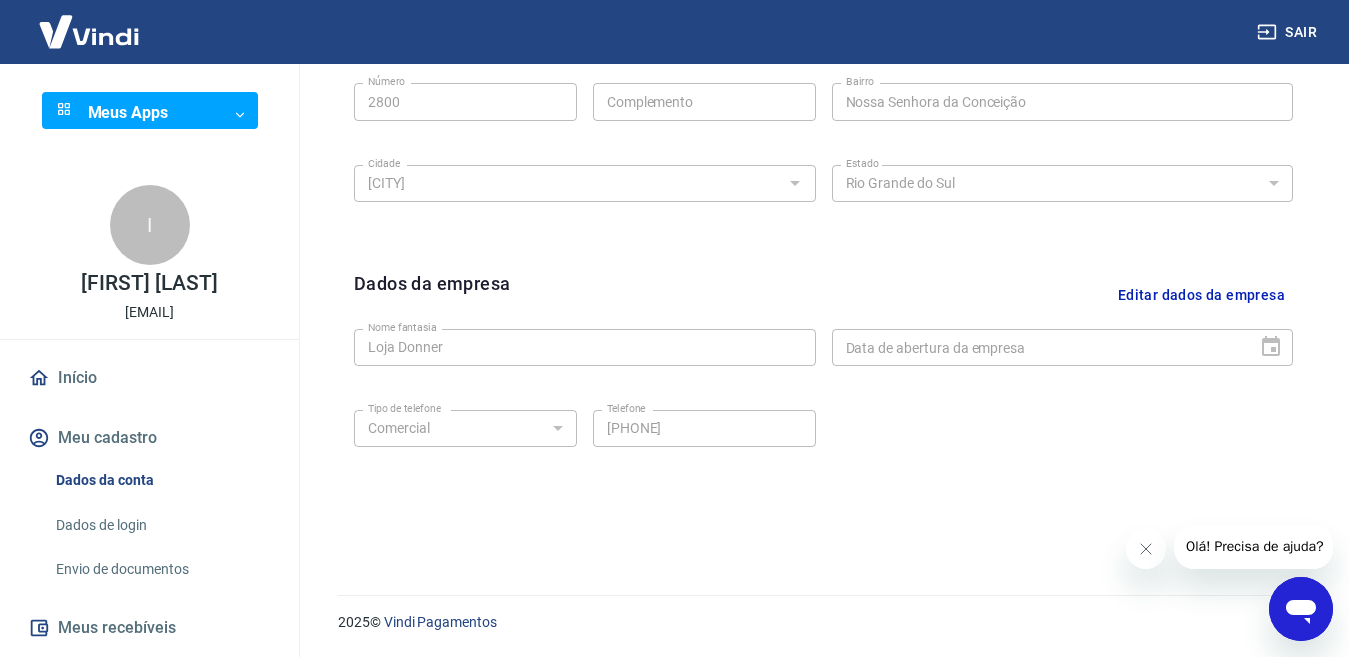 click on "I" at bounding box center [150, 225] 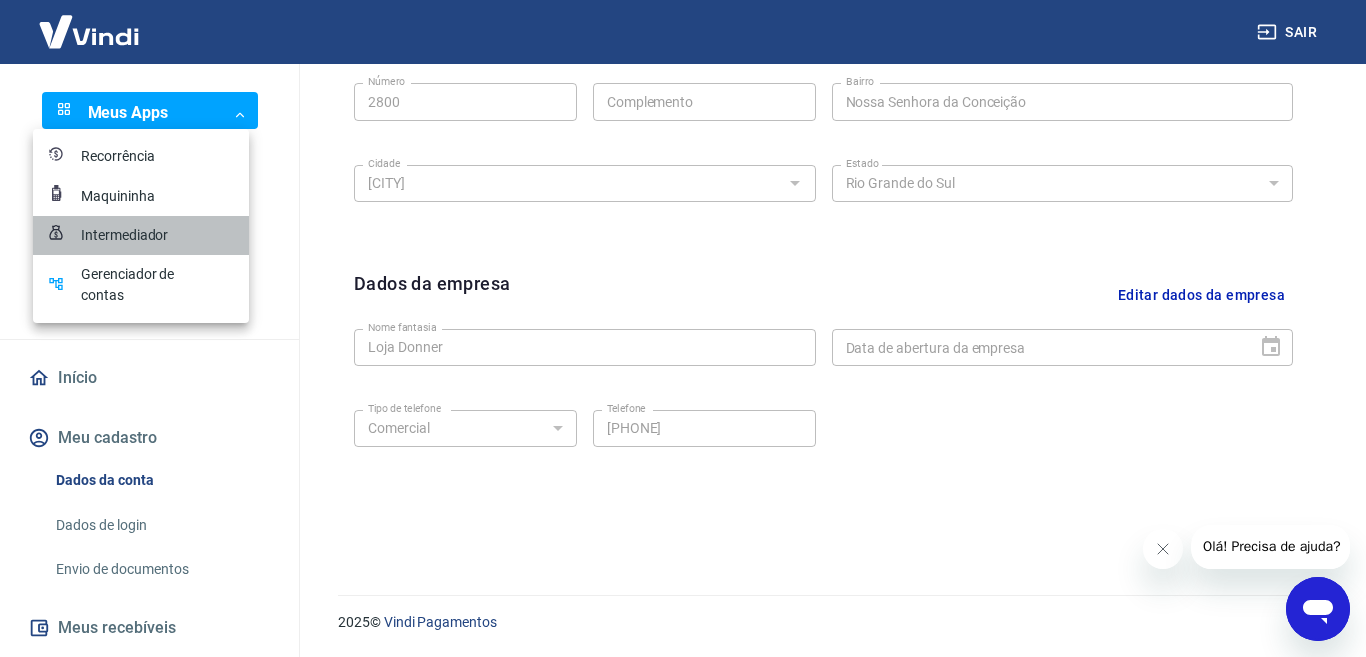 click on "Intermediador" at bounding box center (131, 235) 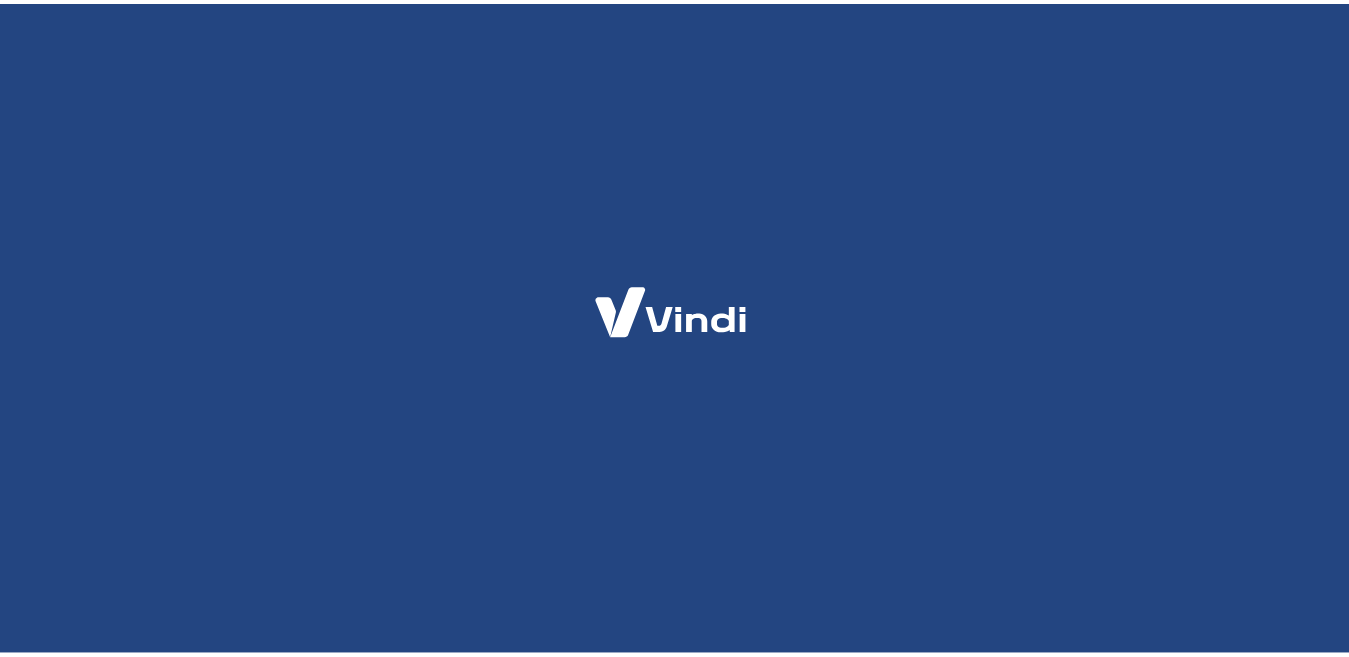 scroll, scrollTop: 0, scrollLeft: 0, axis: both 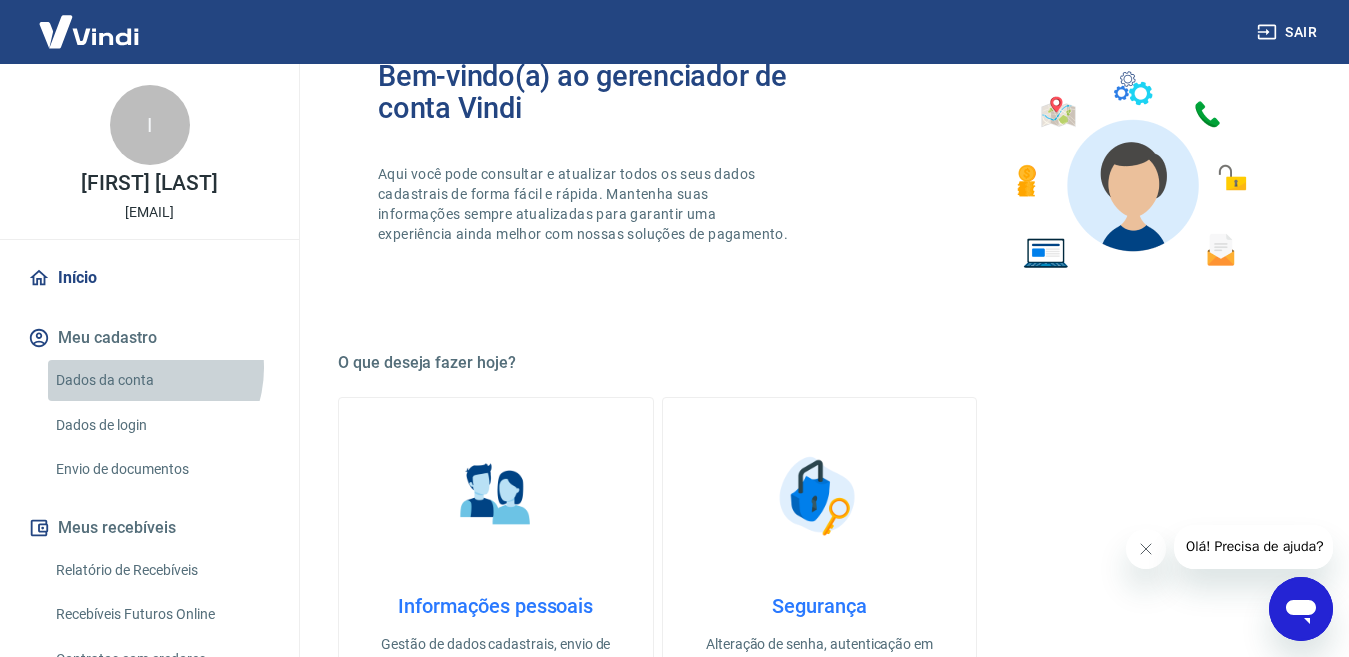 click on "Dados da conta" at bounding box center [161, 380] 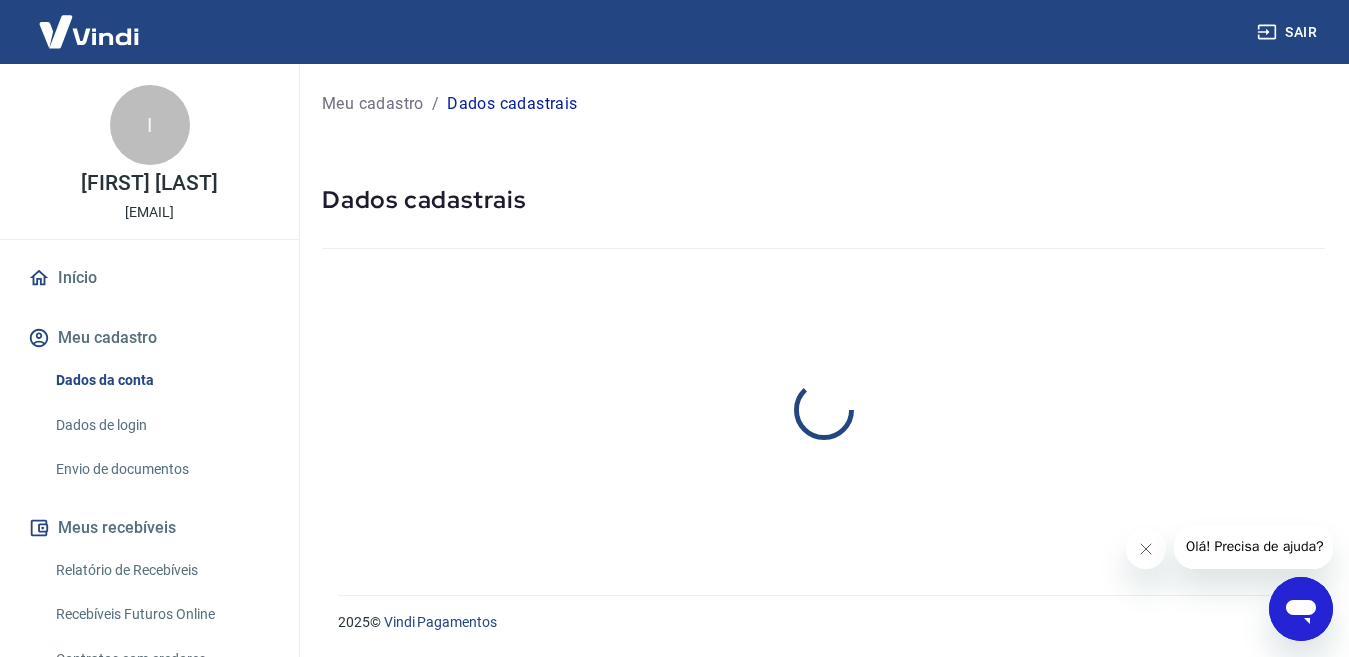 scroll, scrollTop: 0, scrollLeft: 0, axis: both 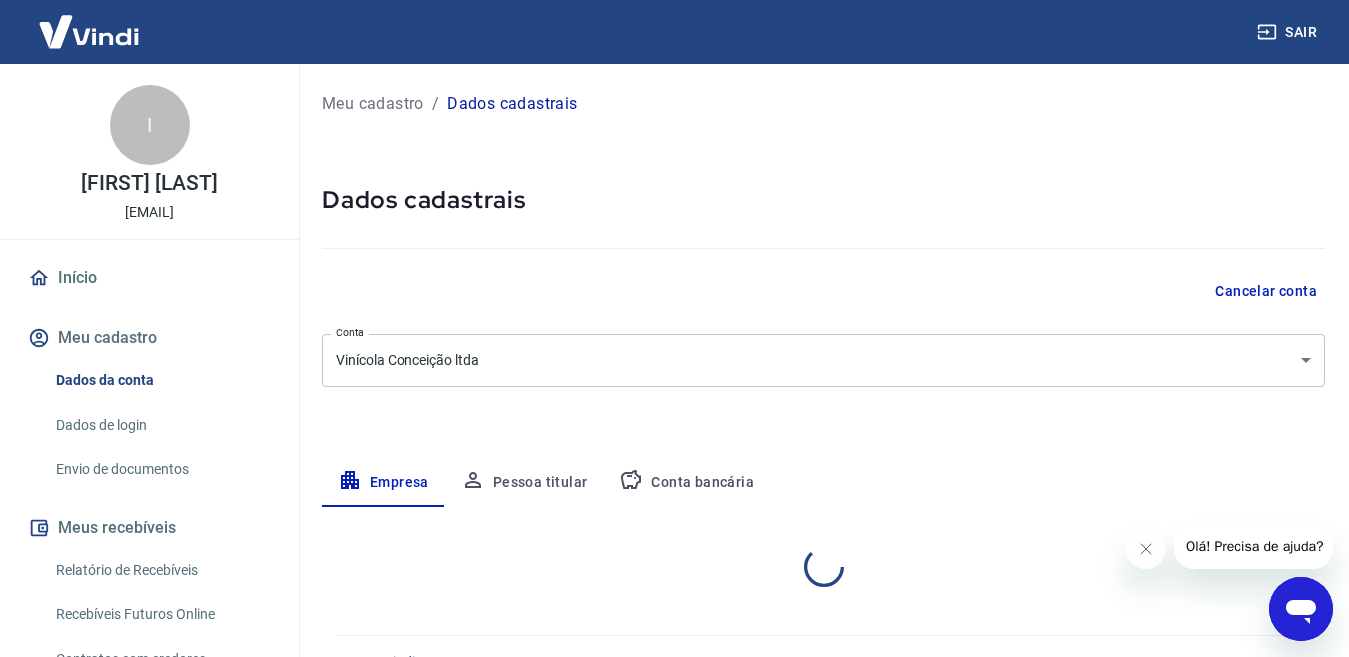select on "RS" 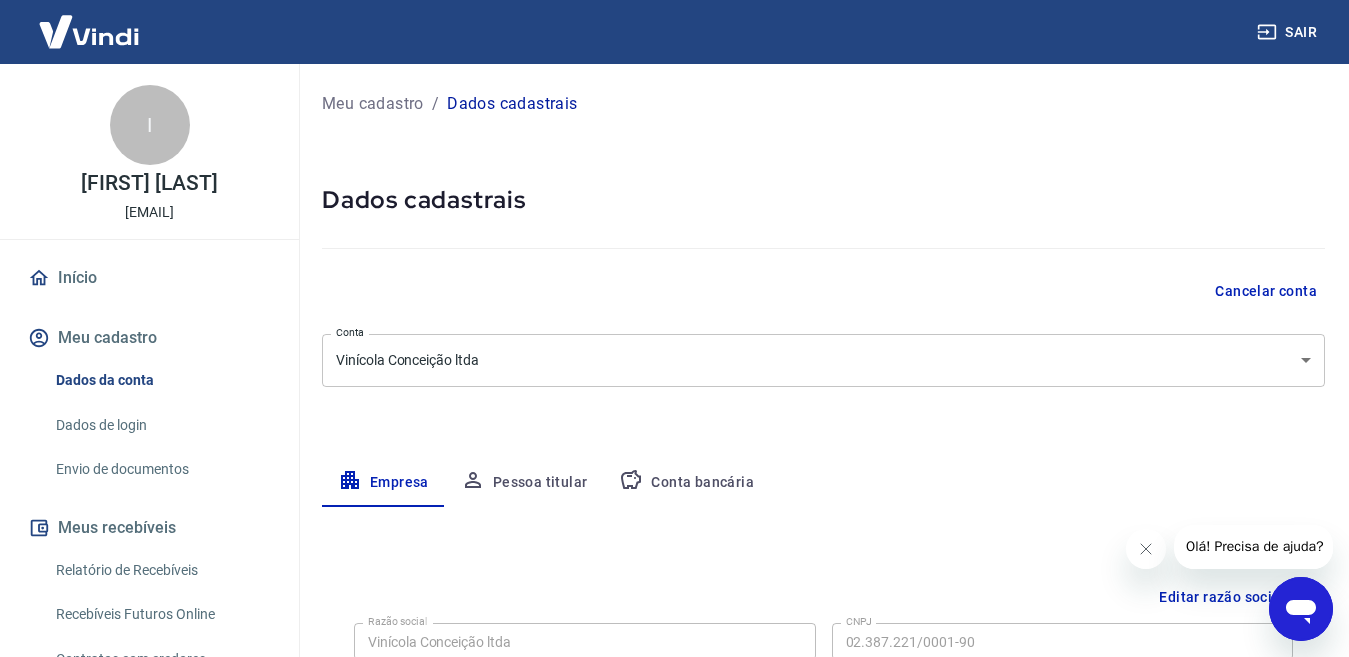 click on "Envio de documentos" at bounding box center (161, 469) 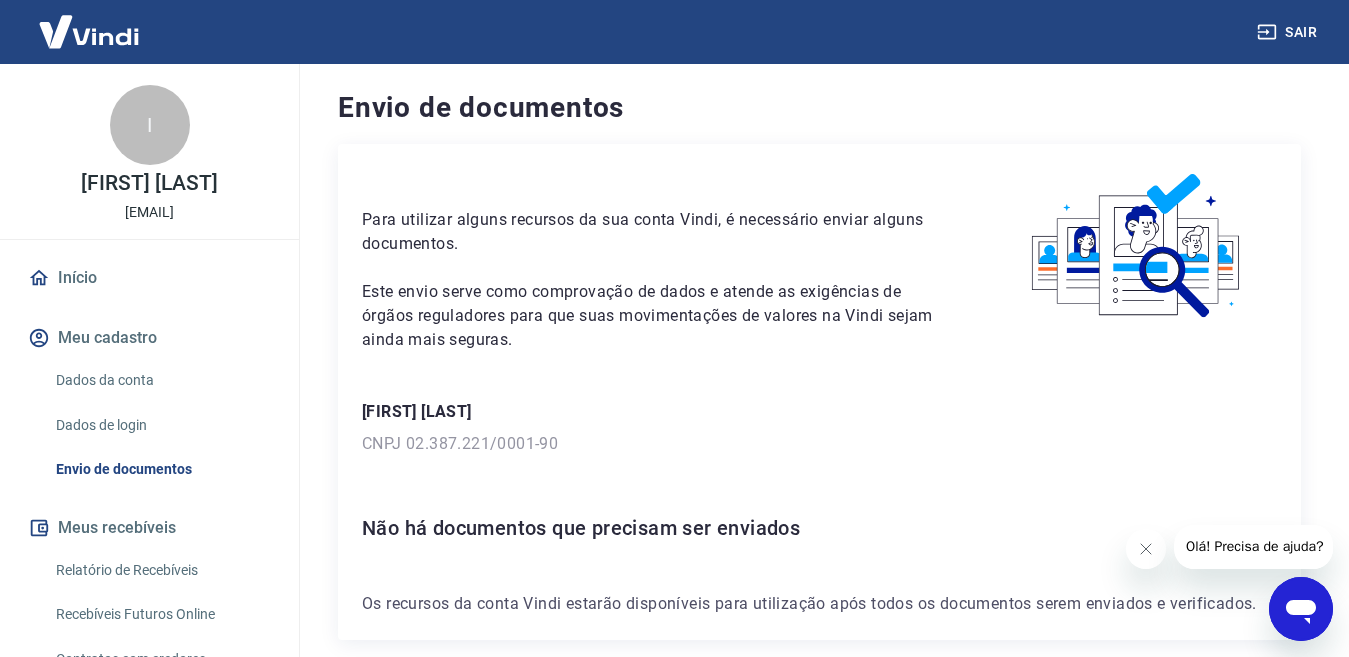 scroll, scrollTop: 93, scrollLeft: 0, axis: vertical 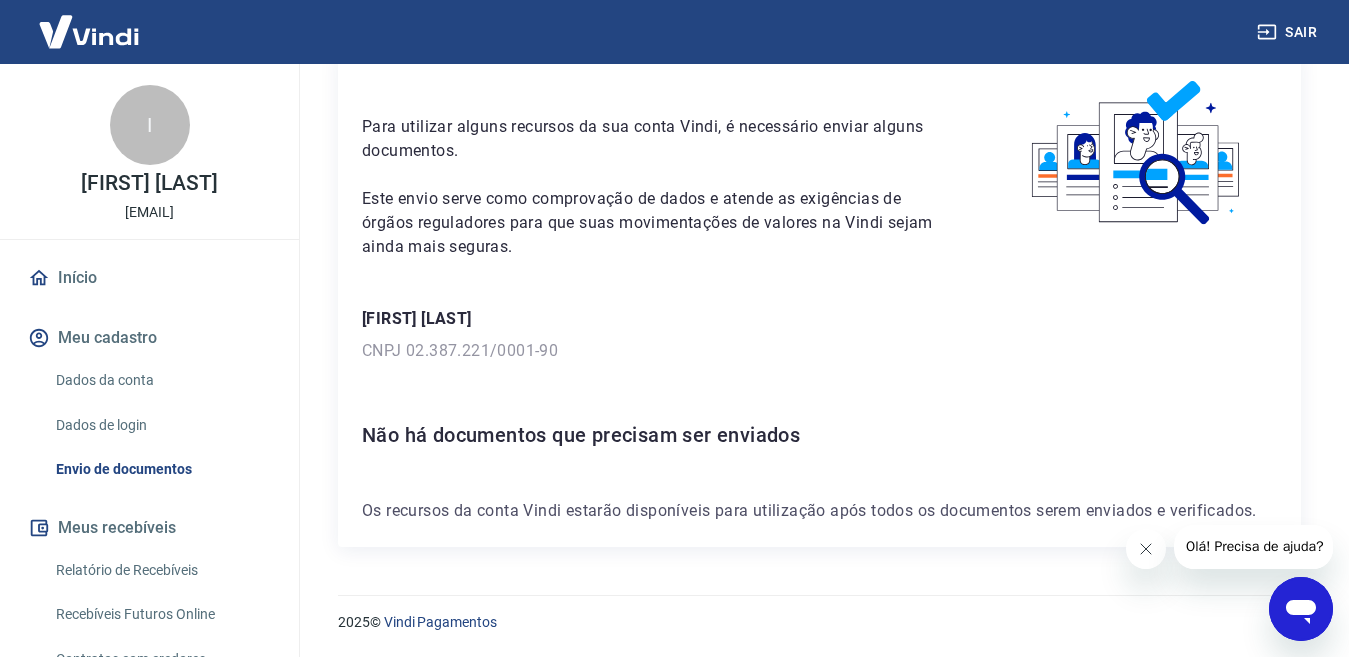 click 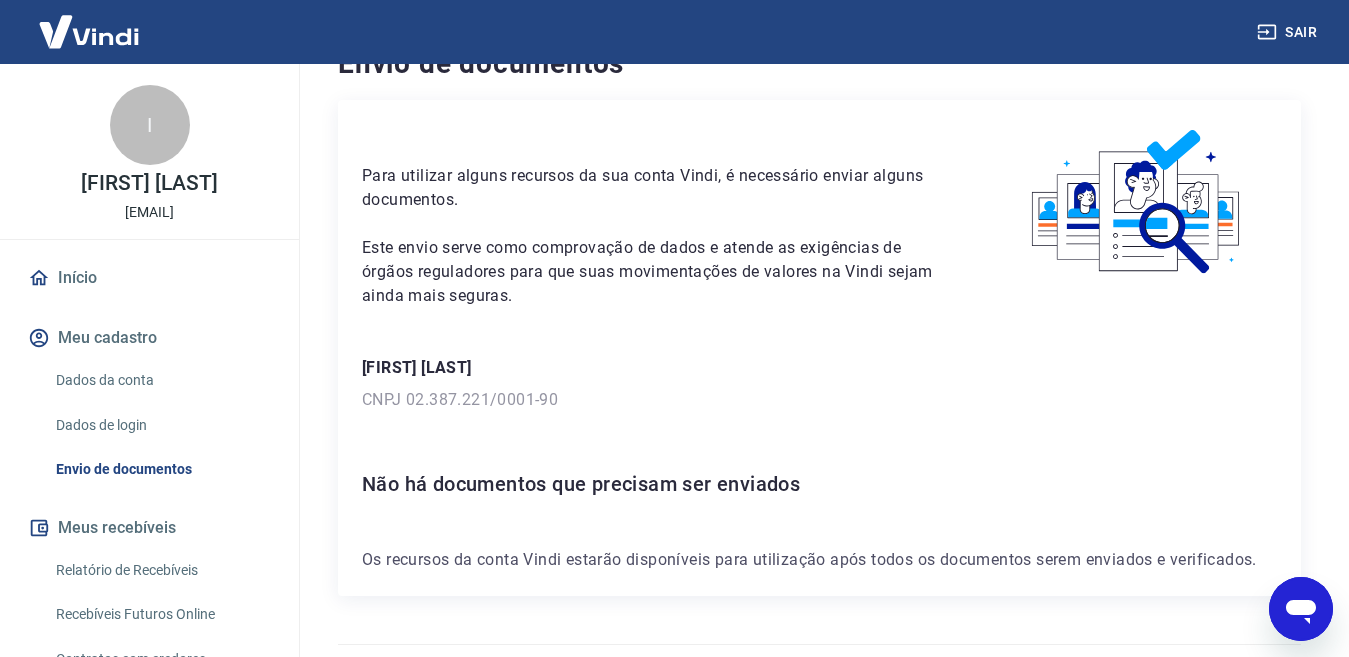 scroll, scrollTop: 0, scrollLeft: 0, axis: both 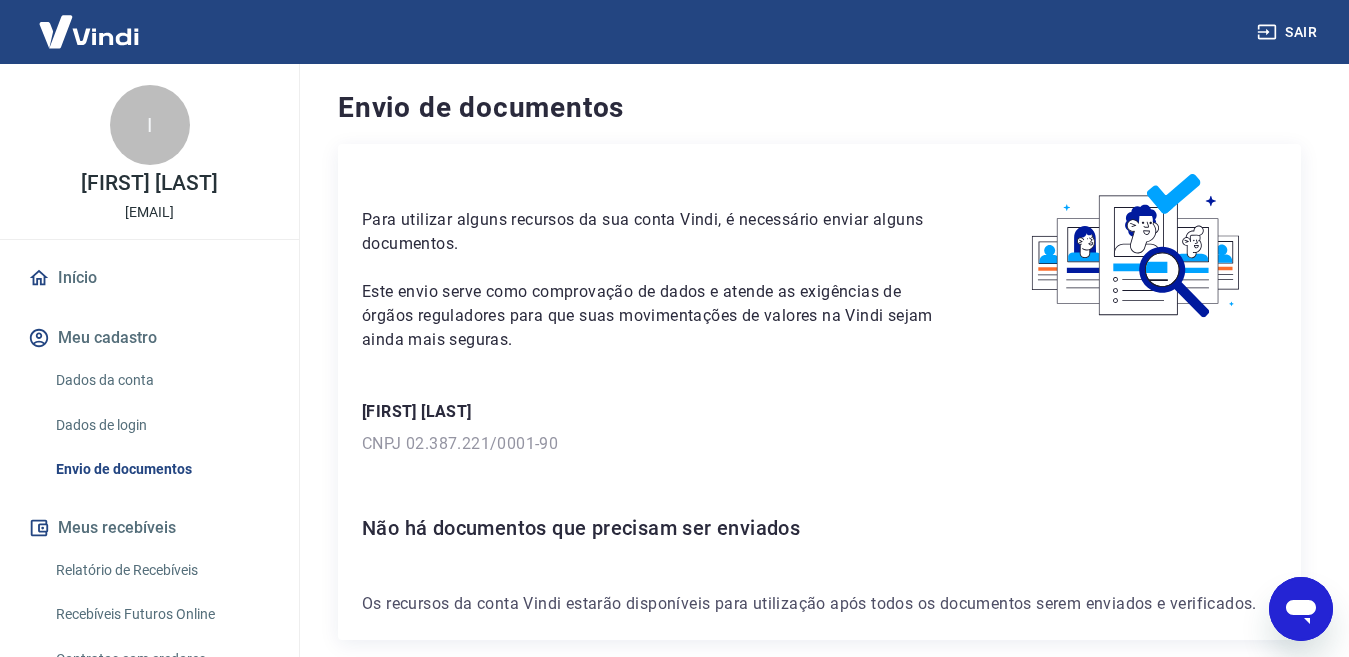 click on "Dados de login" at bounding box center [161, 425] 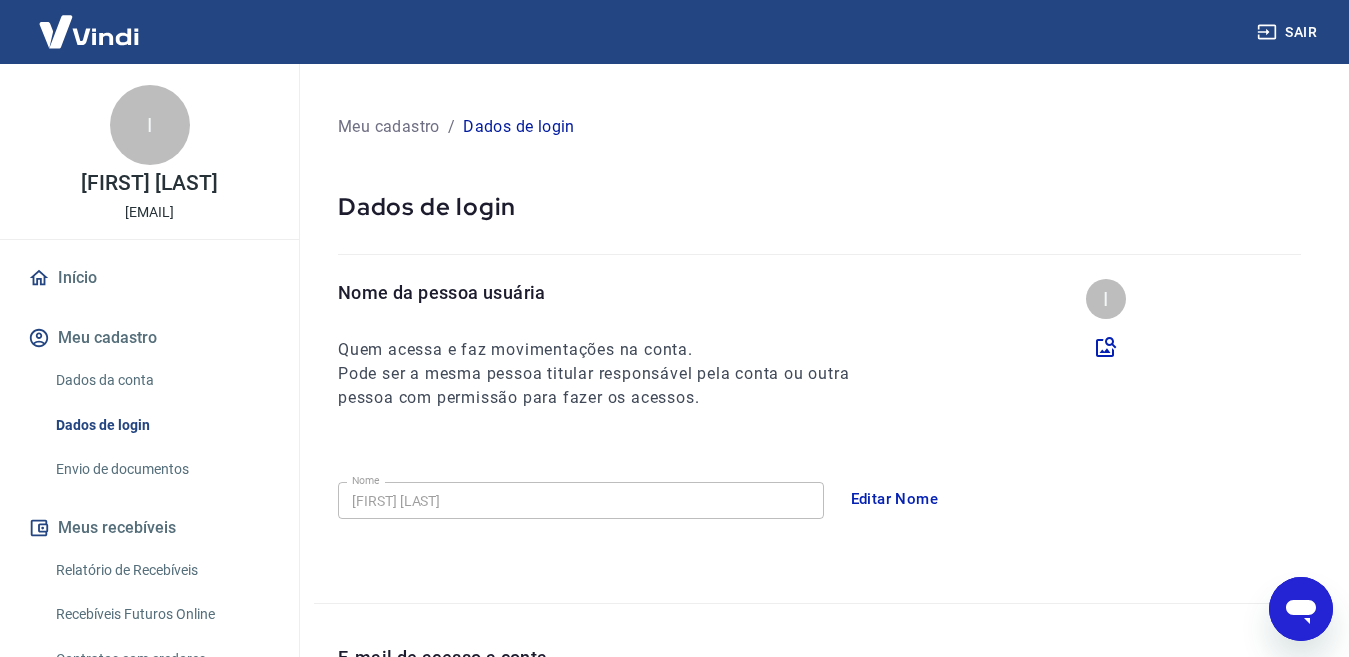 scroll, scrollTop: 0, scrollLeft: 0, axis: both 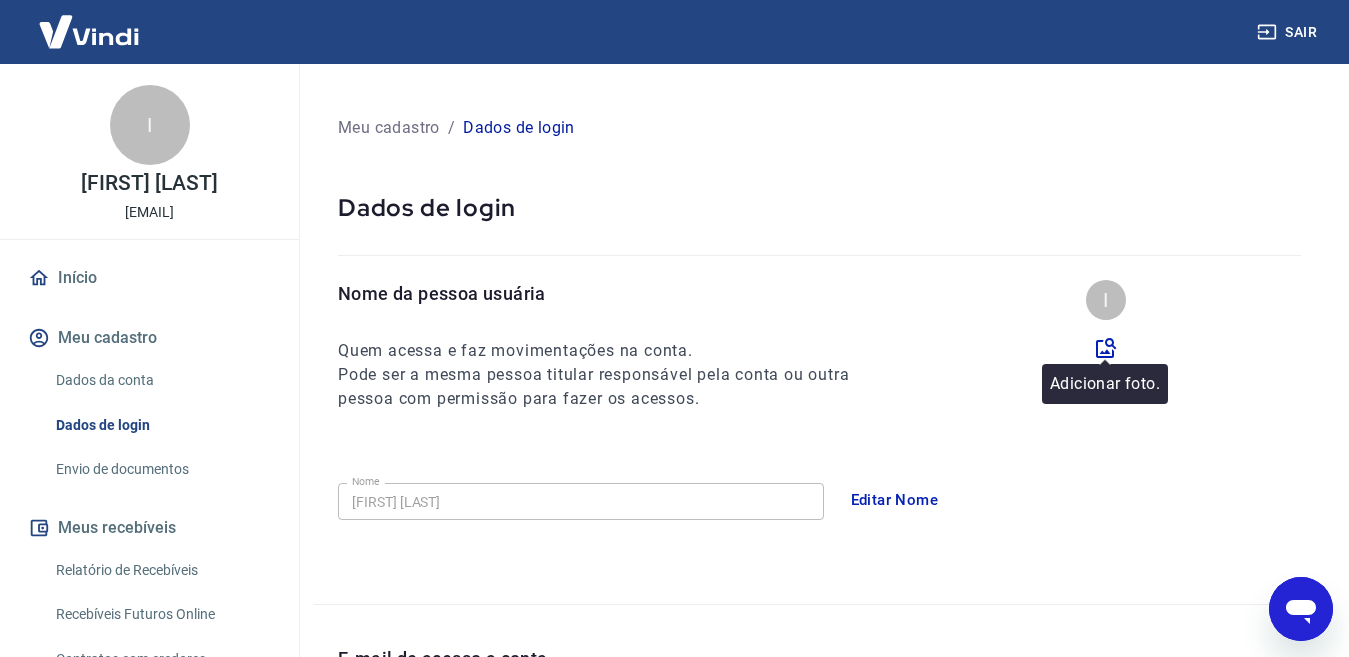 click 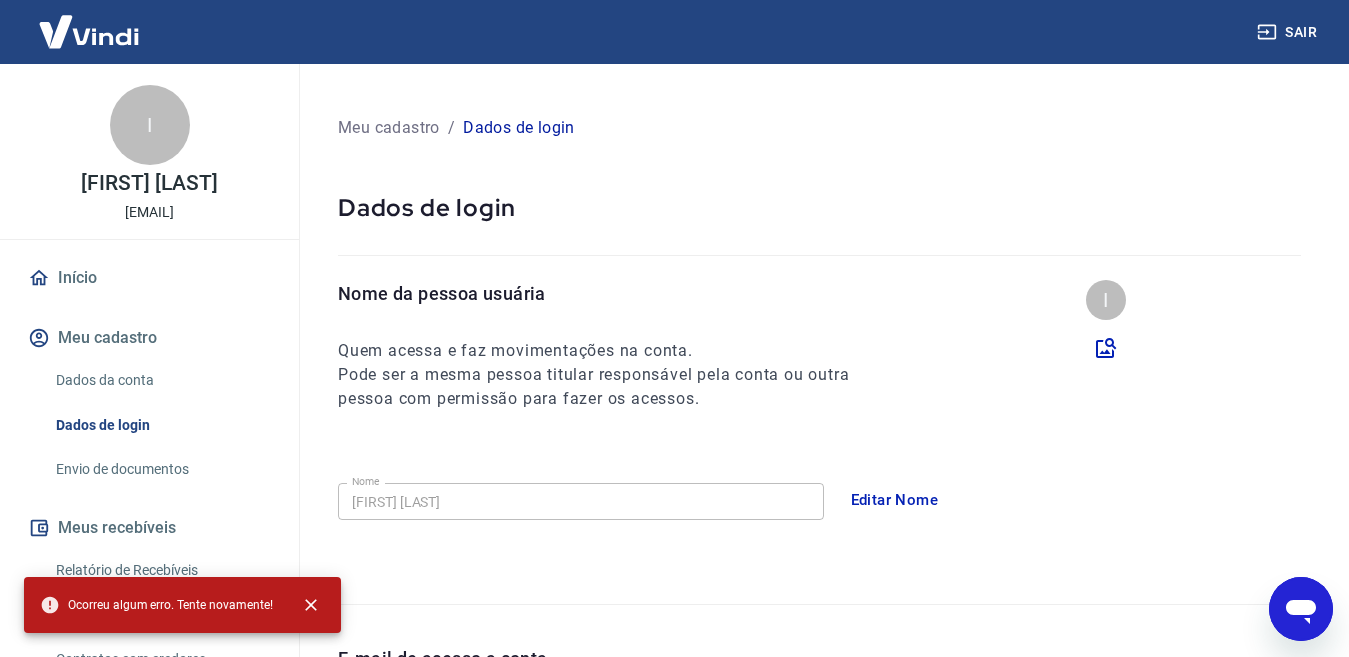 click on "I" at bounding box center (1106, 300) 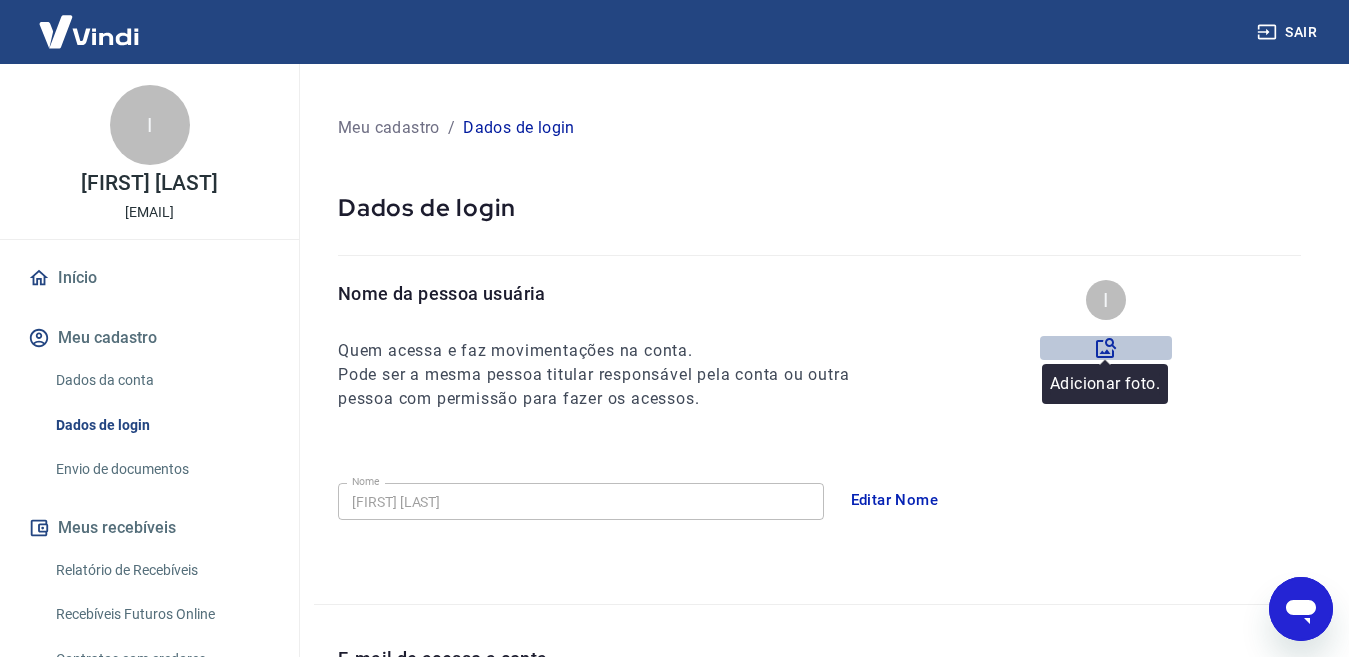 click 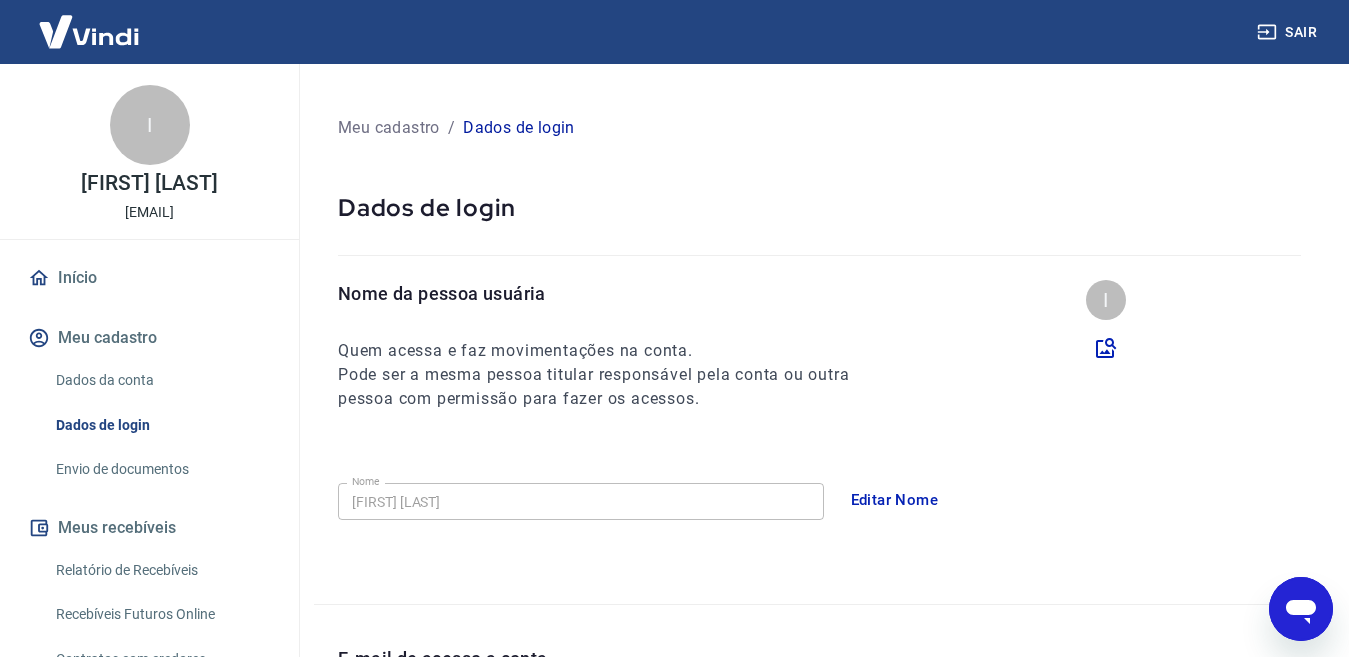 click 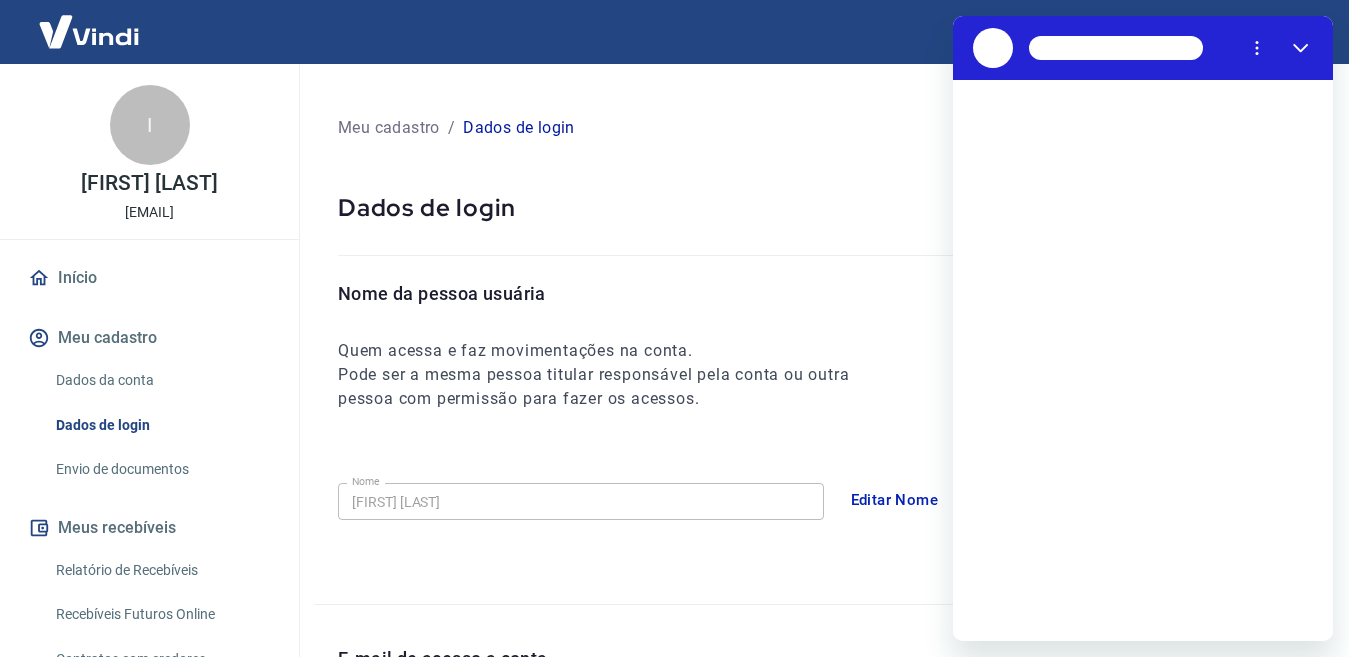scroll, scrollTop: 0, scrollLeft: 0, axis: both 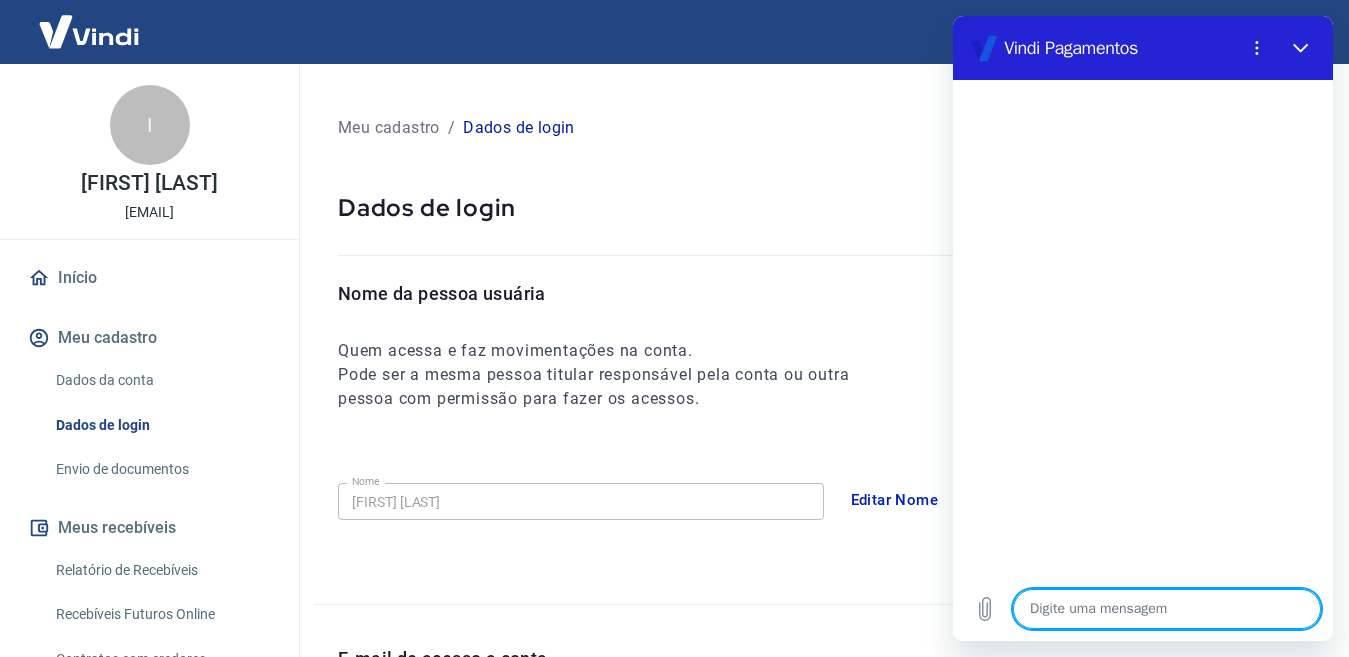 click at bounding box center [1167, 609] 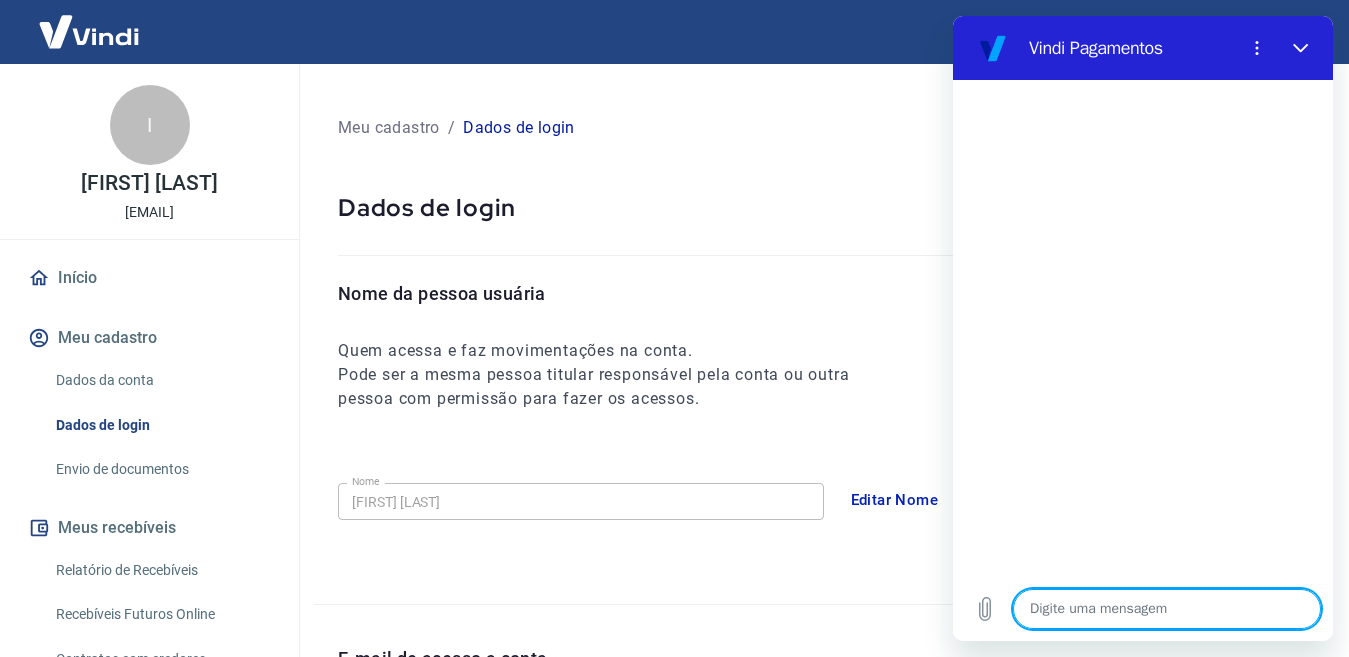 type on "f" 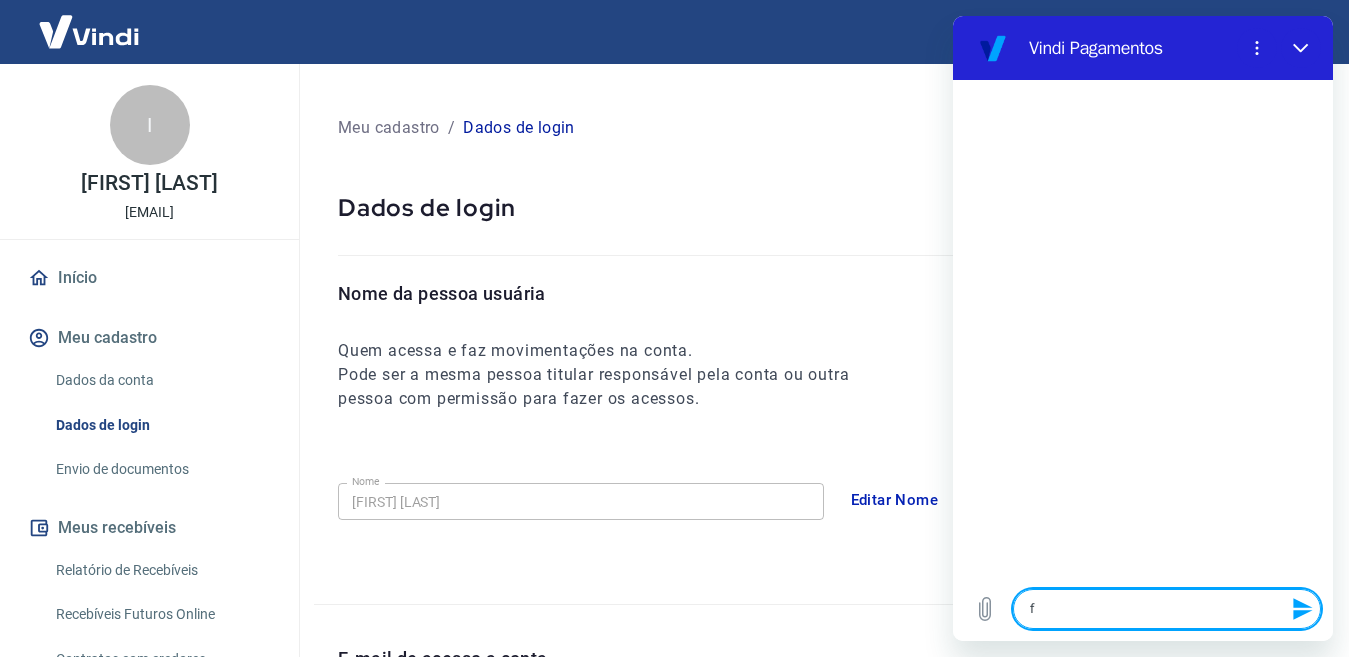 type on "fo" 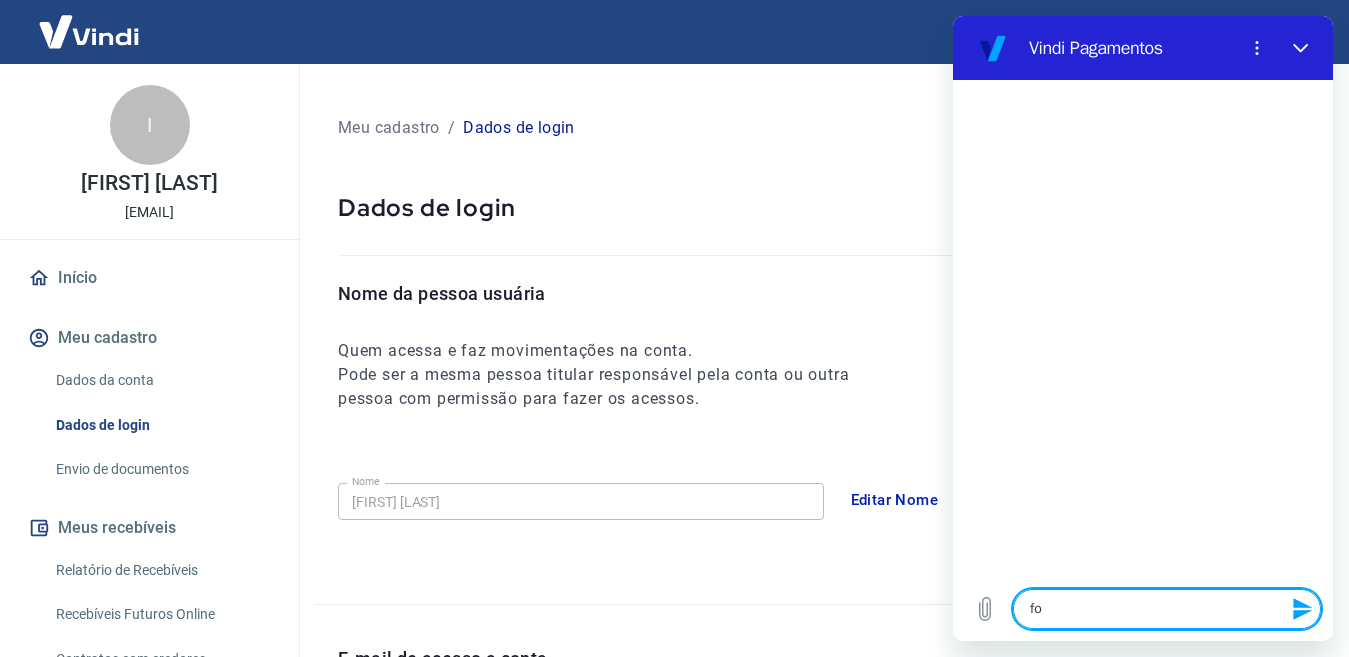 type on "fot" 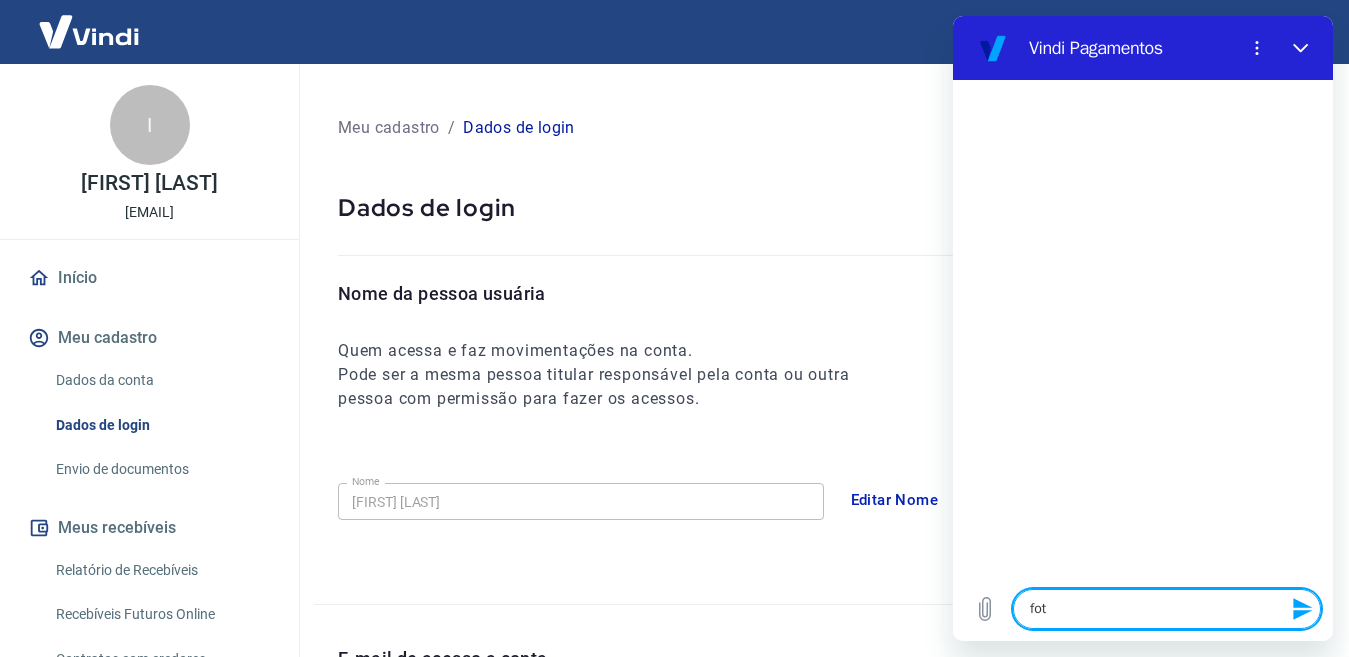 type on "foto" 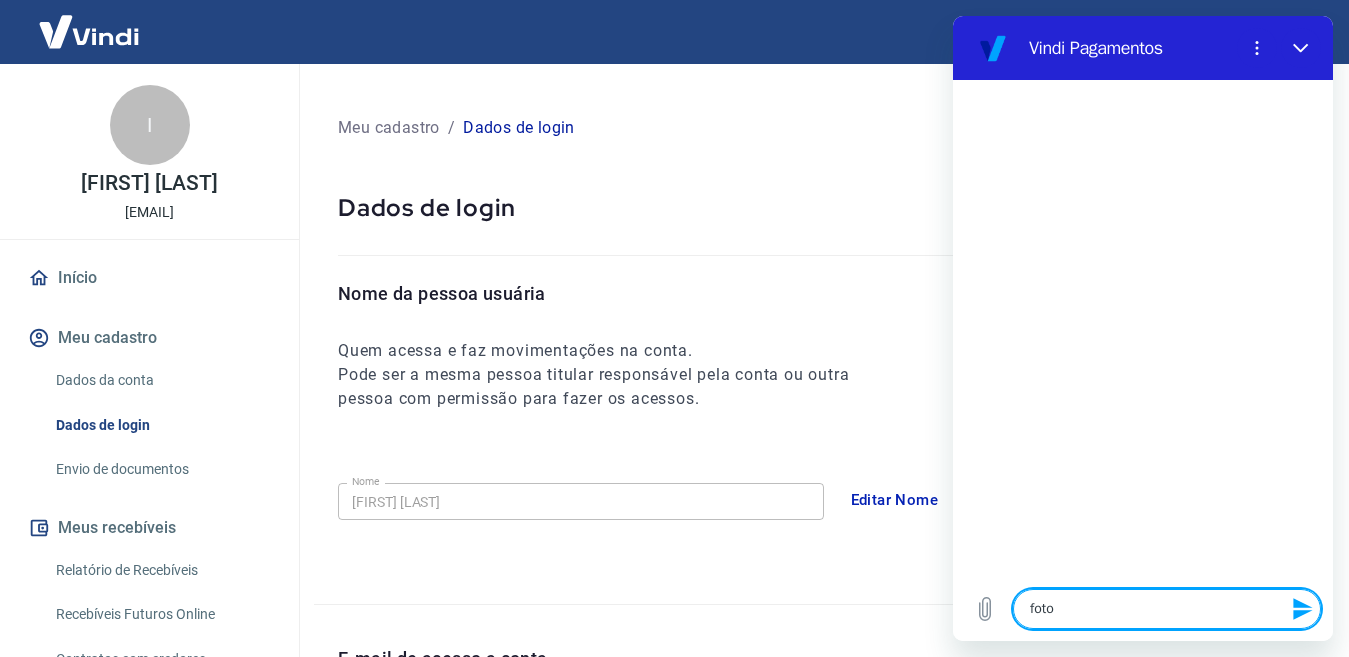 type 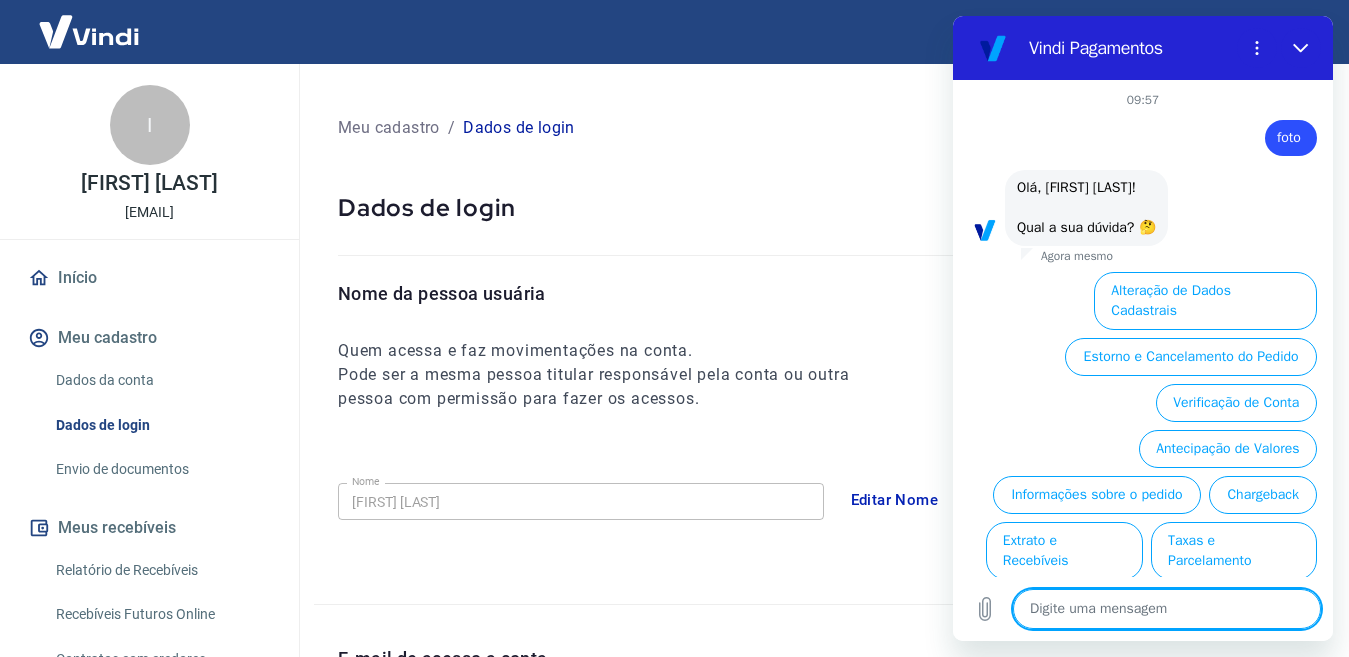 scroll, scrollTop: 60, scrollLeft: 0, axis: vertical 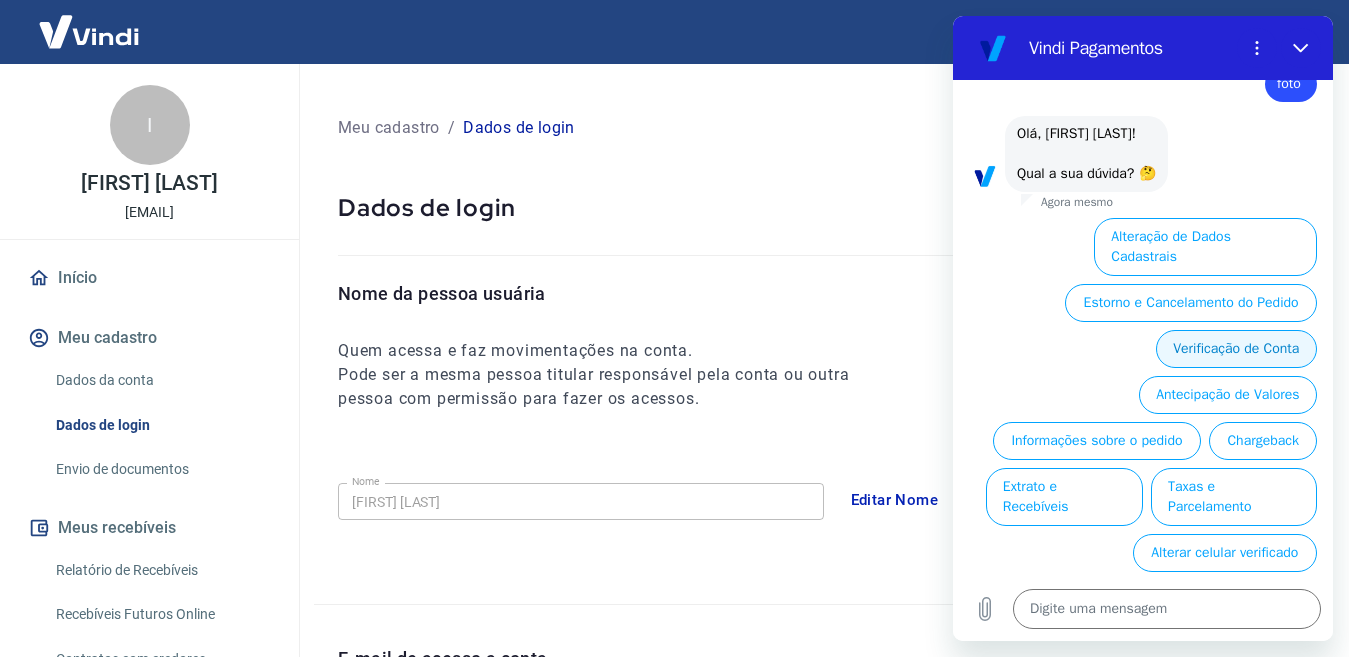click on "Verificação de Conta" at bounding box center (1236, 349) 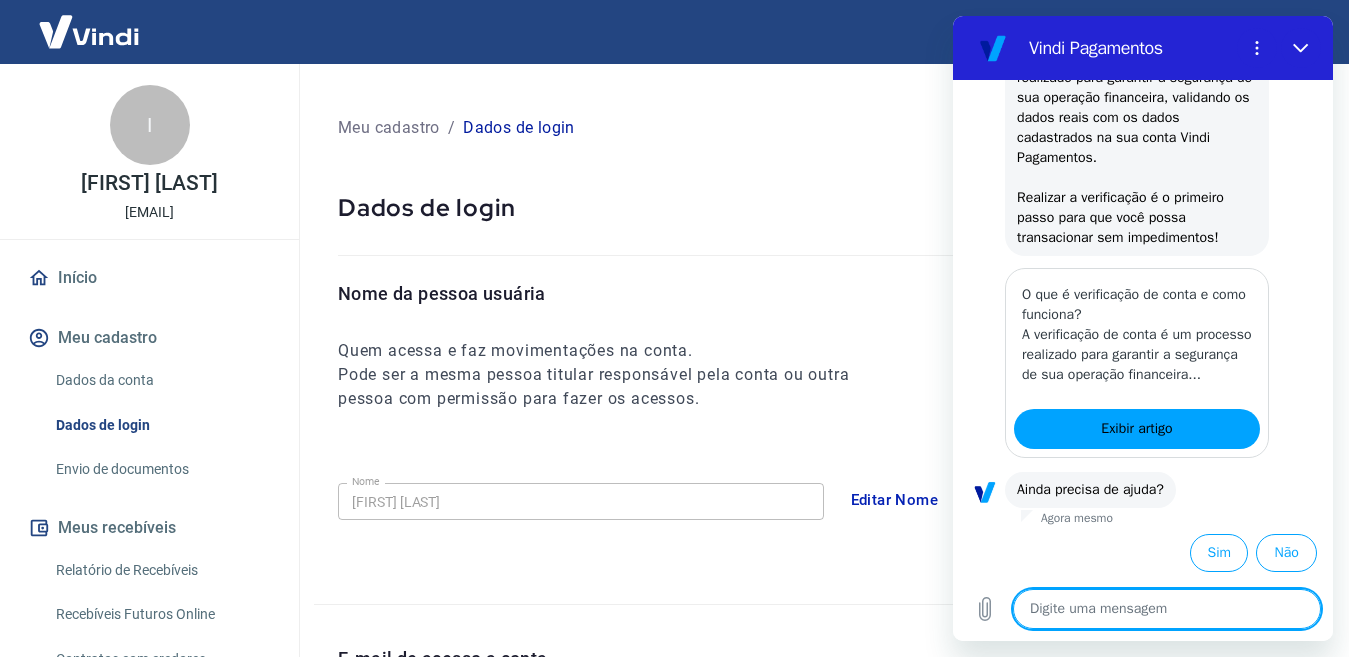 scroll, scrollTop: 304, scrollLeft: 0, axis: vertical 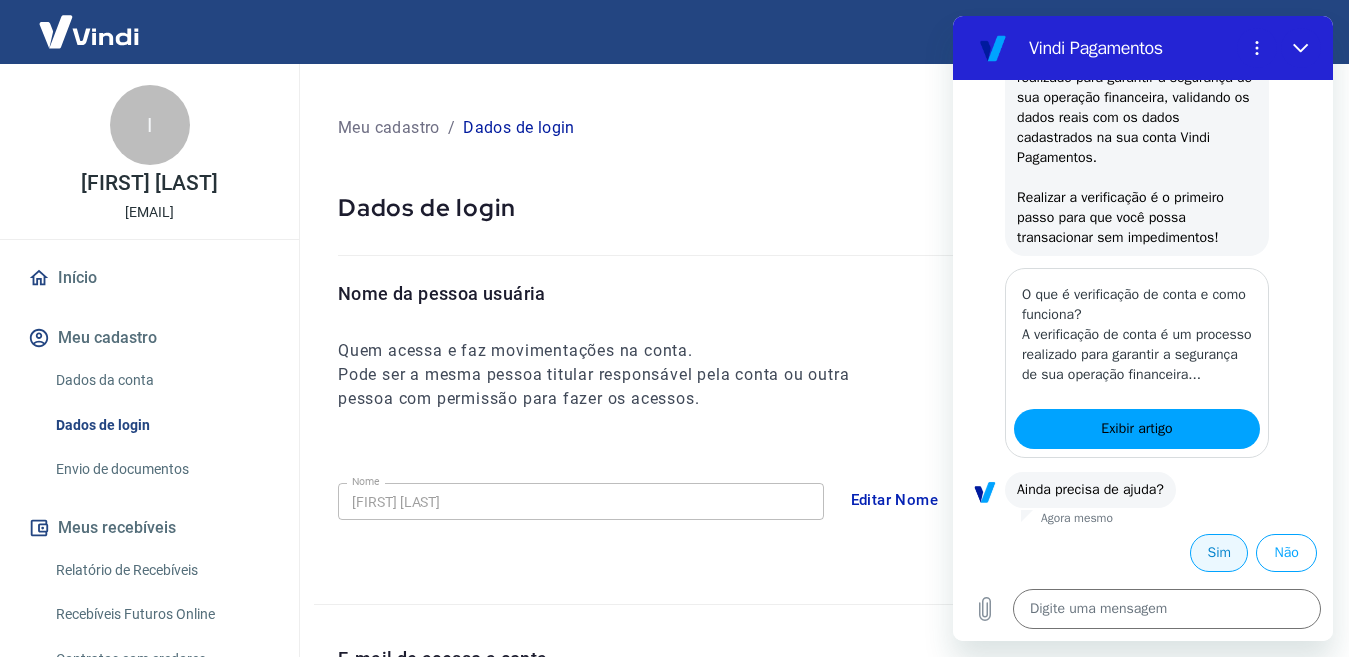 click on "Sim" at bounding box center (1219, 553) 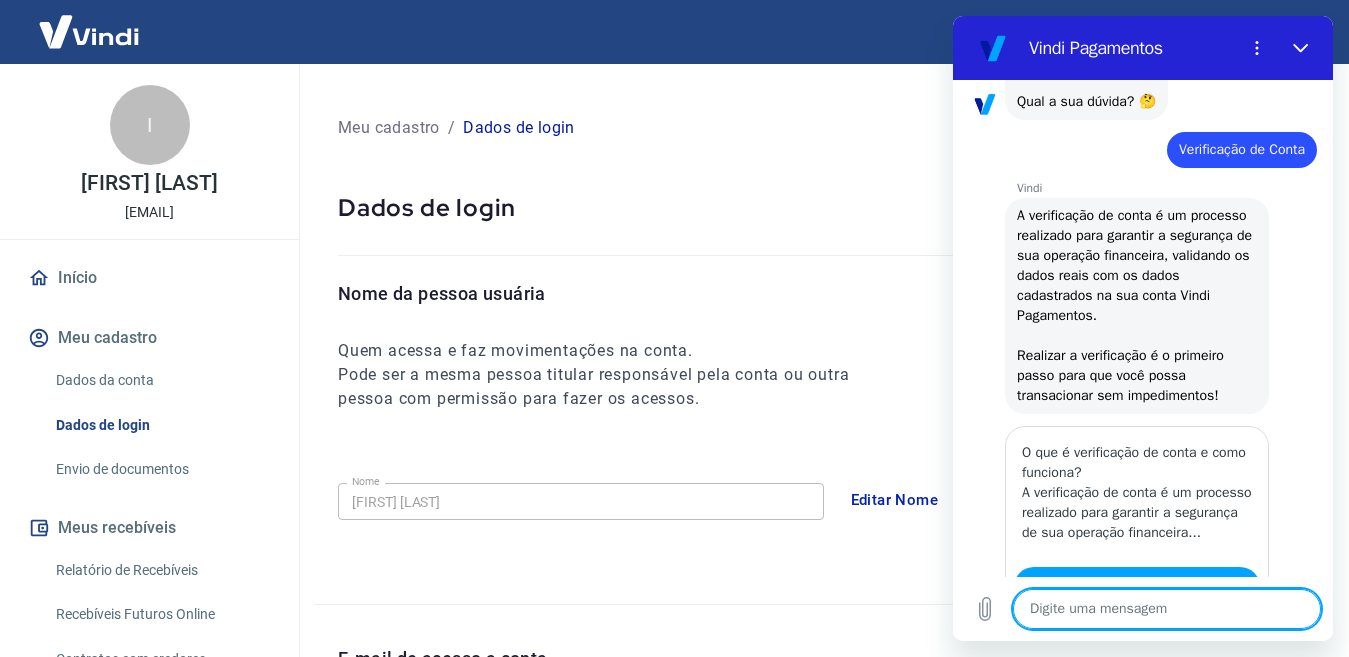 scroll, scrollTop: 306, scrollLeft: 0, axis: vertical 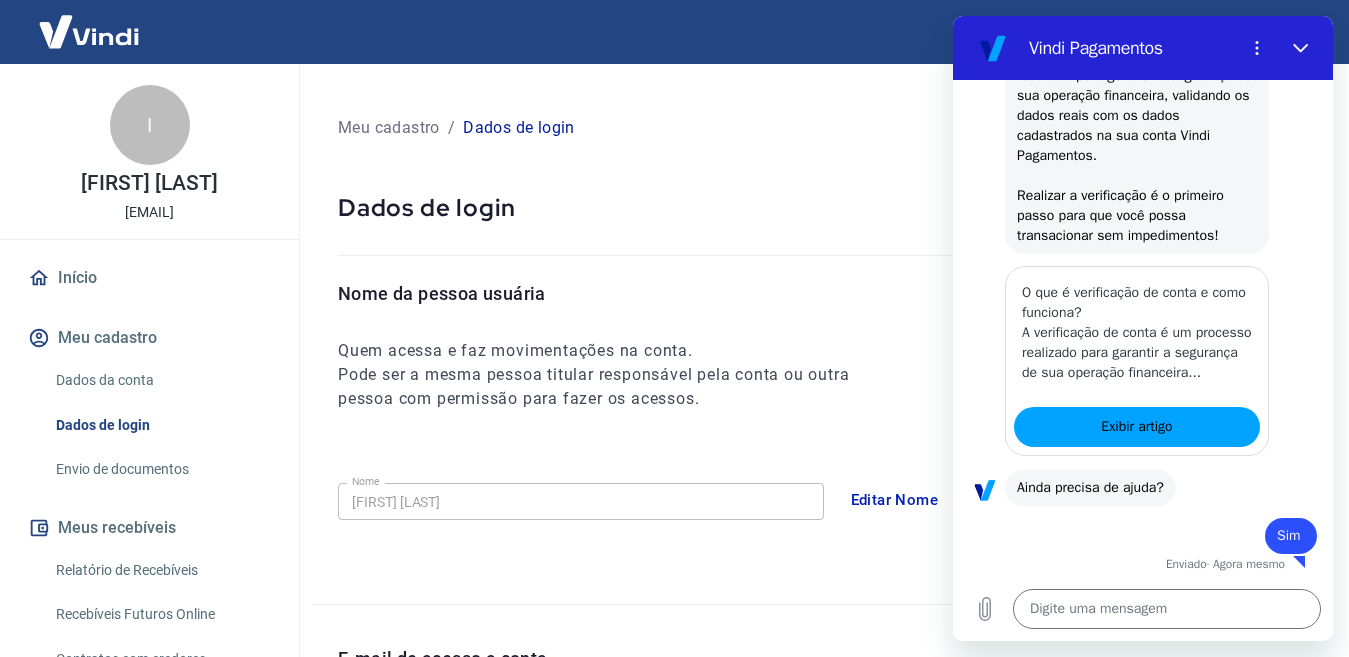 click at bounding box center [1296, 559] 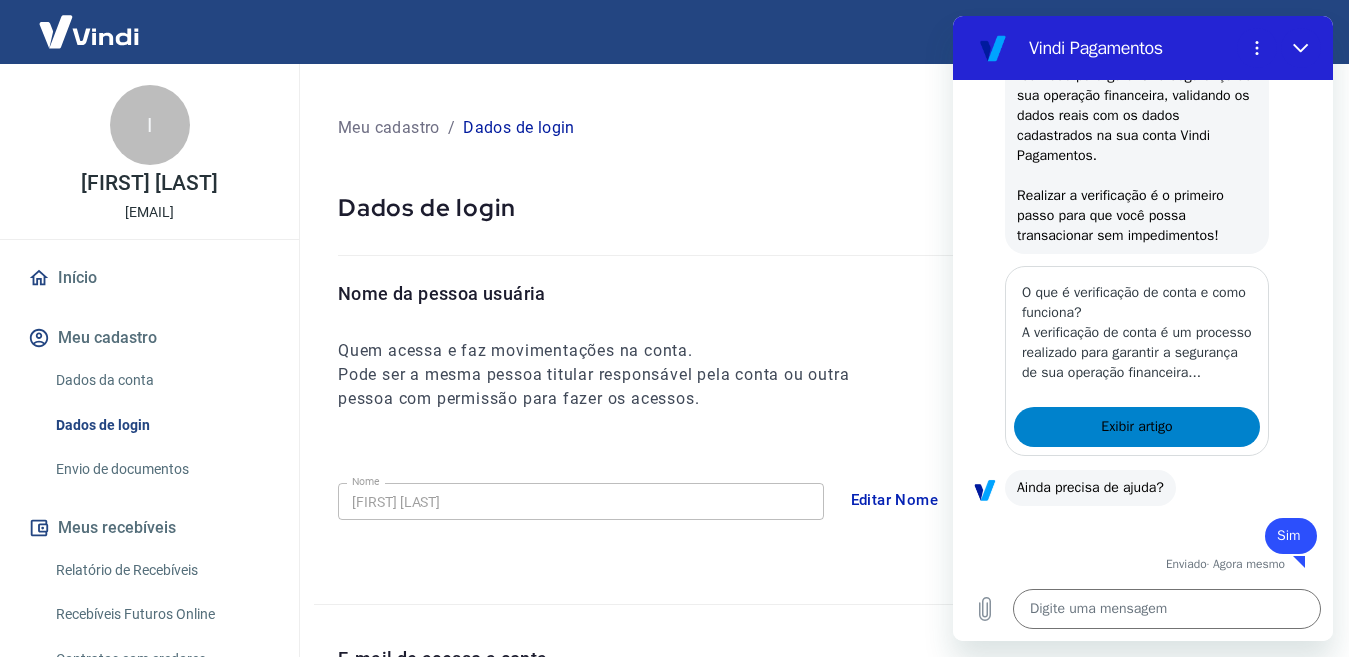 scroll, scrollTop: 306, scrollLeft: 0, axis: vertical 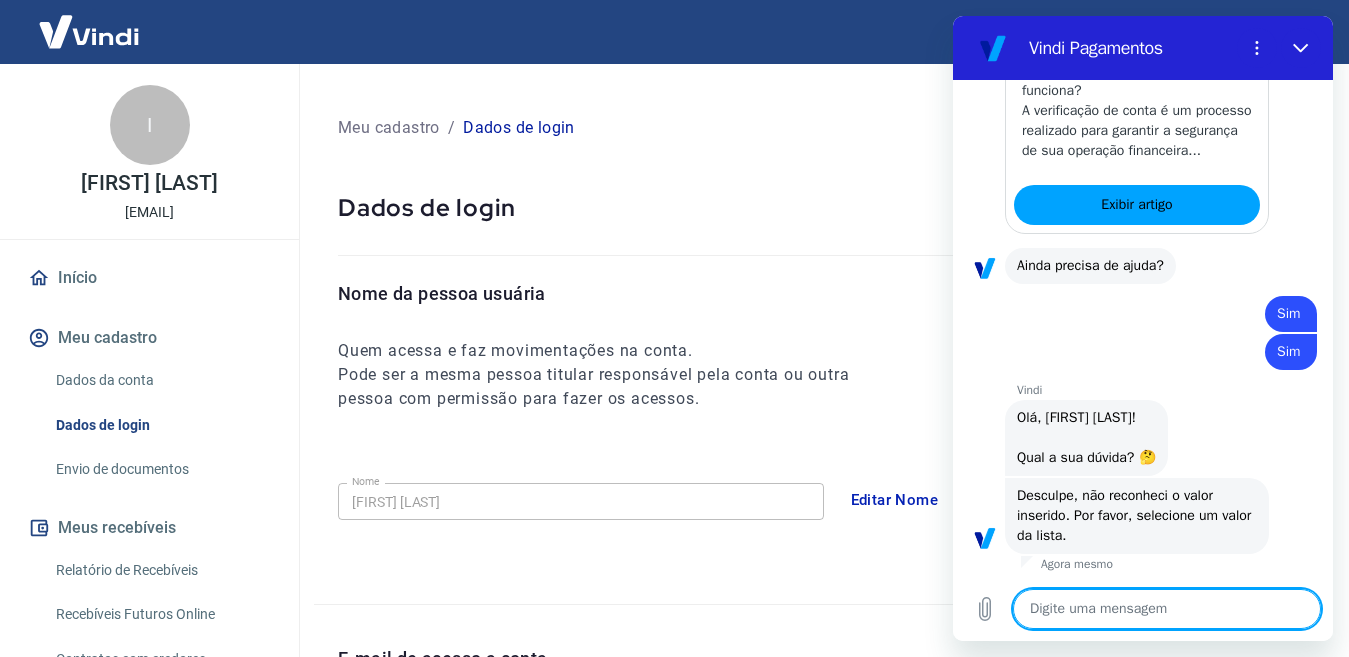 click at bounding box center (1167, 609) 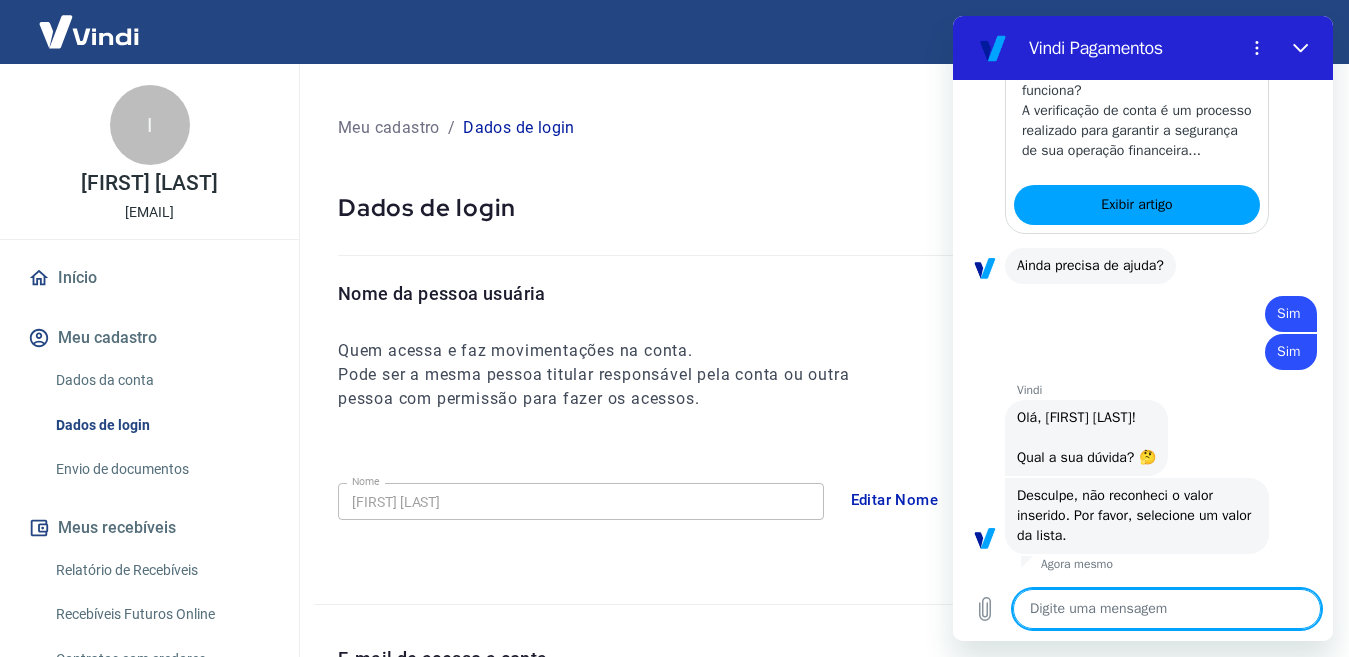 click at bounding box center [1167, 609] 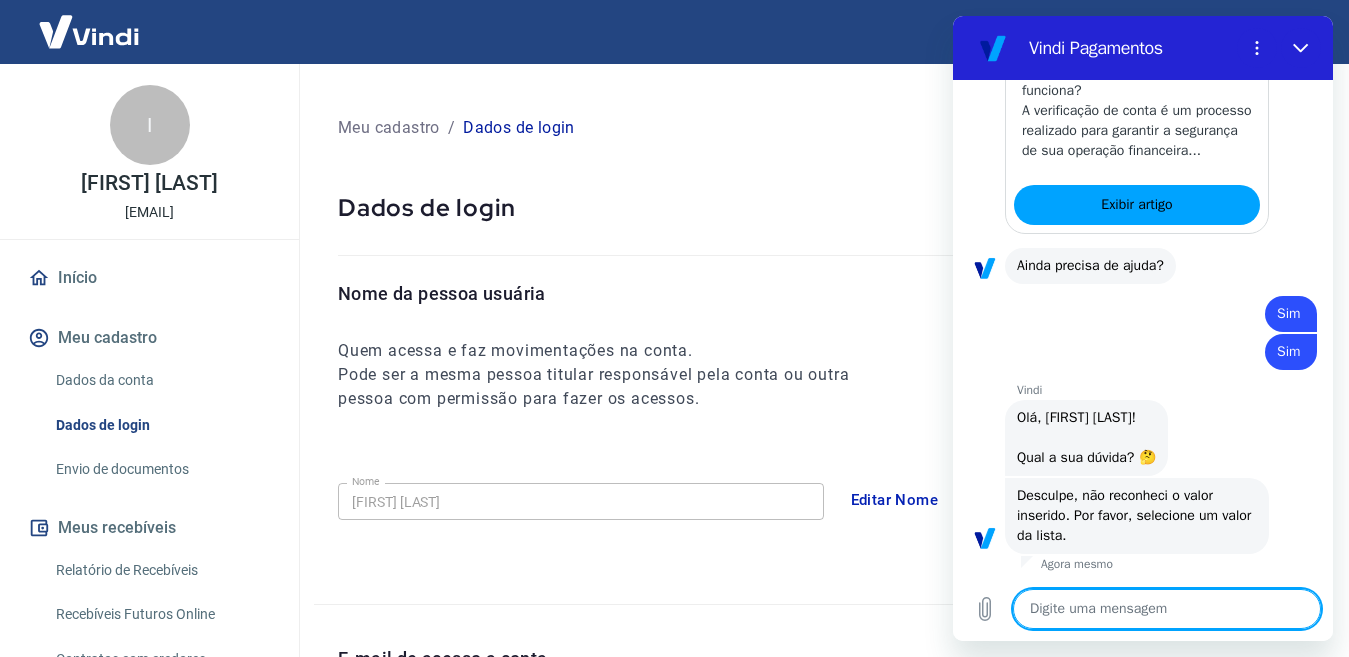 type on "x" 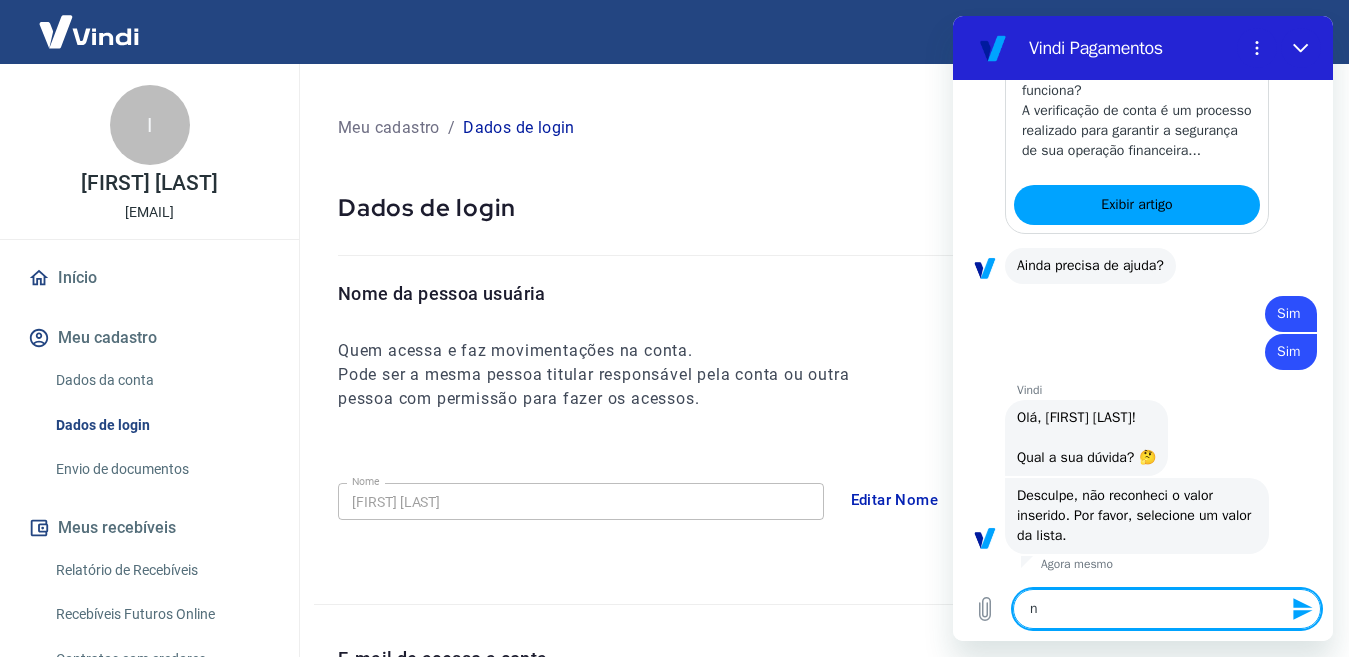 type on "nã" 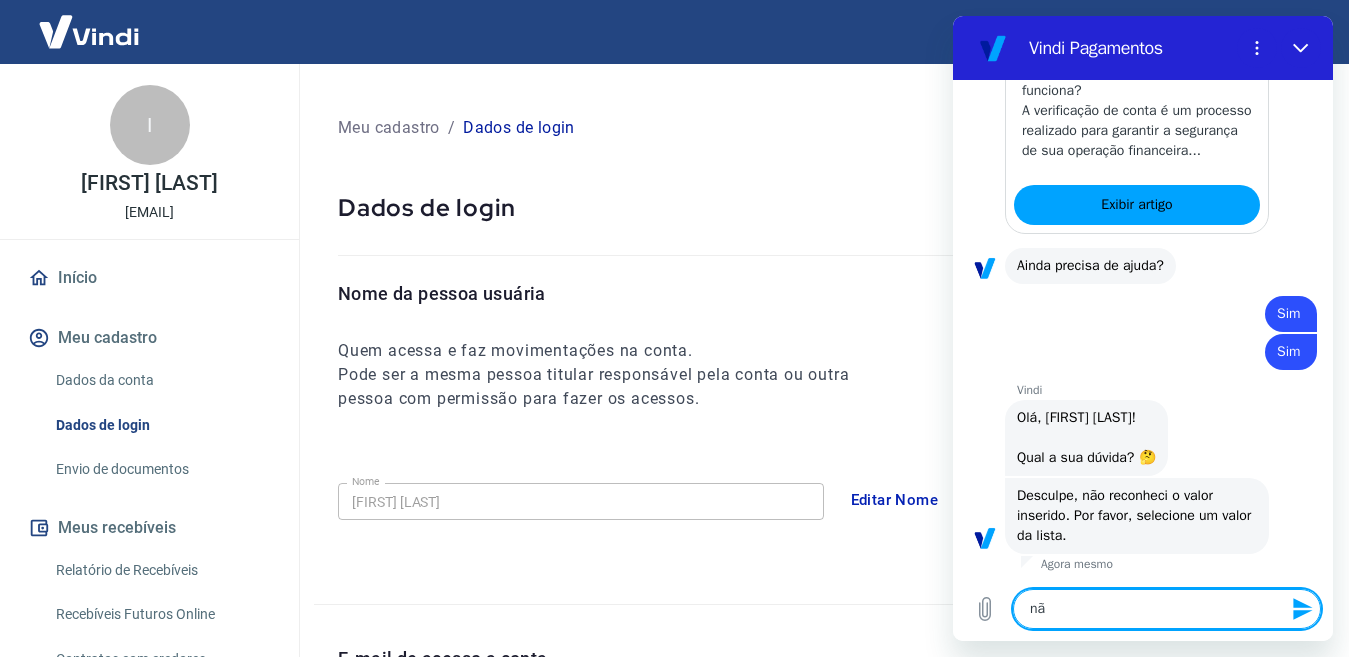 type on "não" 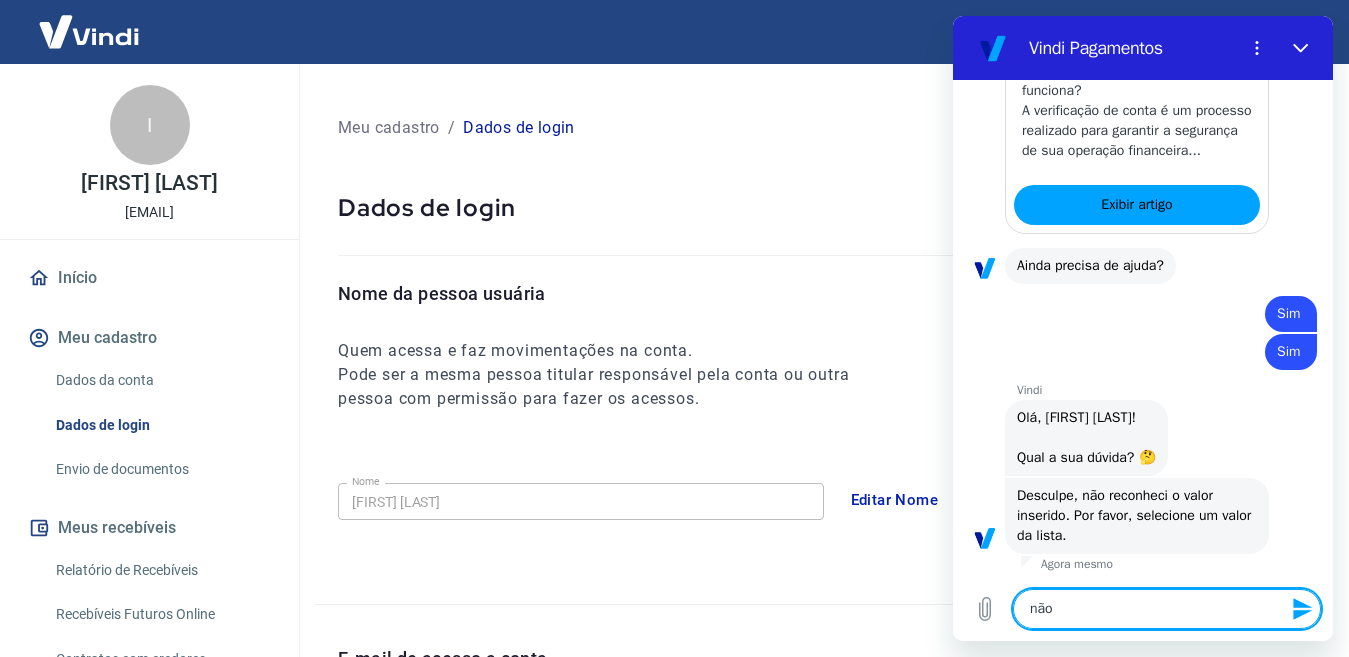 type on "não" 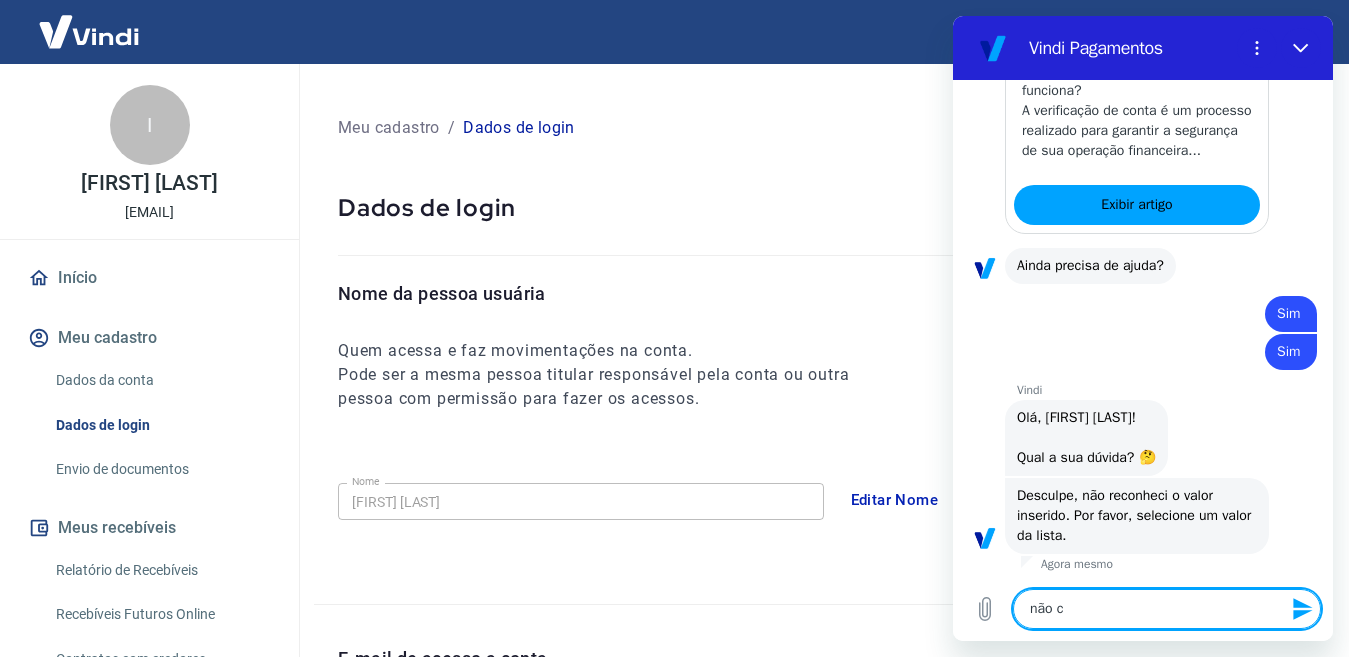 type on "não co" 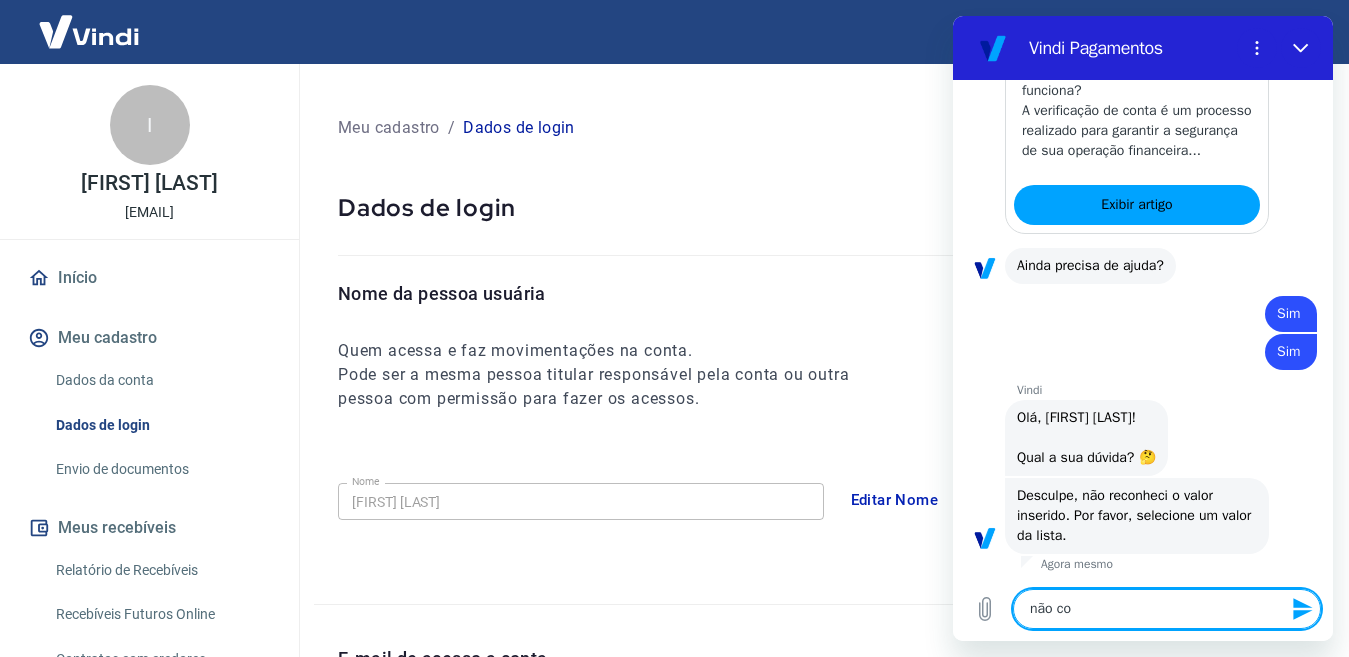 type on "não con" 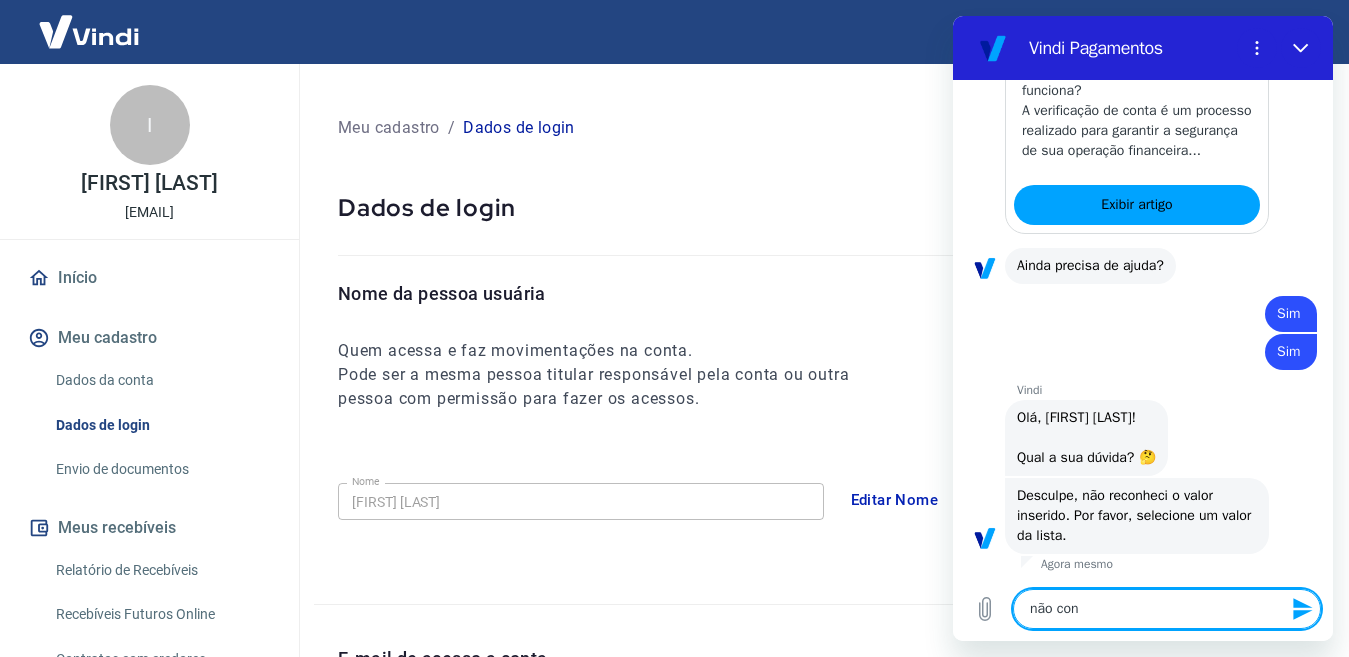 type on "não cons" 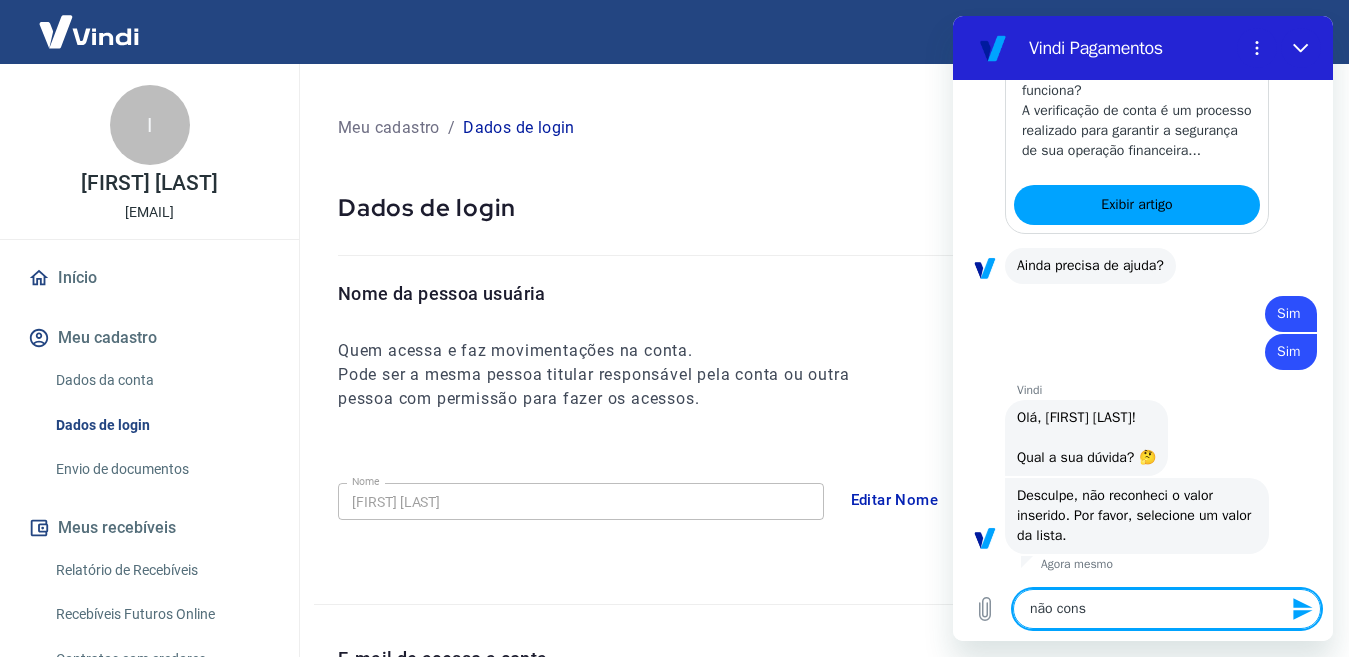 type on "não consi" 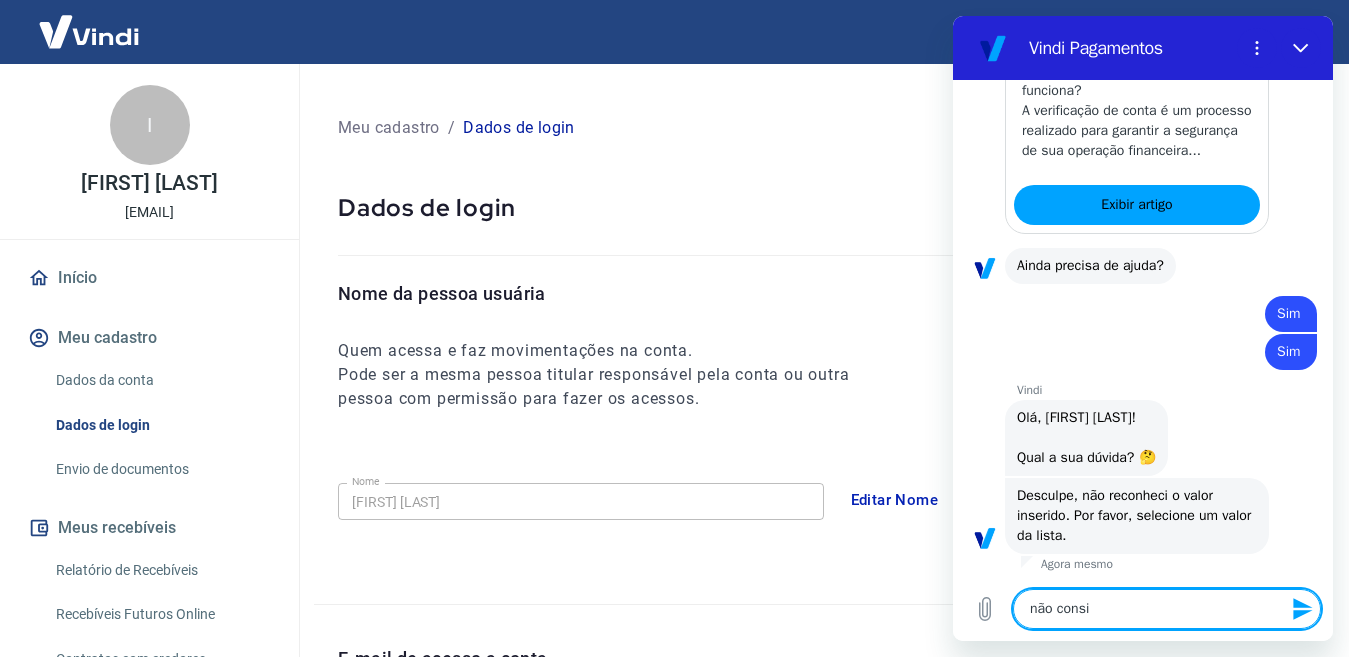 type on "não consig" 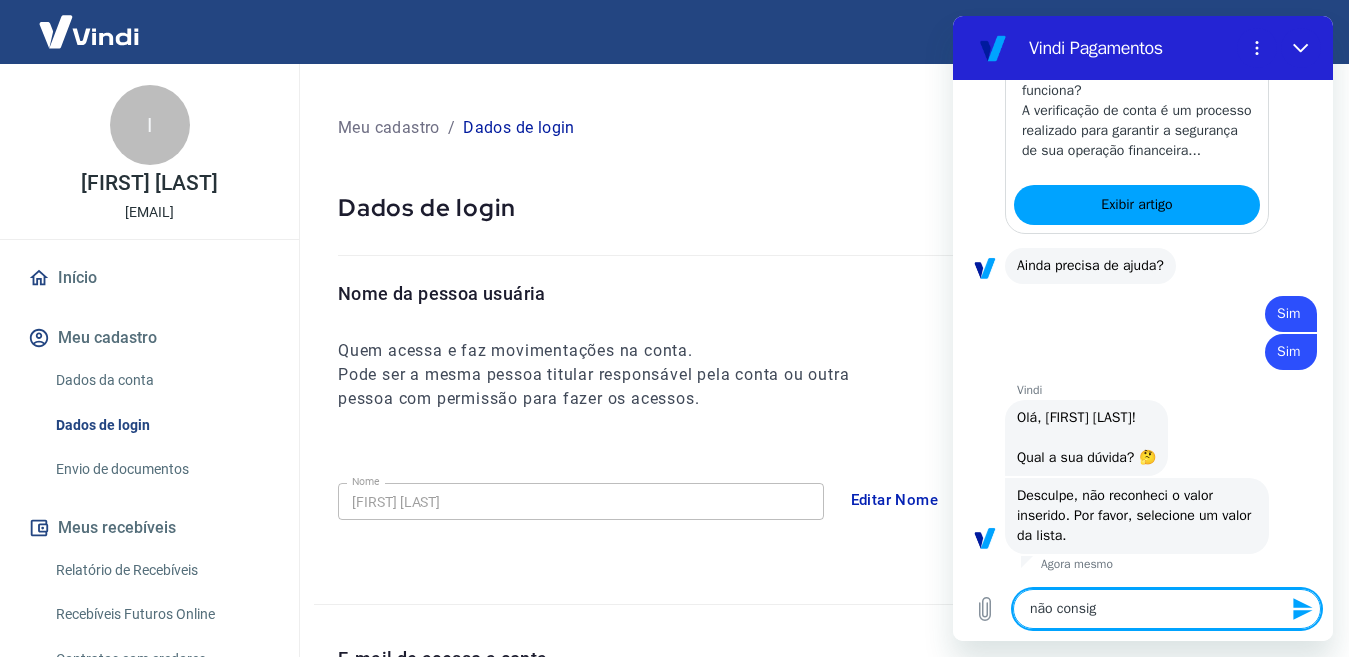 type on "não consigo" 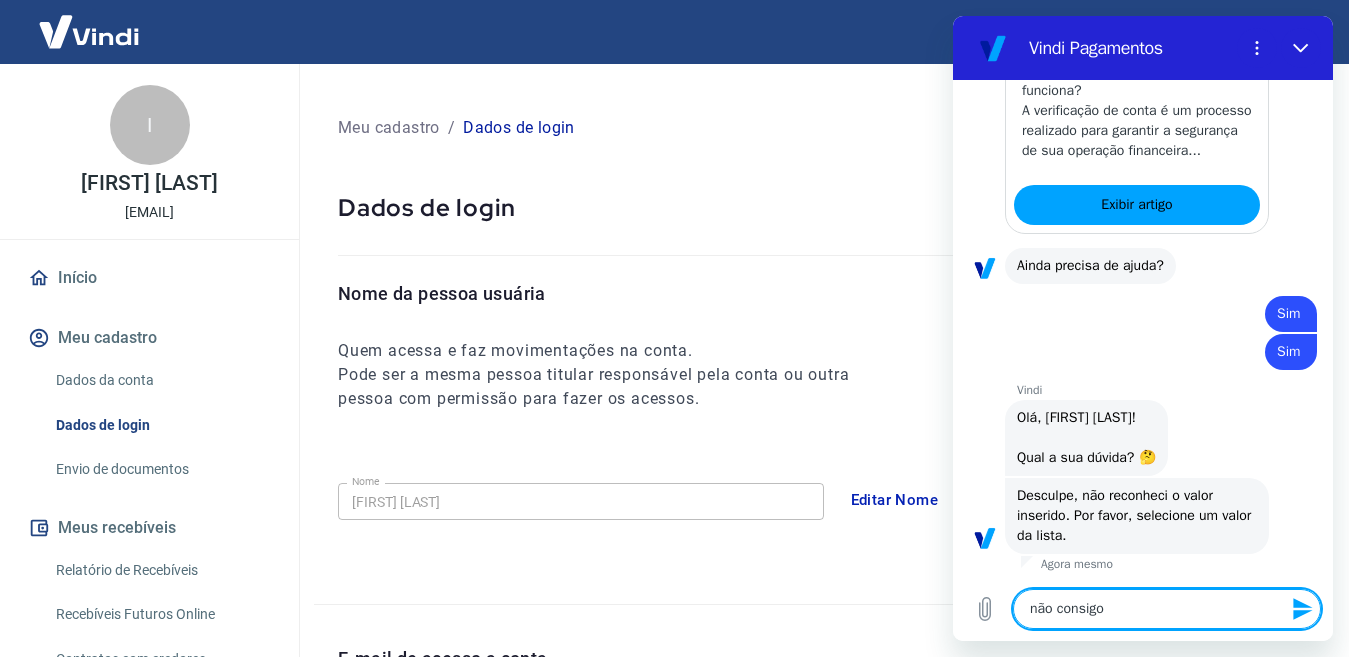 type on "não consigo" 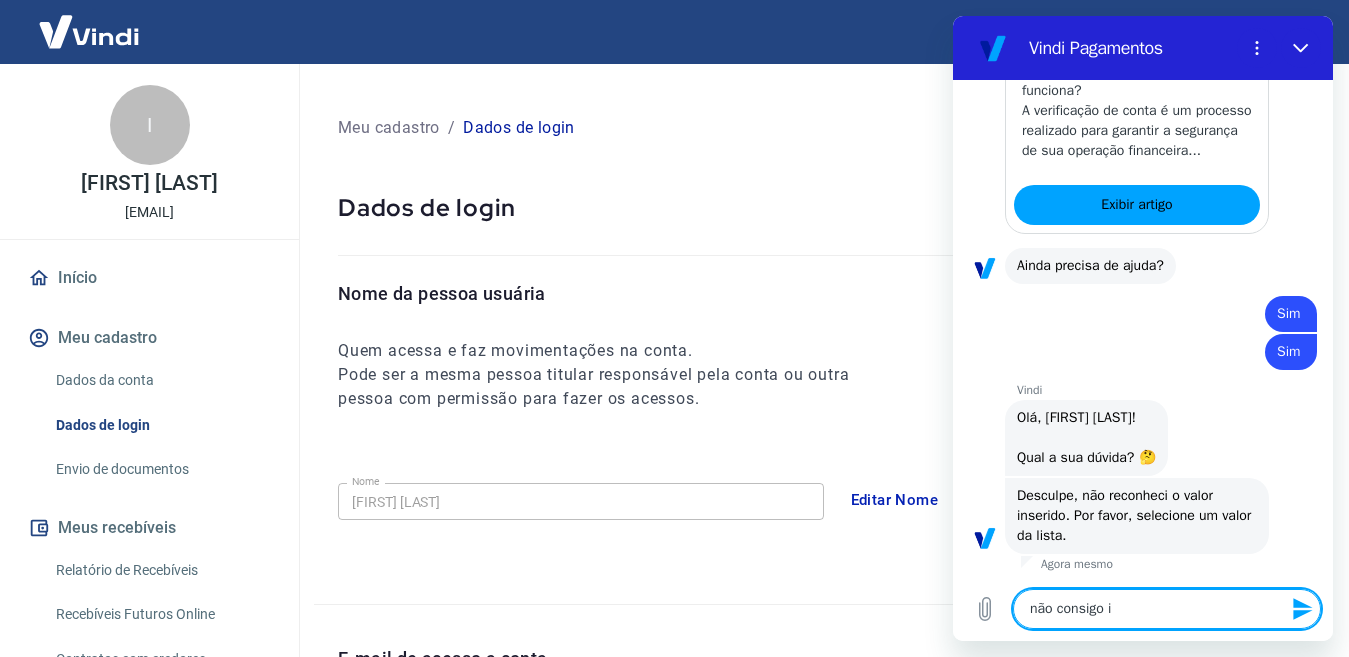 type on "não consigo in" 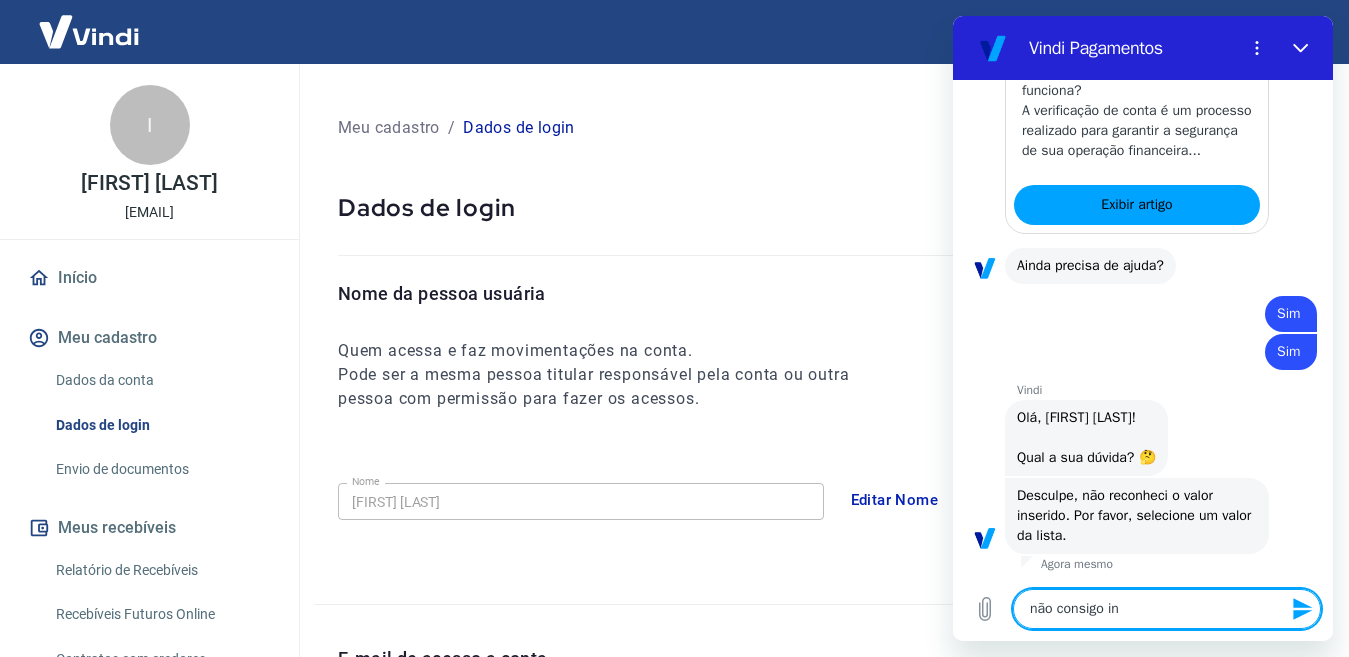 type on "não consigo ind" 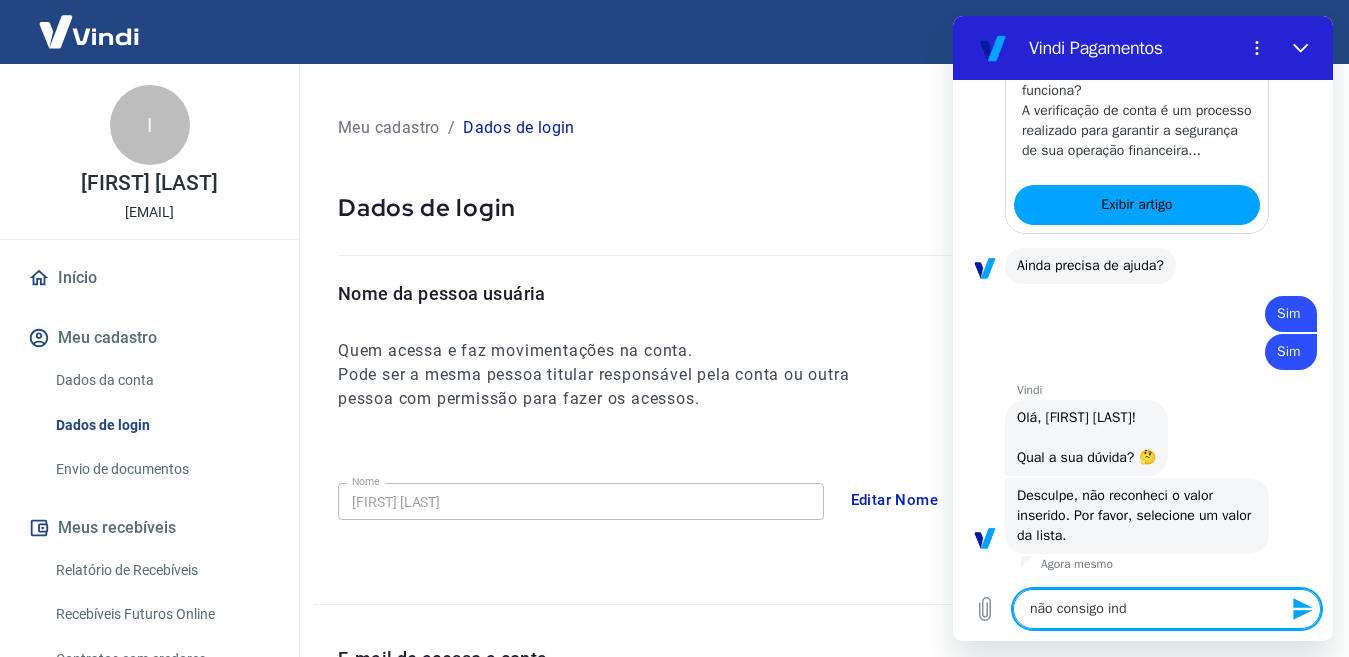 type on "não consigo in" 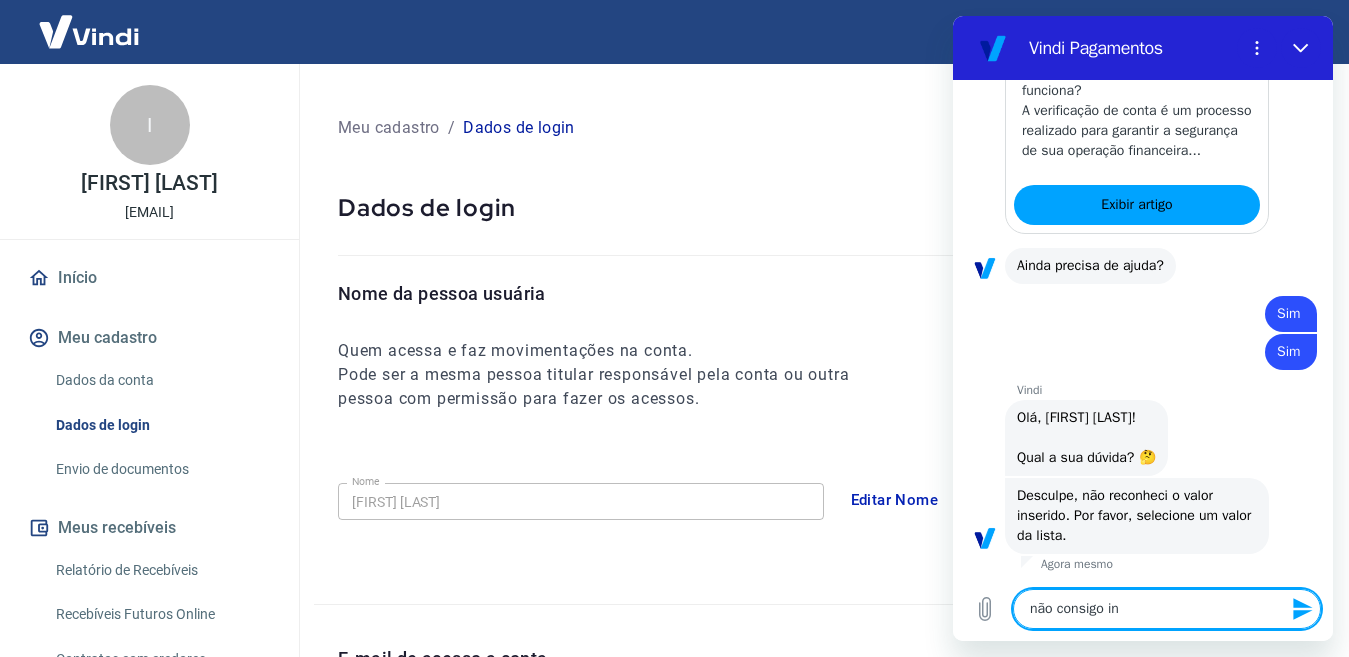 type on "x" 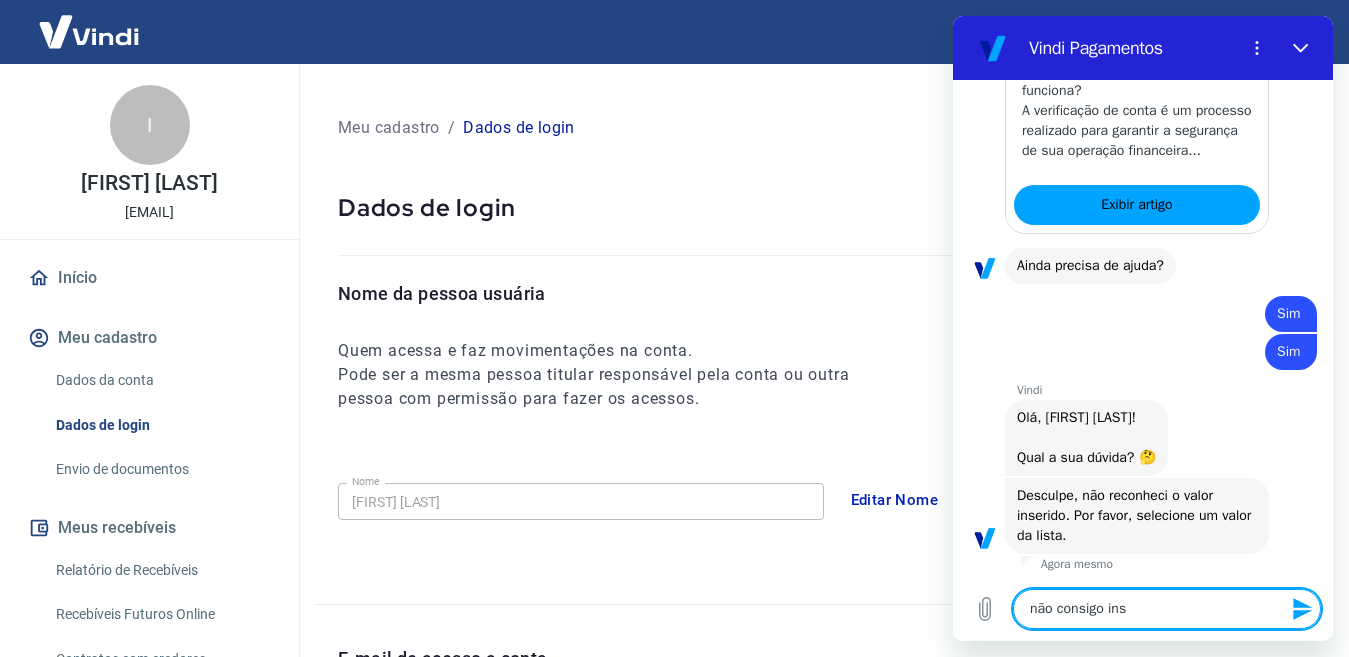 type on "não consigo inse" 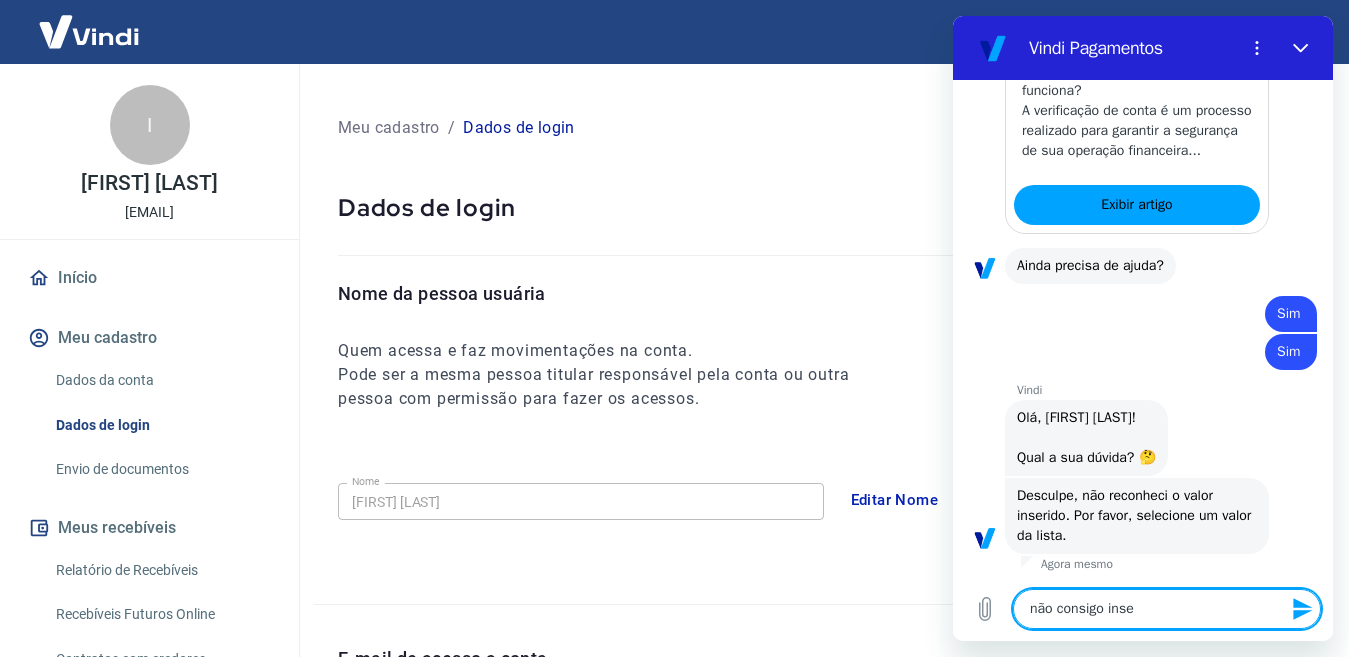 type on "não consigo inser" 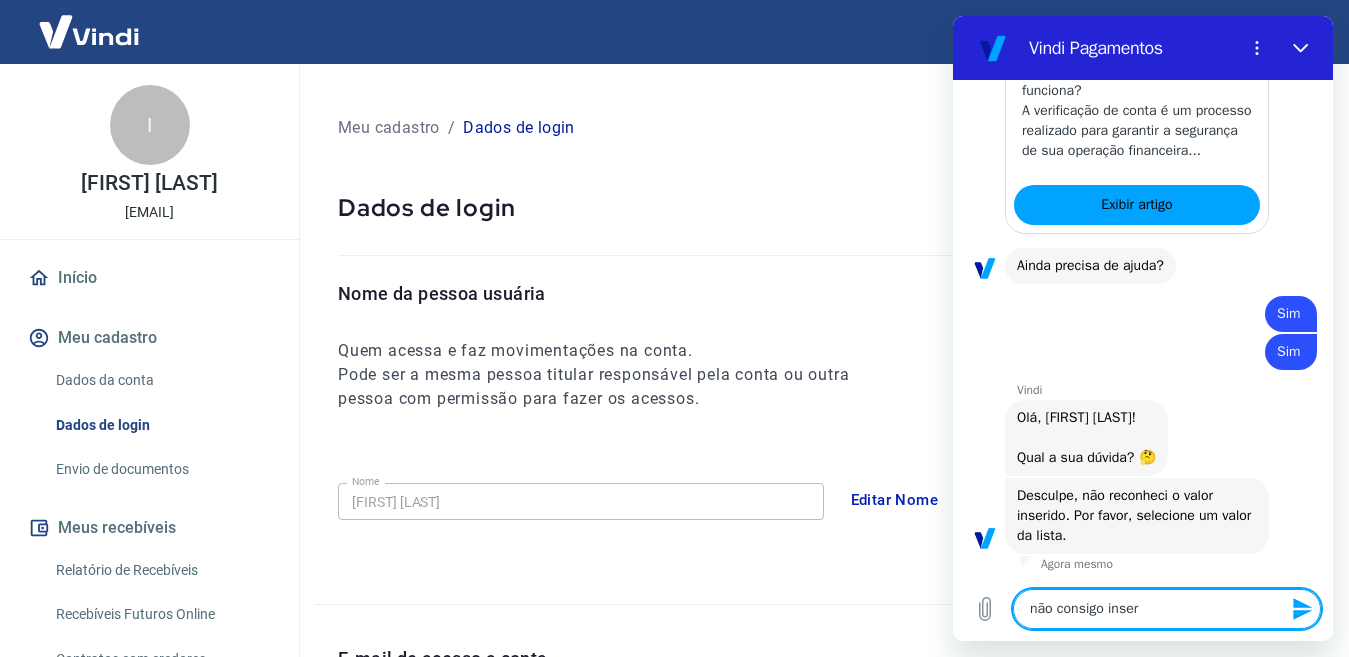 type on "não consigo inseri" 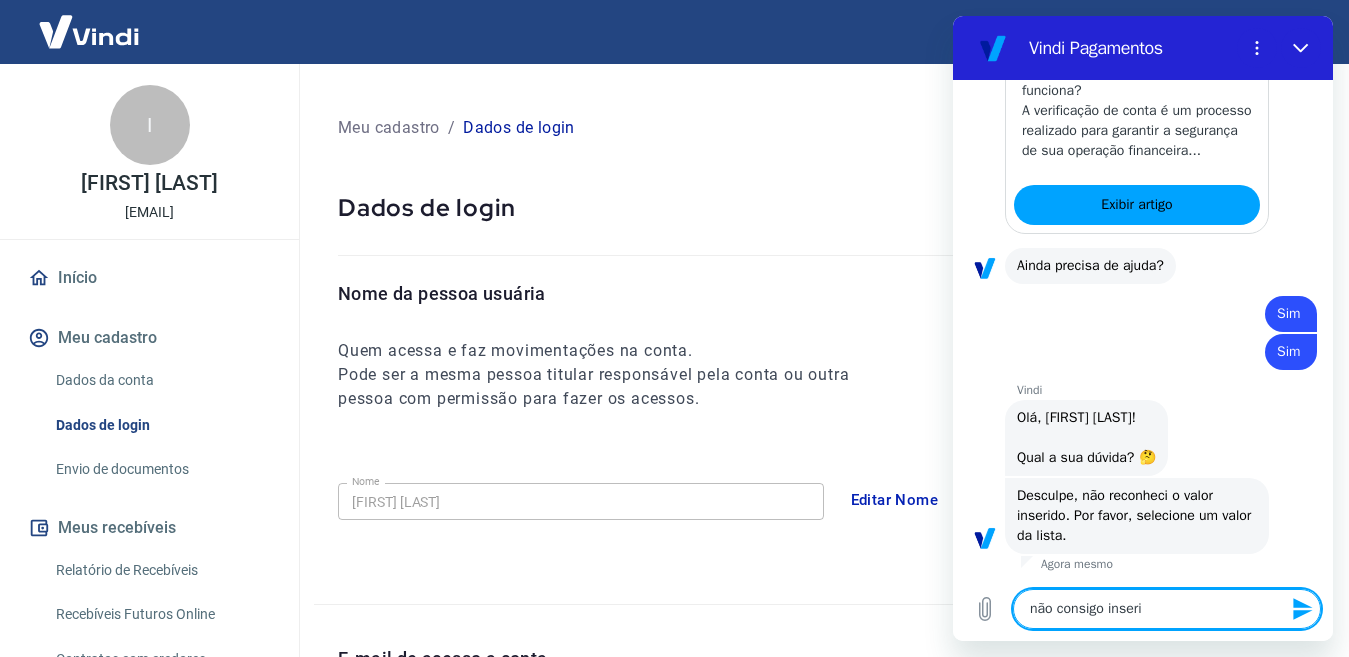 type on "não consigo inserir" 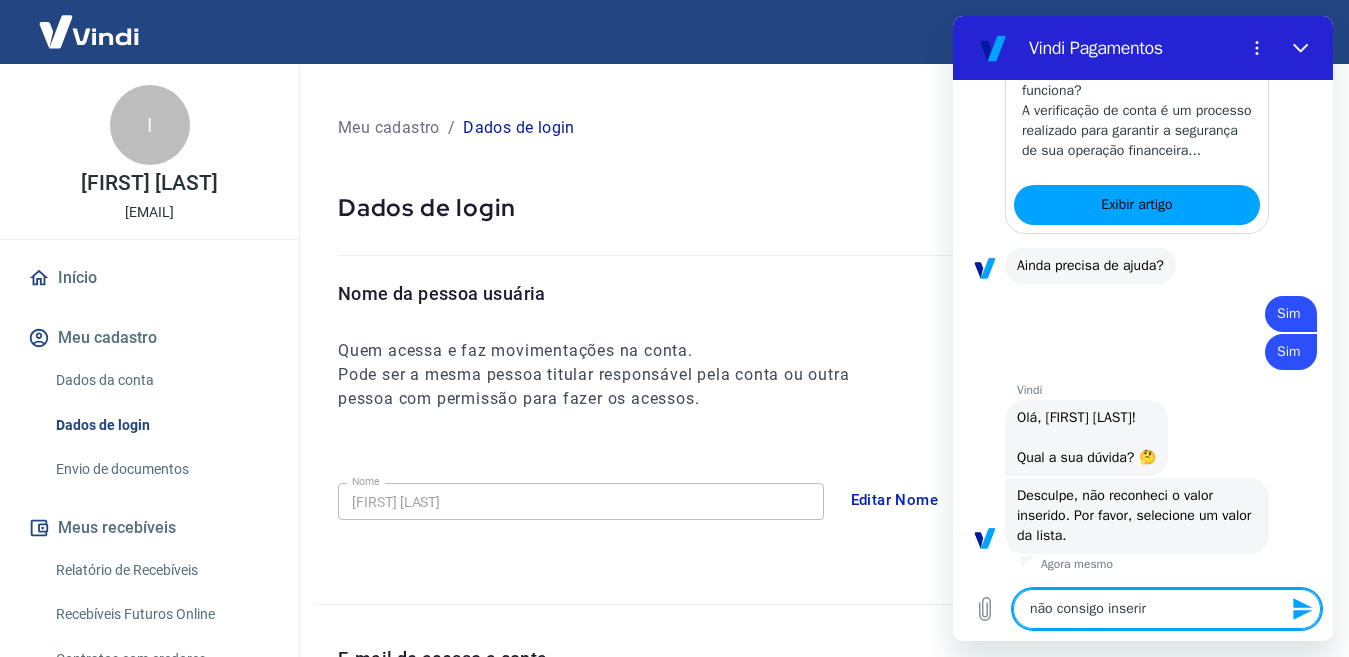 type on "não consigo inserir" 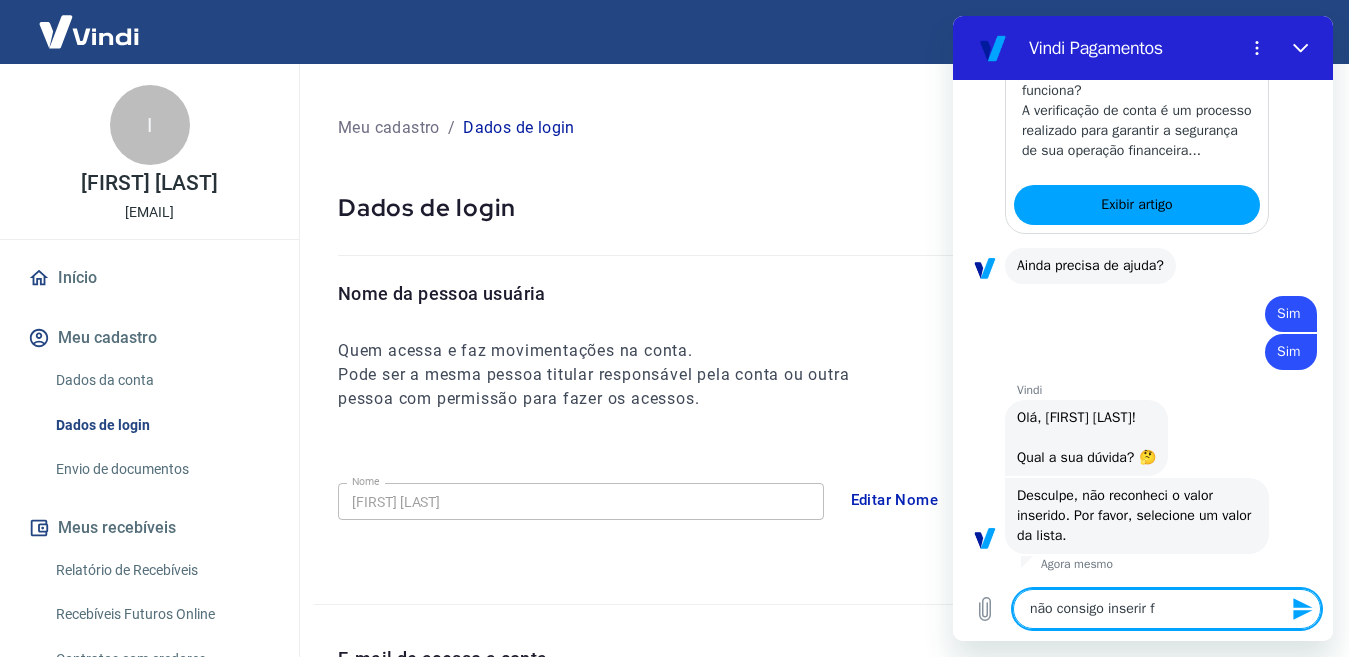type on "não consigo inserir fo" 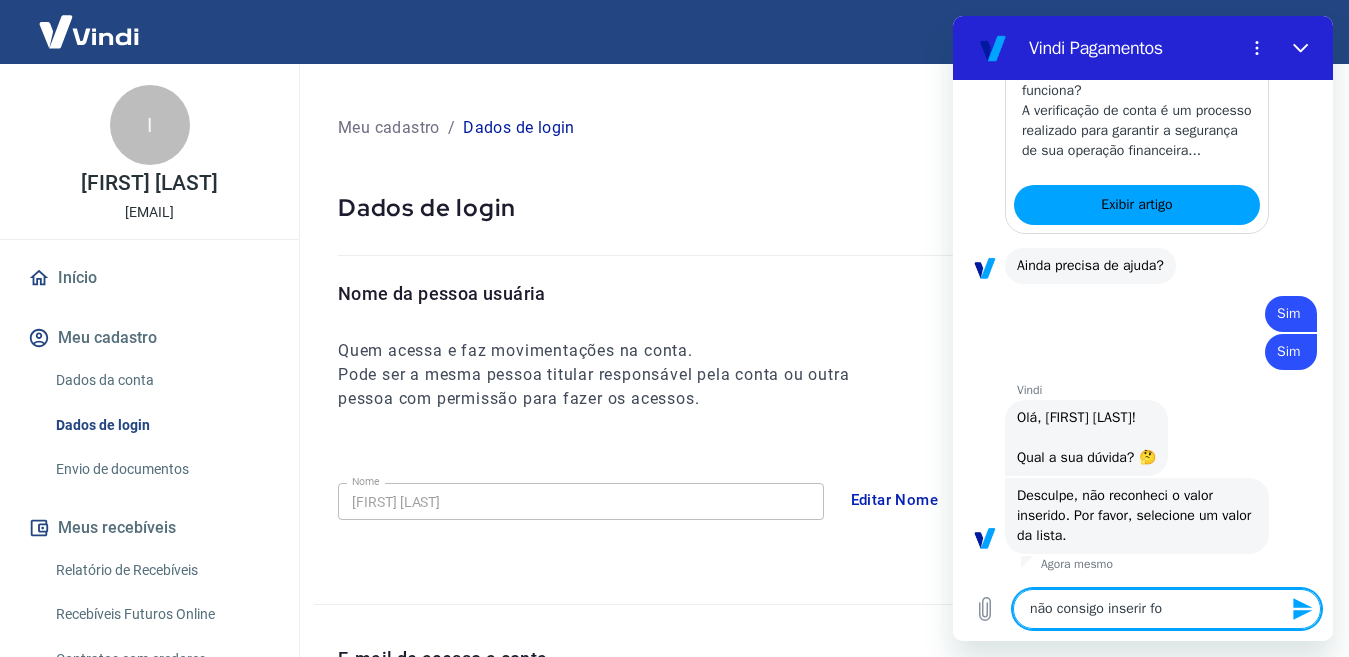 type on "não consigo inserir fot" 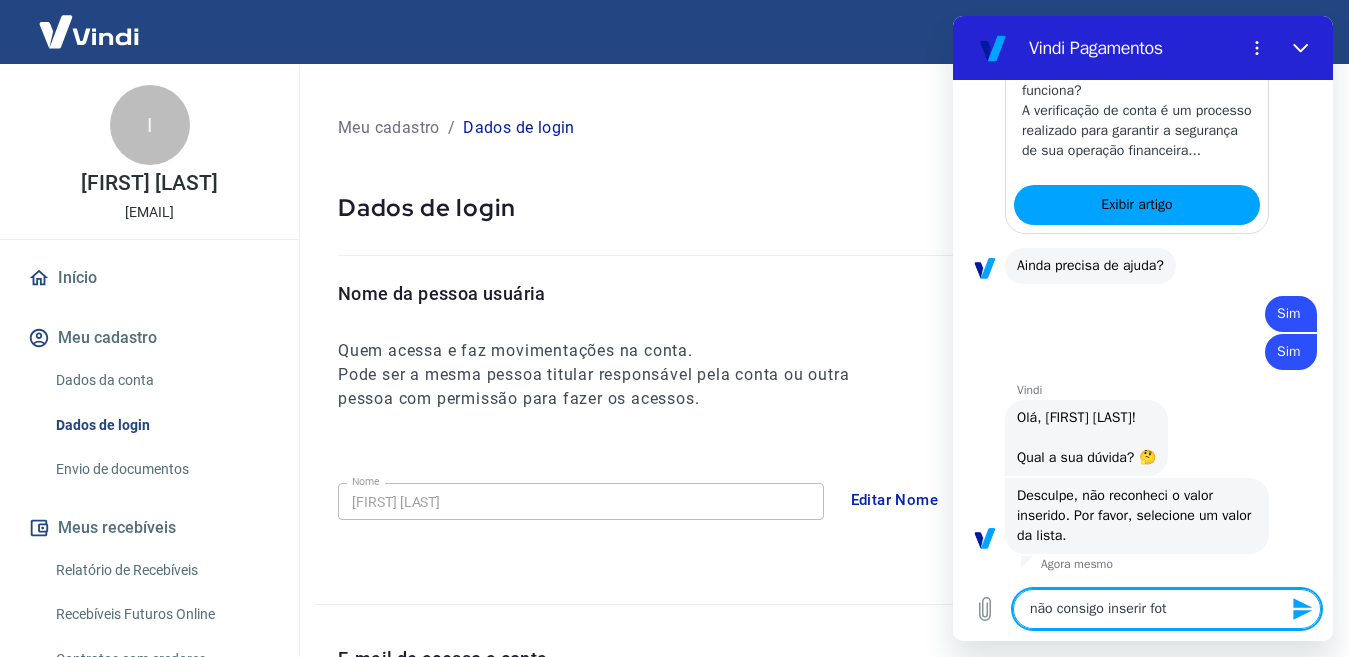 type on "não consigo inserir foto" 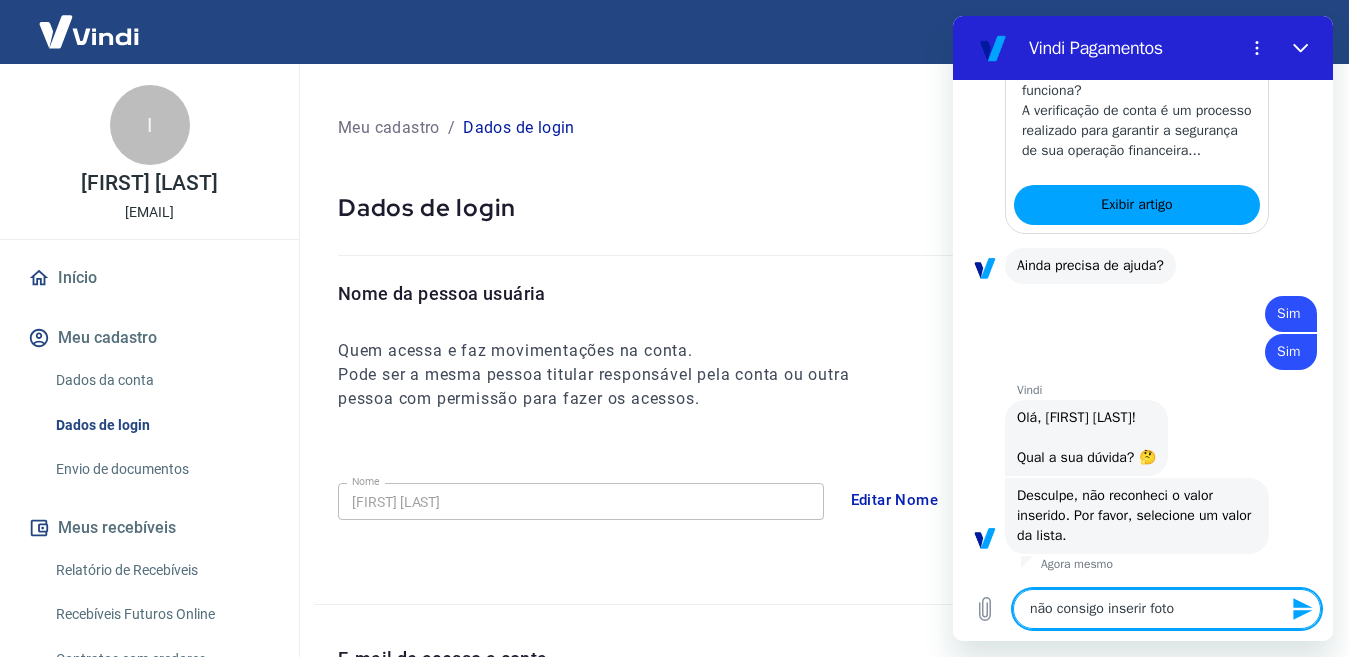 type on "não consigo inserir foto" 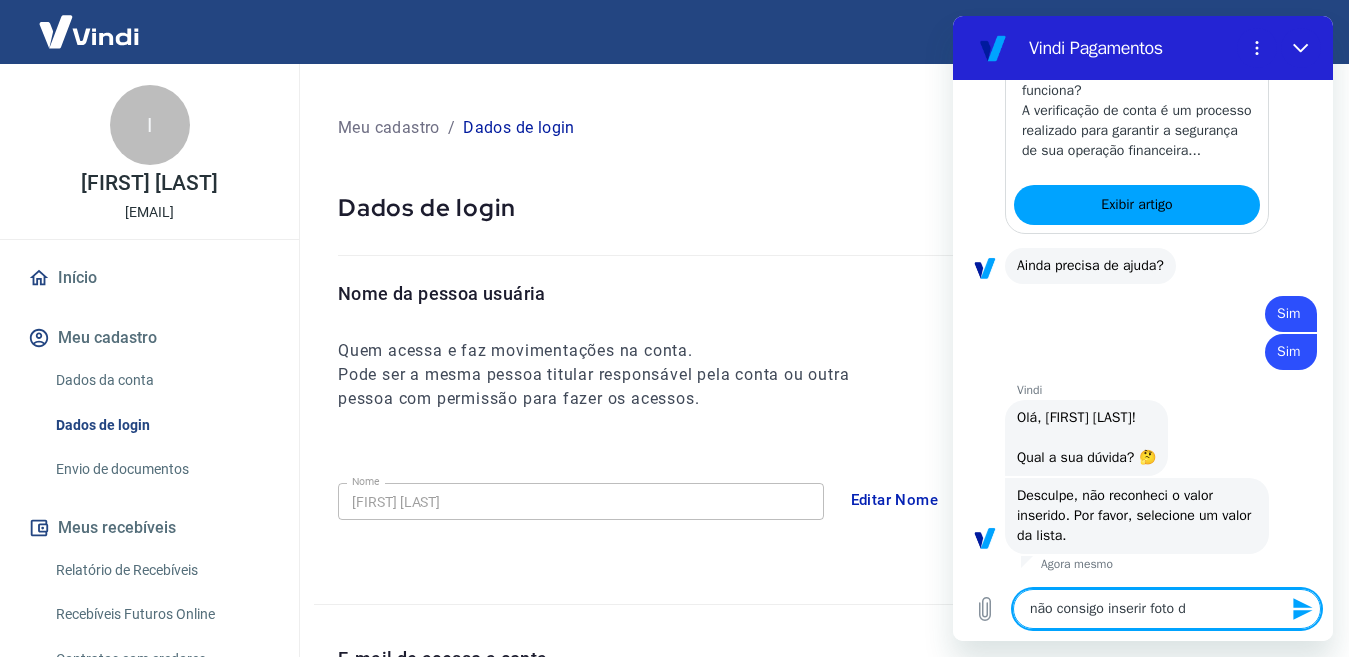 type on "não consigo inserir foto do" 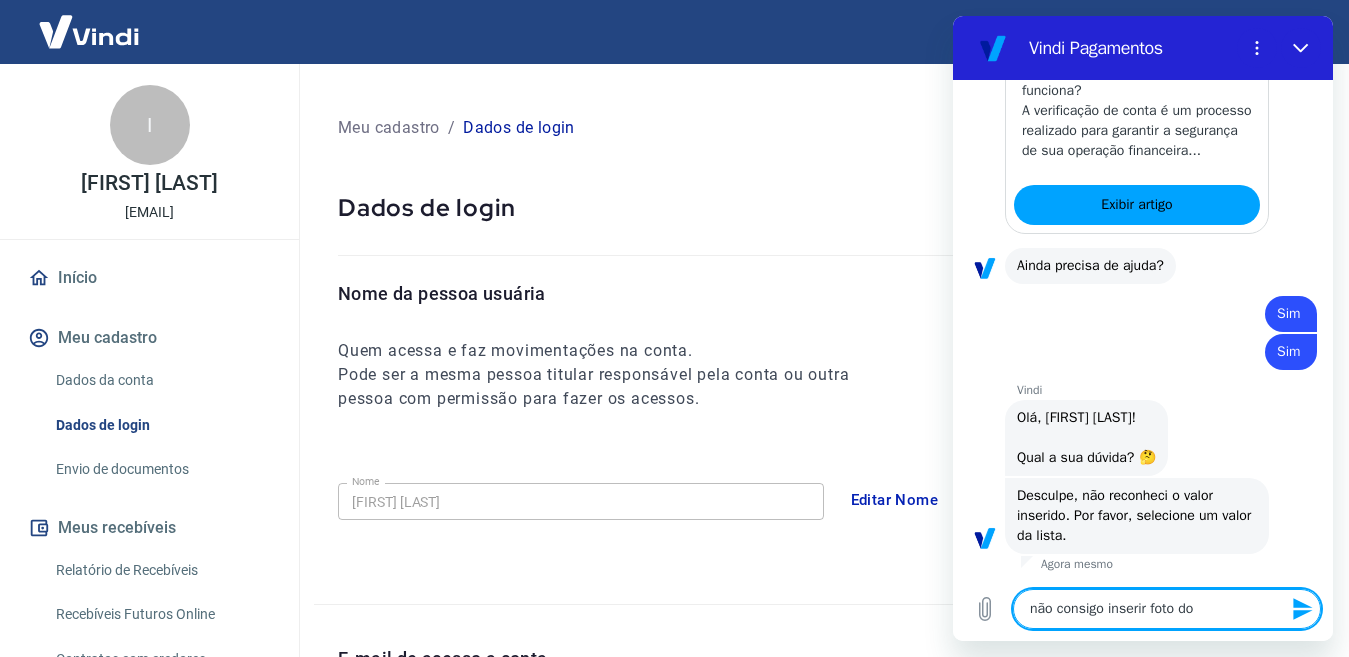 type on "não consigo inserir foto do" 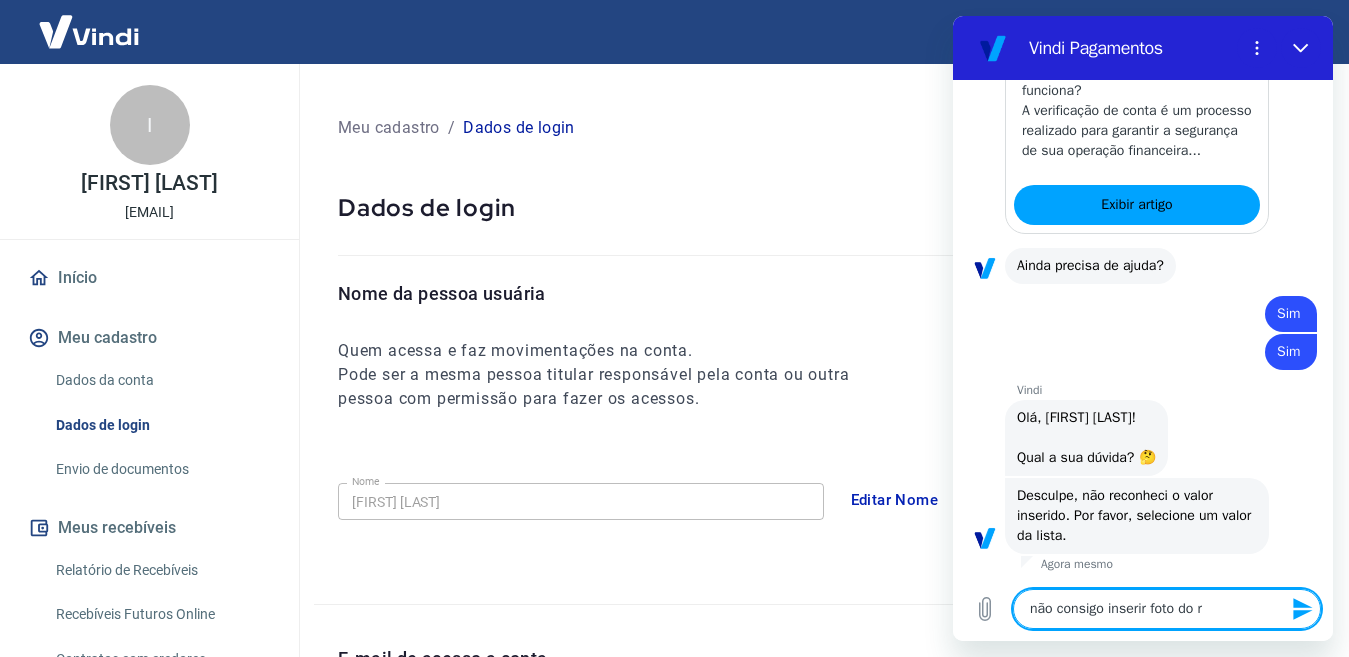 type on "não consigo inserir foto do re" 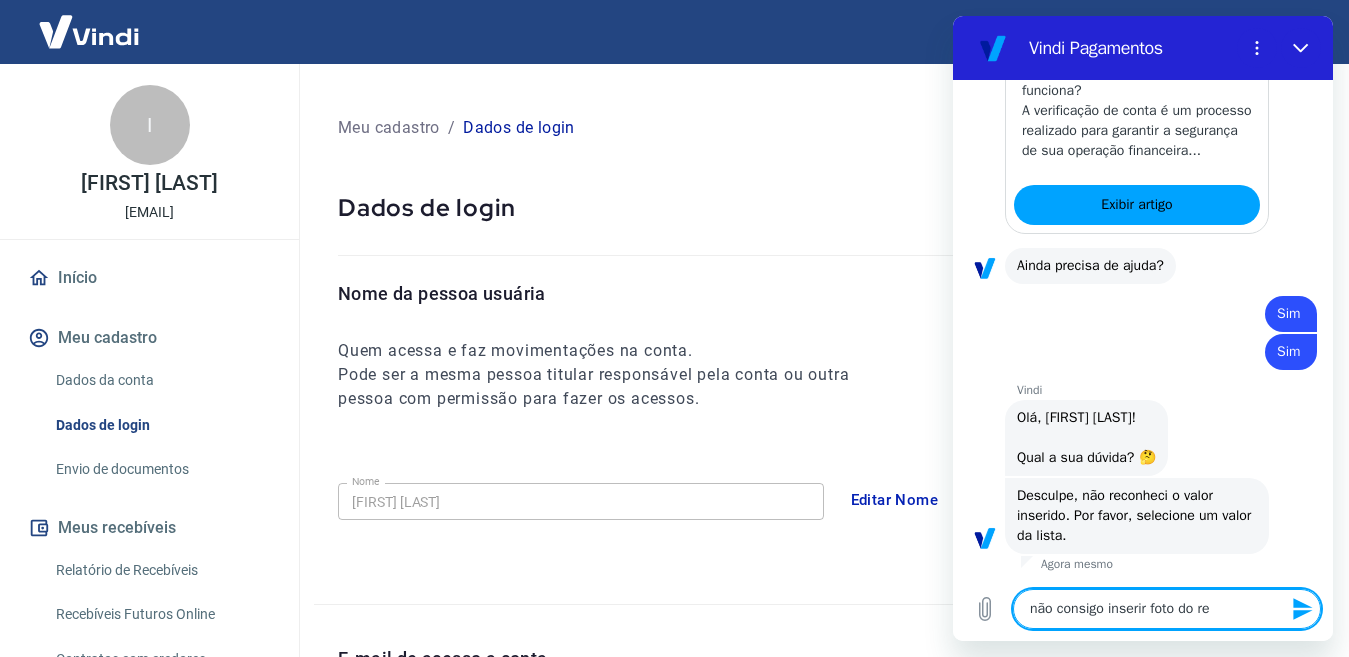 type on "não consigo inserir foto do res" 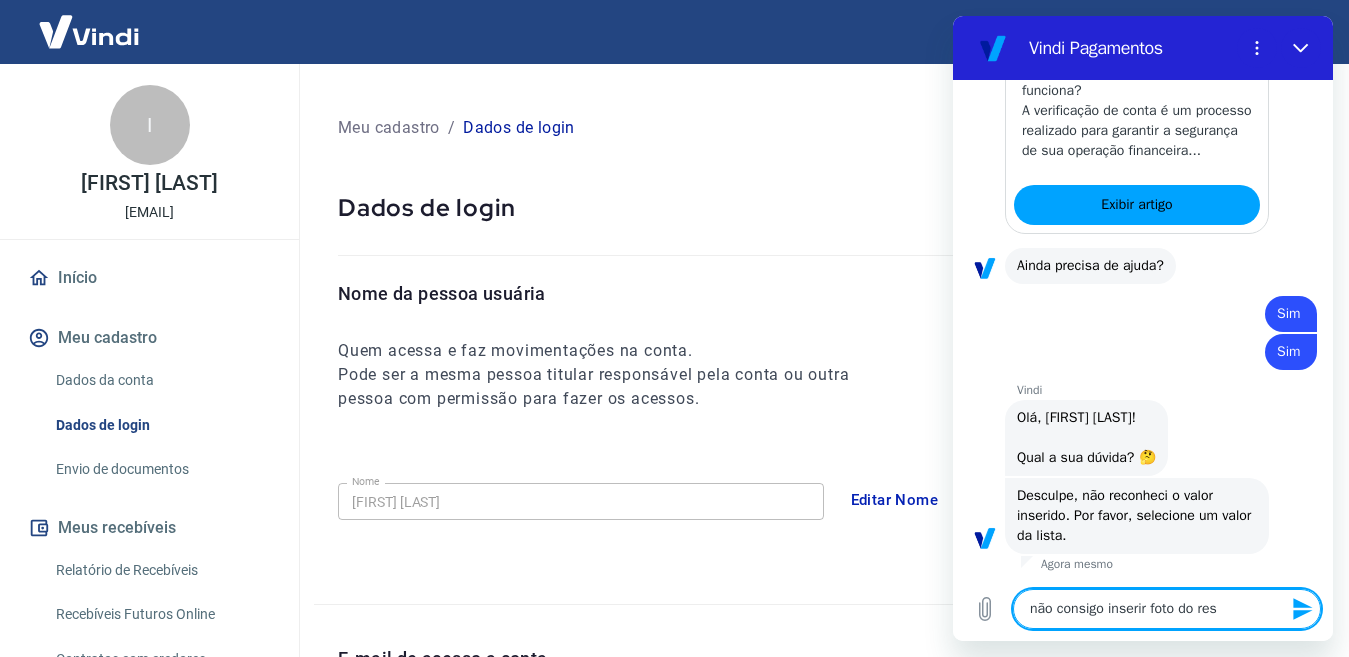 type on "não consigo inserir foto do resp" 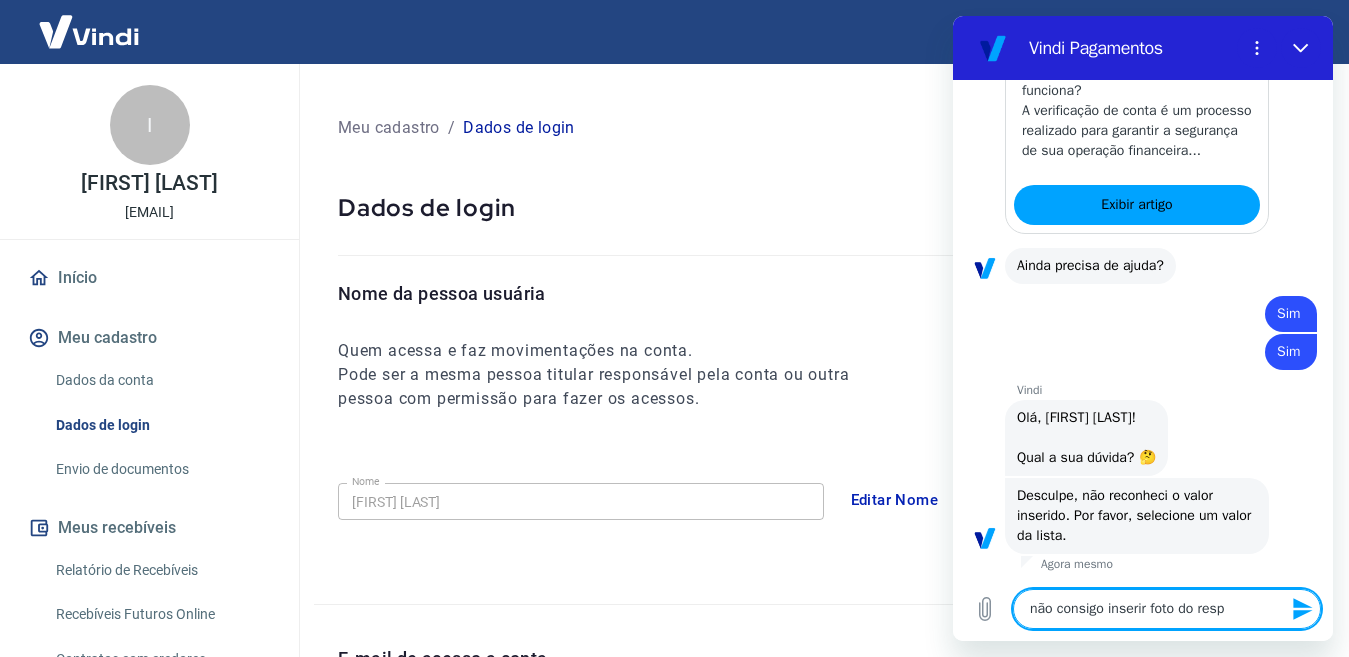 type on "não consigo inserir foto do respo" 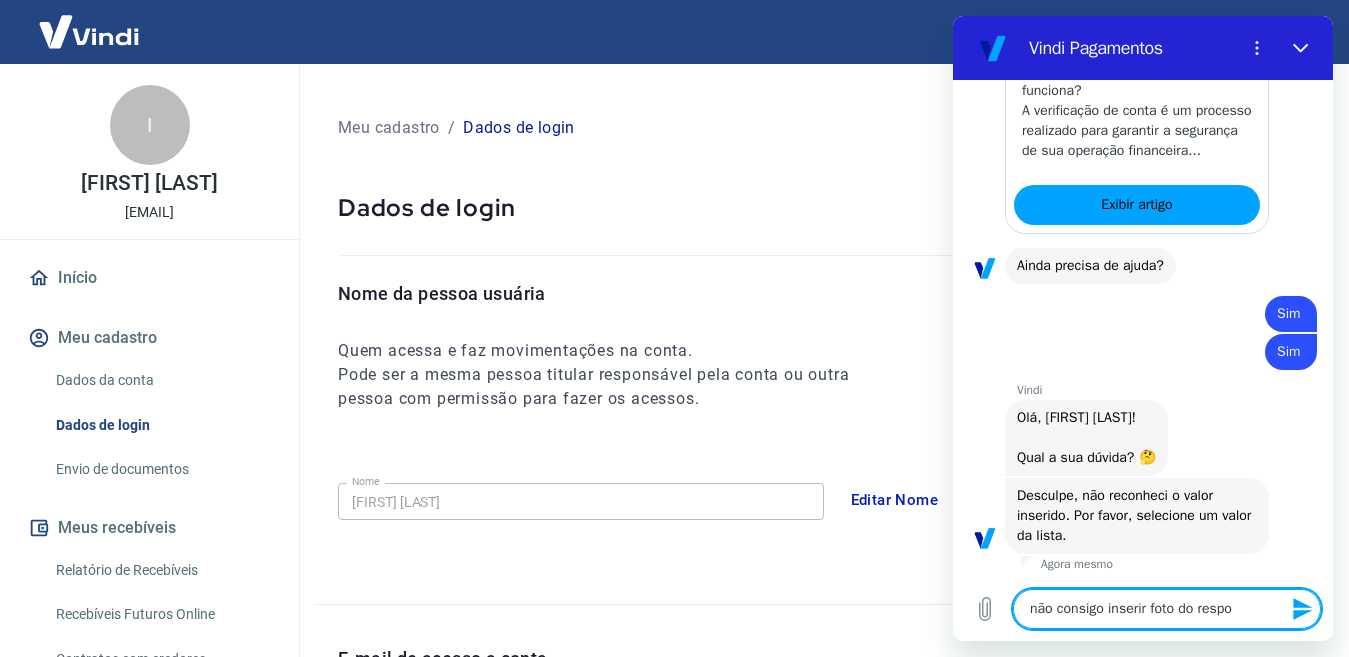 type on "não consigo inserir foto do respon" 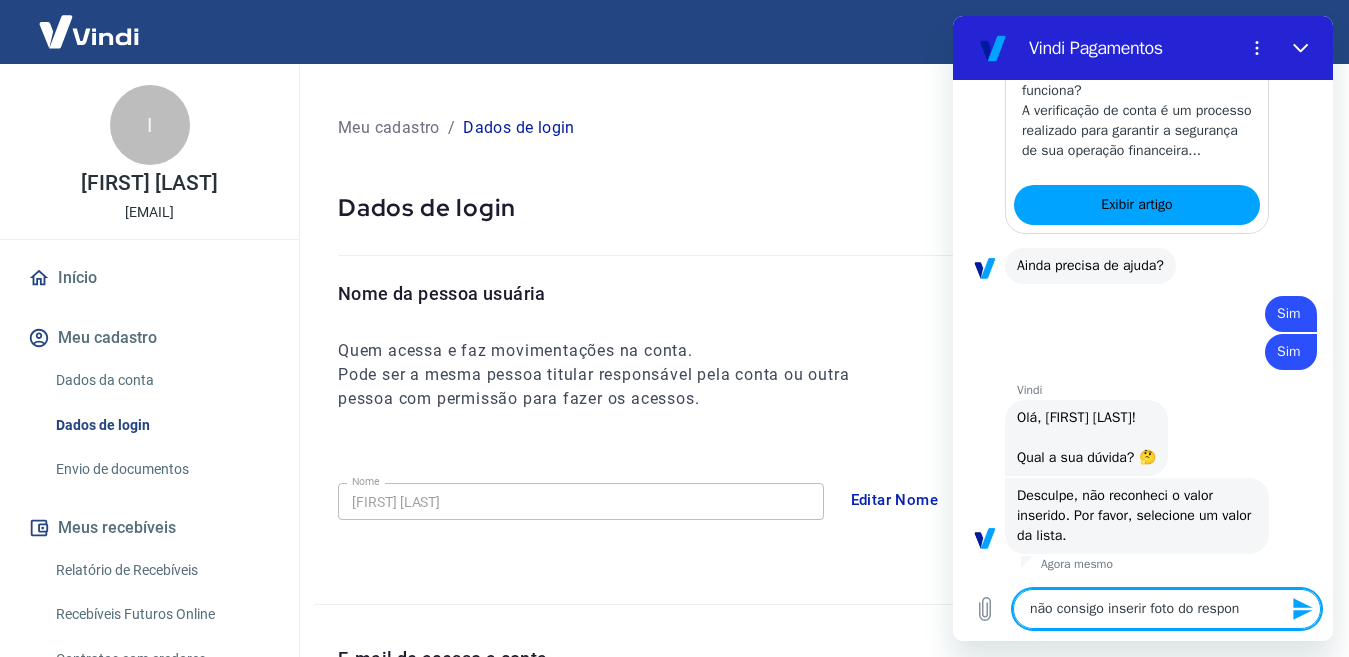 type on "não consigo inserir foto do respons" 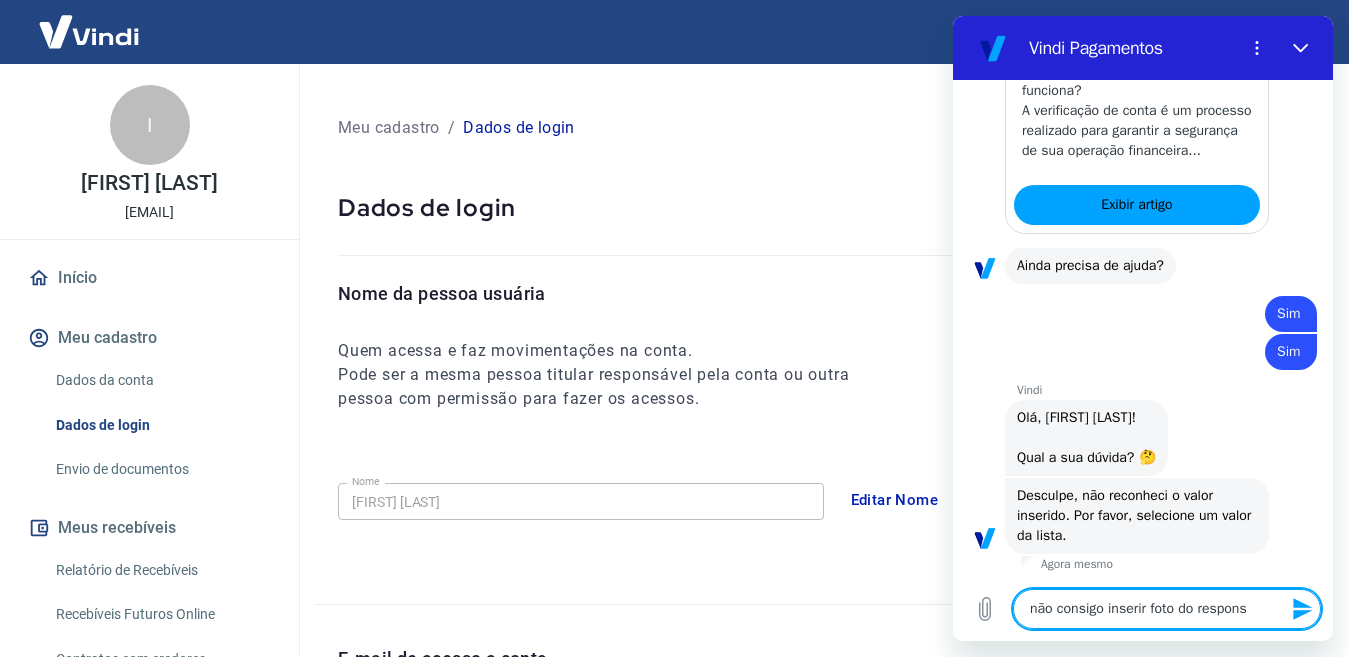 type on "não consigo inserir foto do responsá" 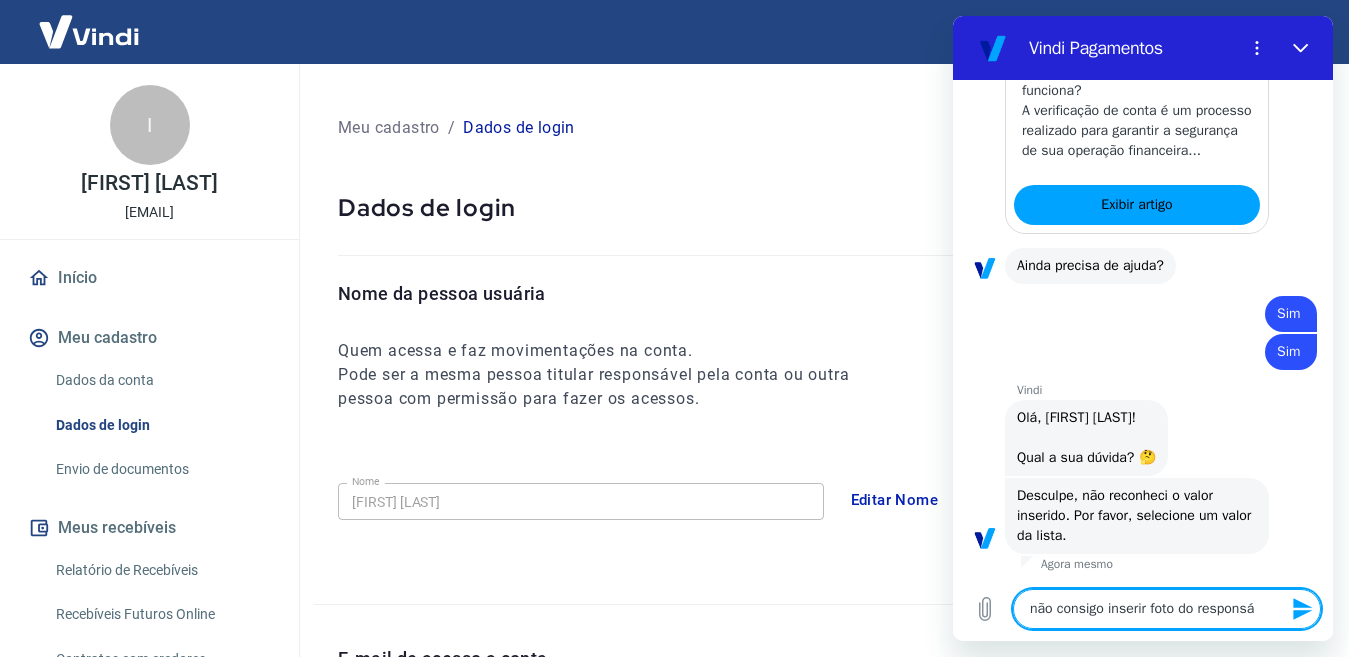 type on "não consigo inserir foto do responsáv" 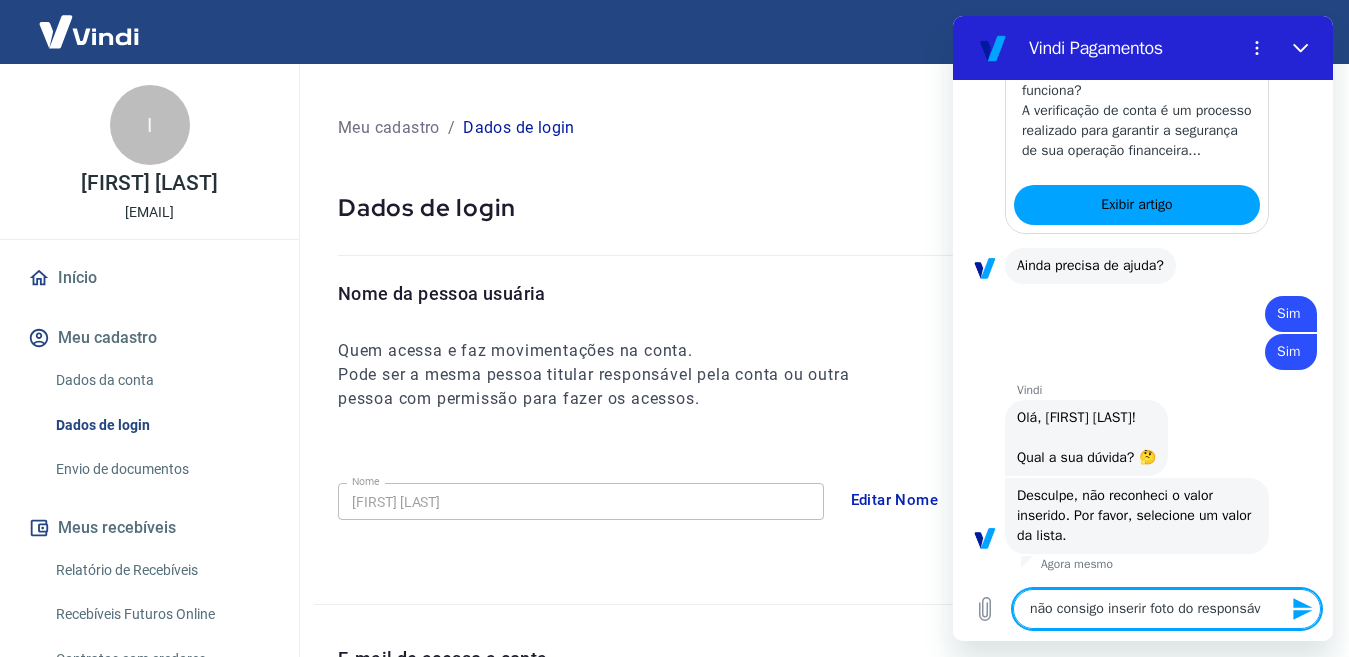type on "não consigo inserir foto do responsáve" 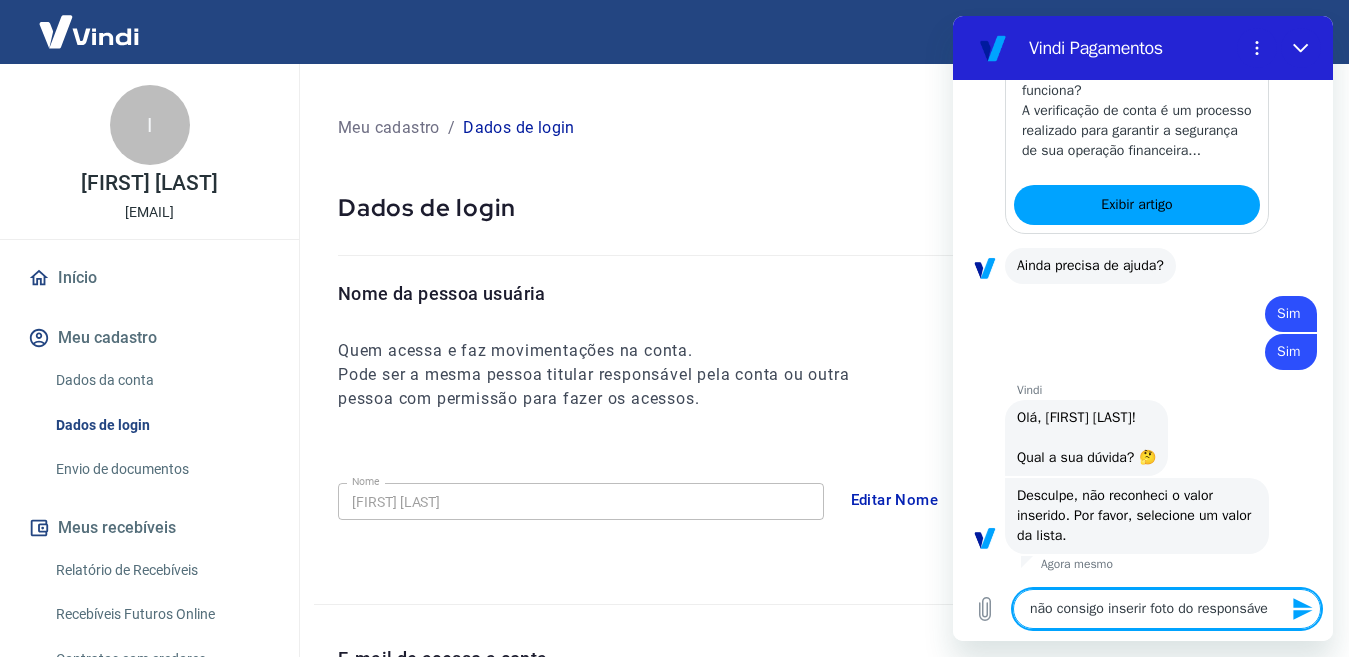 type on "não consigo inserir foto do responsável" 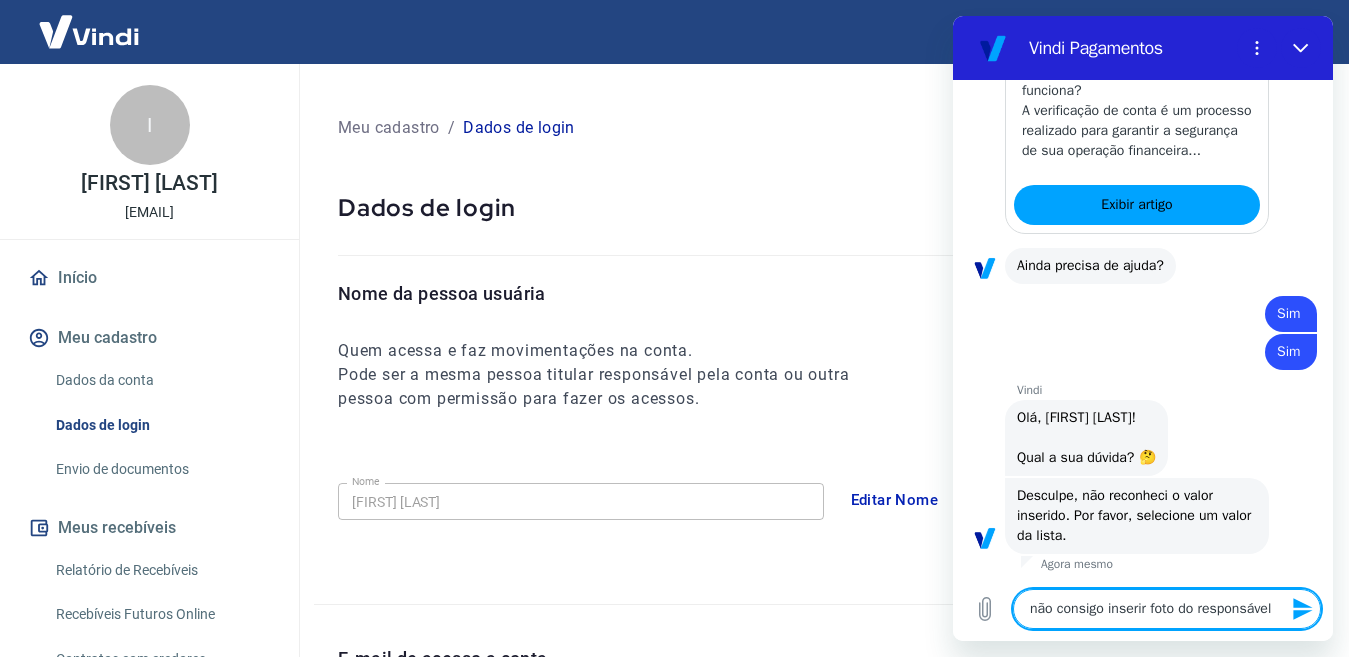type 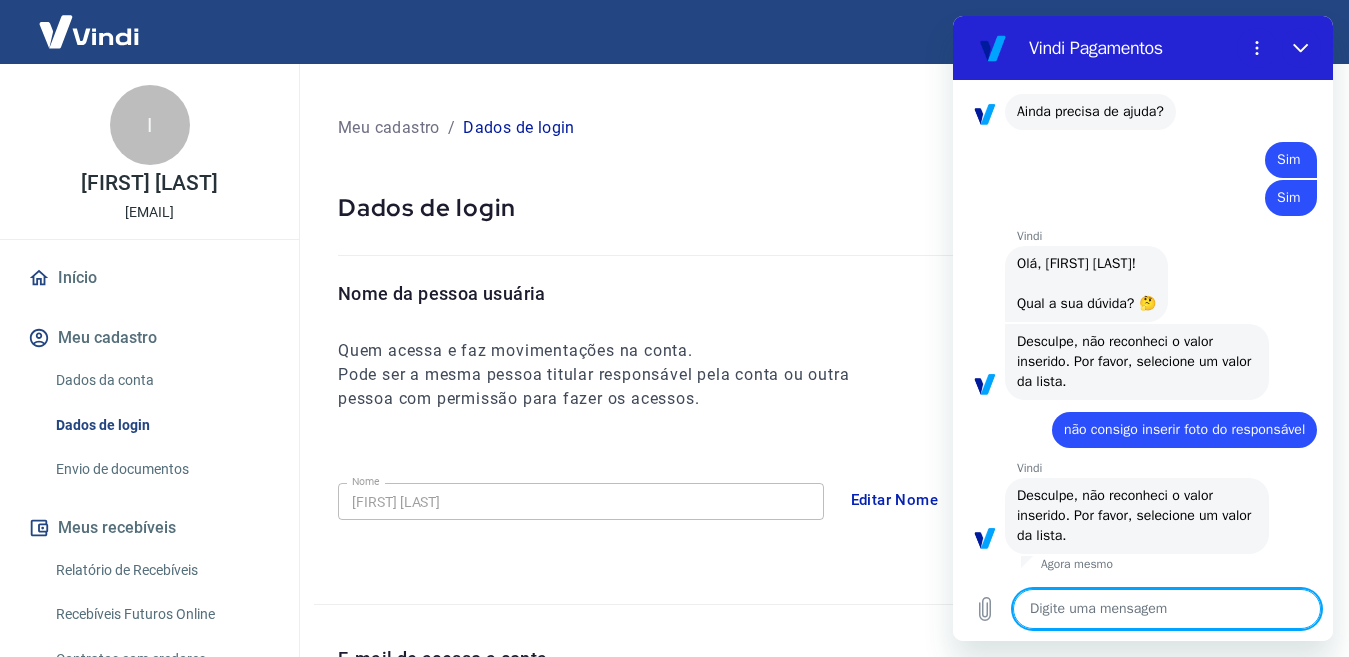 scroll, scrollTop: 702, scrollLeft: 0, axis: vertical 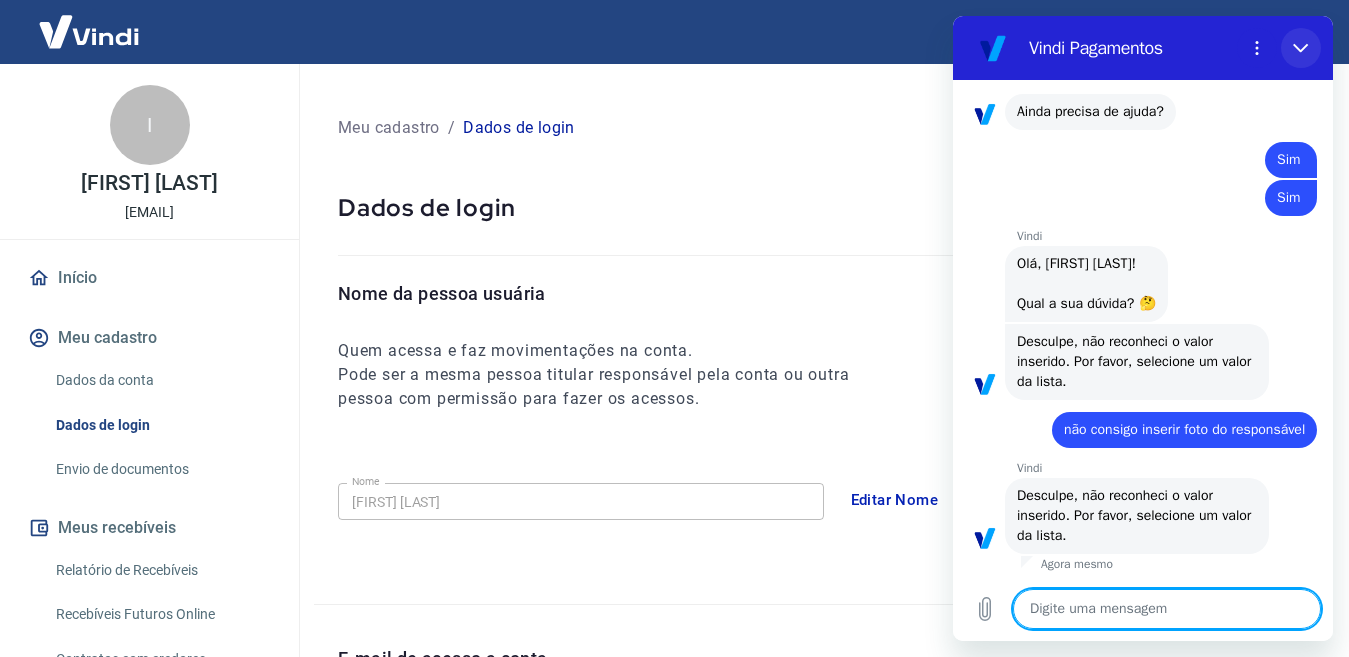 click at bounding box center (1301, 48) 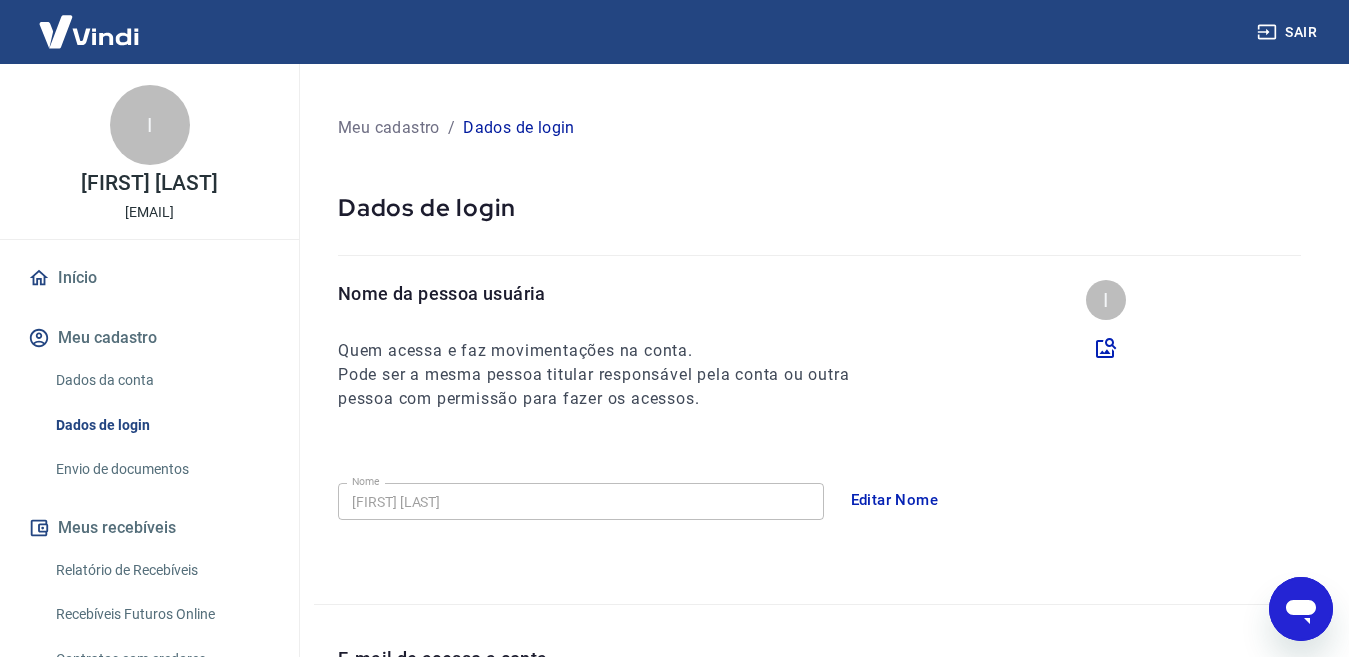 click 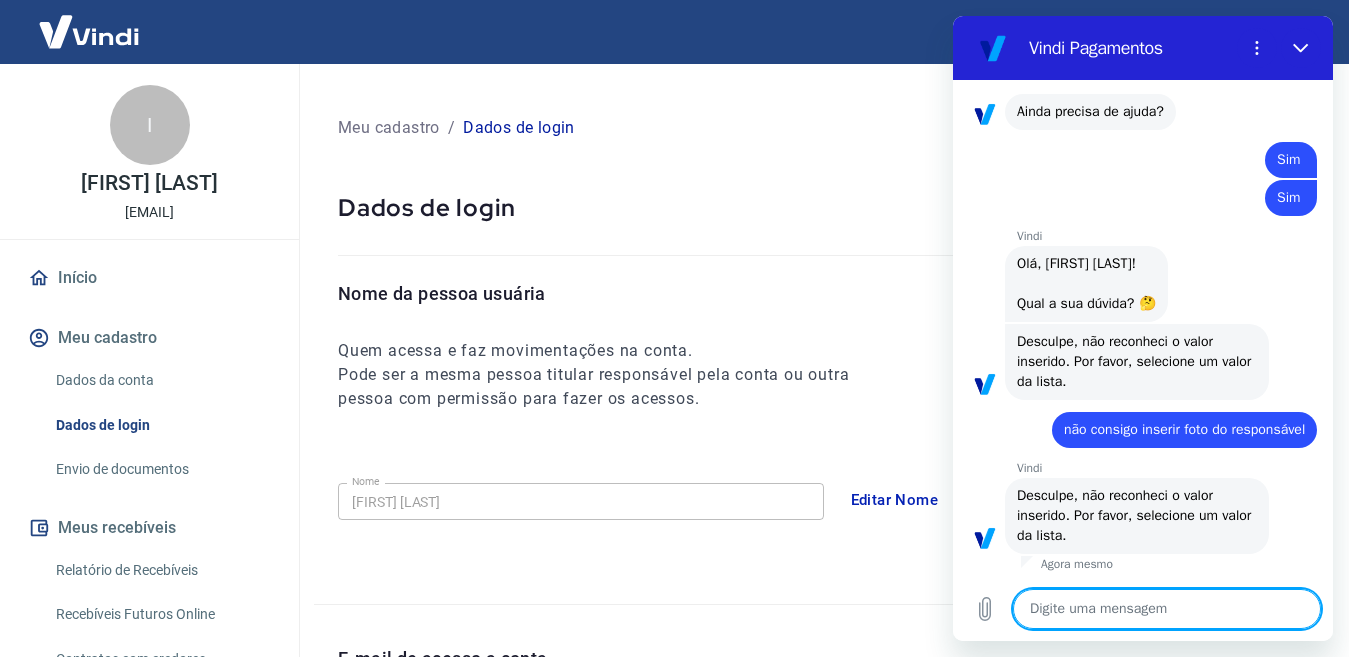 click at bounding box center [1167, 609] 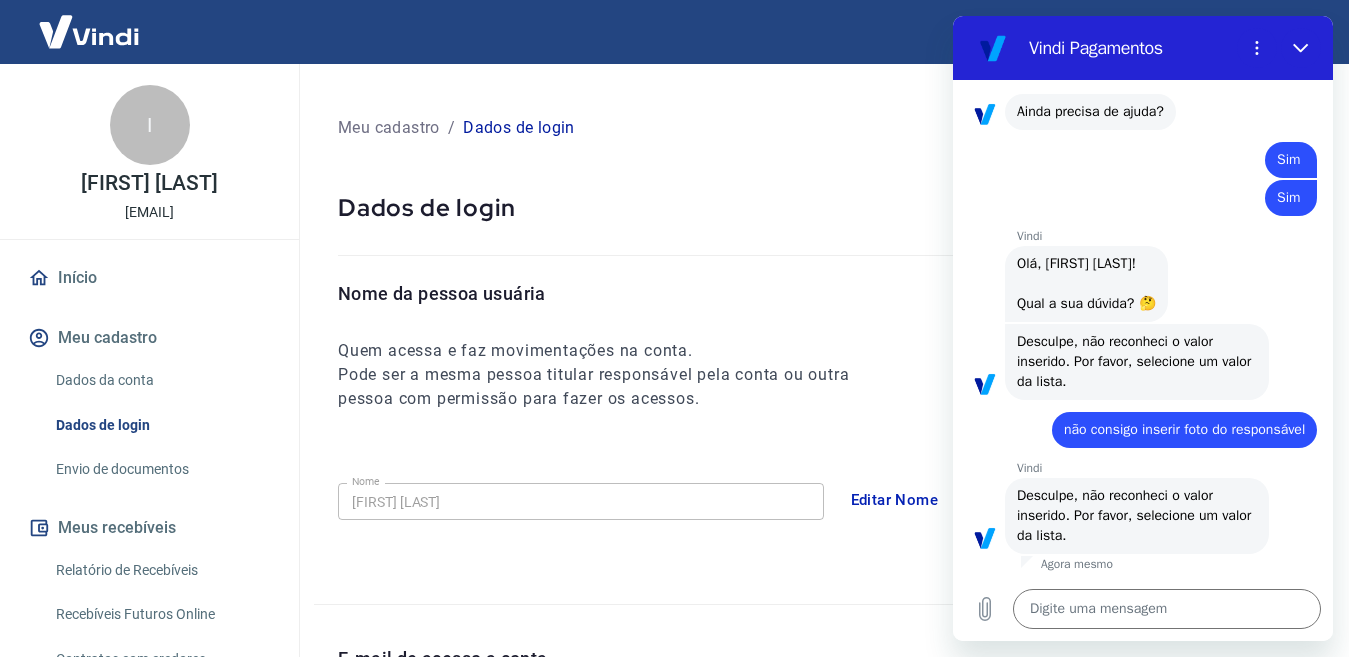 click on "Nome da pessoa usuária Quem acessa e faz movimentações na conta. Pode ser a mesma pessoa titular responsável pela conta ou outra pessoa com permissão para fazer os acessos." at bounding box center [612, 345] 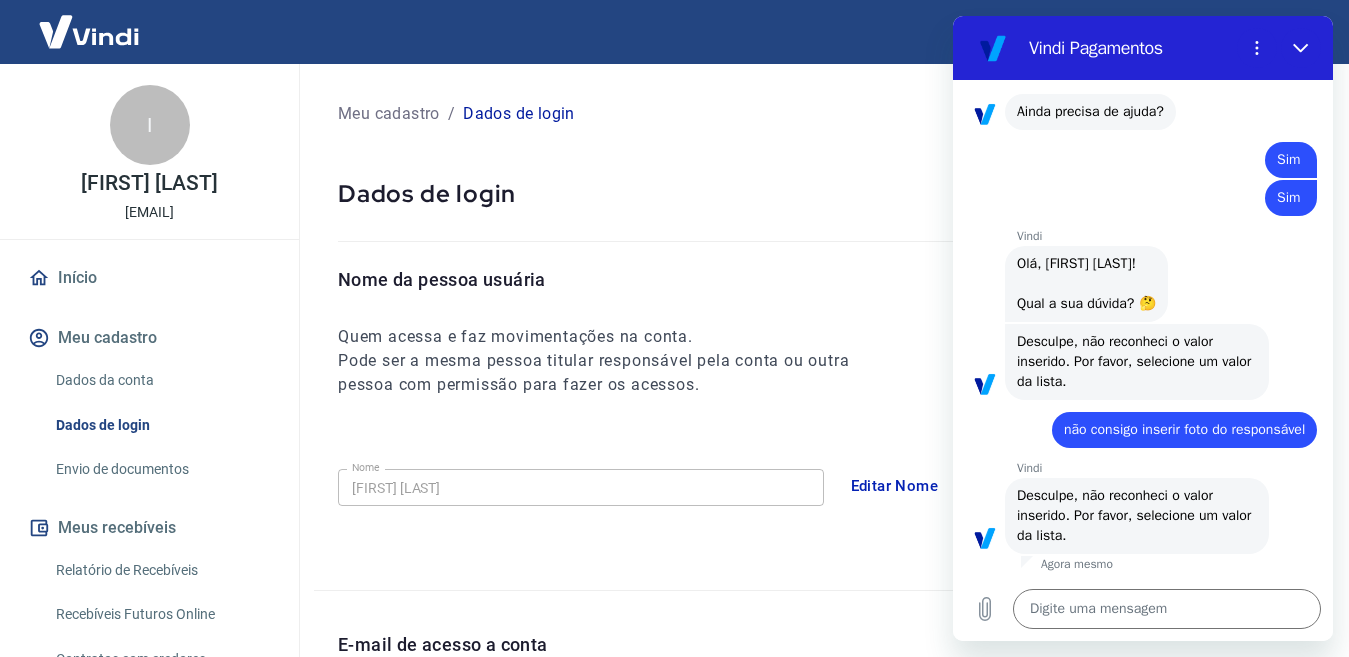 scroll, scrollTop: 0, scrollLeft: 0, axis: both 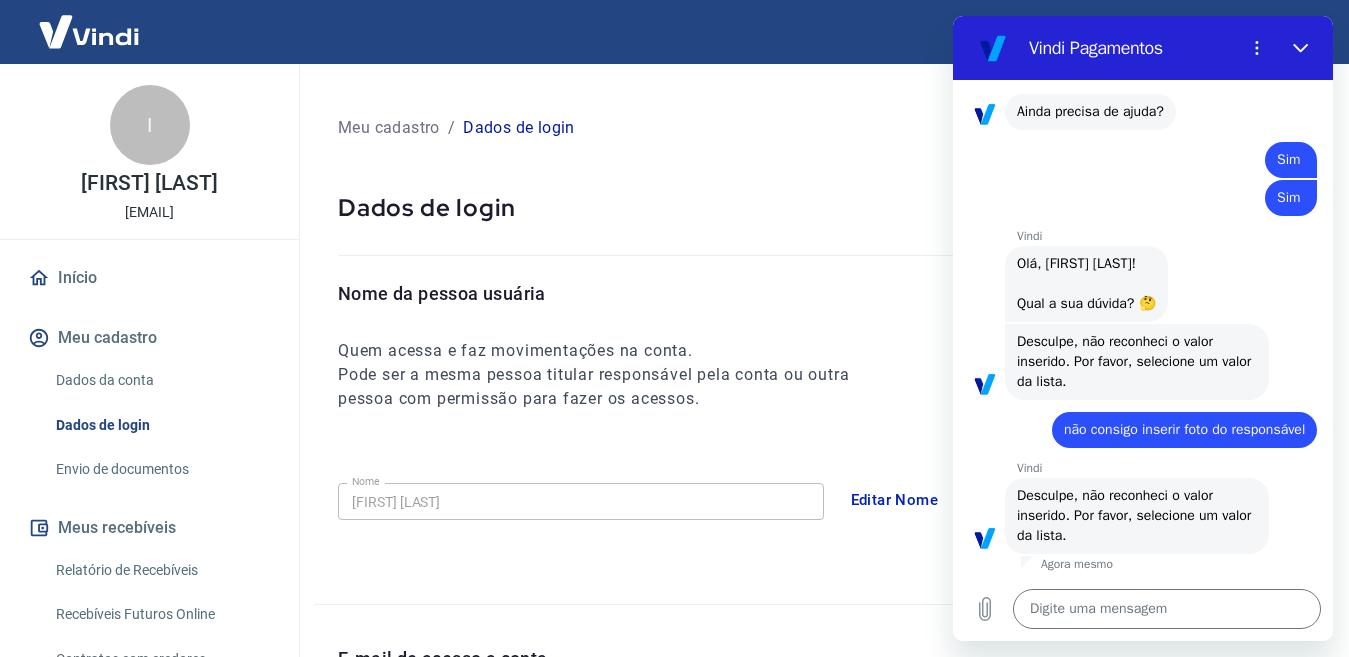 click on "Dados de login" at bounding box center [161, 425] 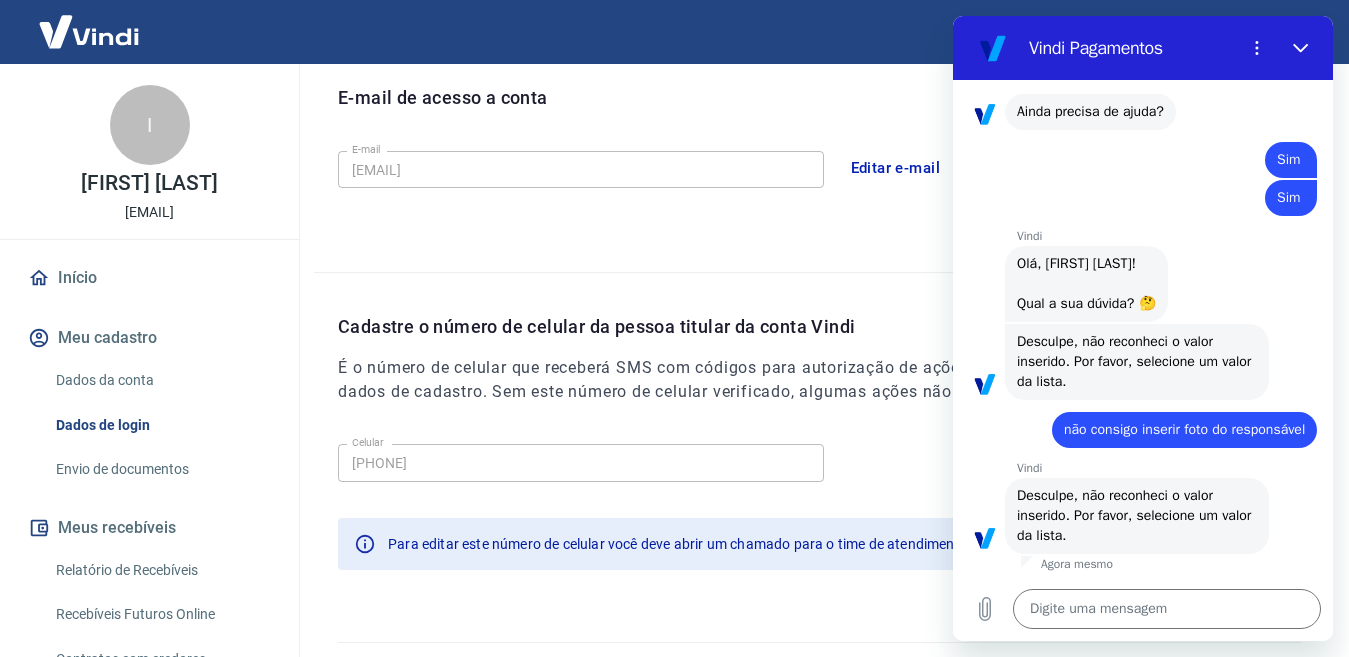 scroll, scrollTop: 608, scrollLeft: 0, axis: vertical 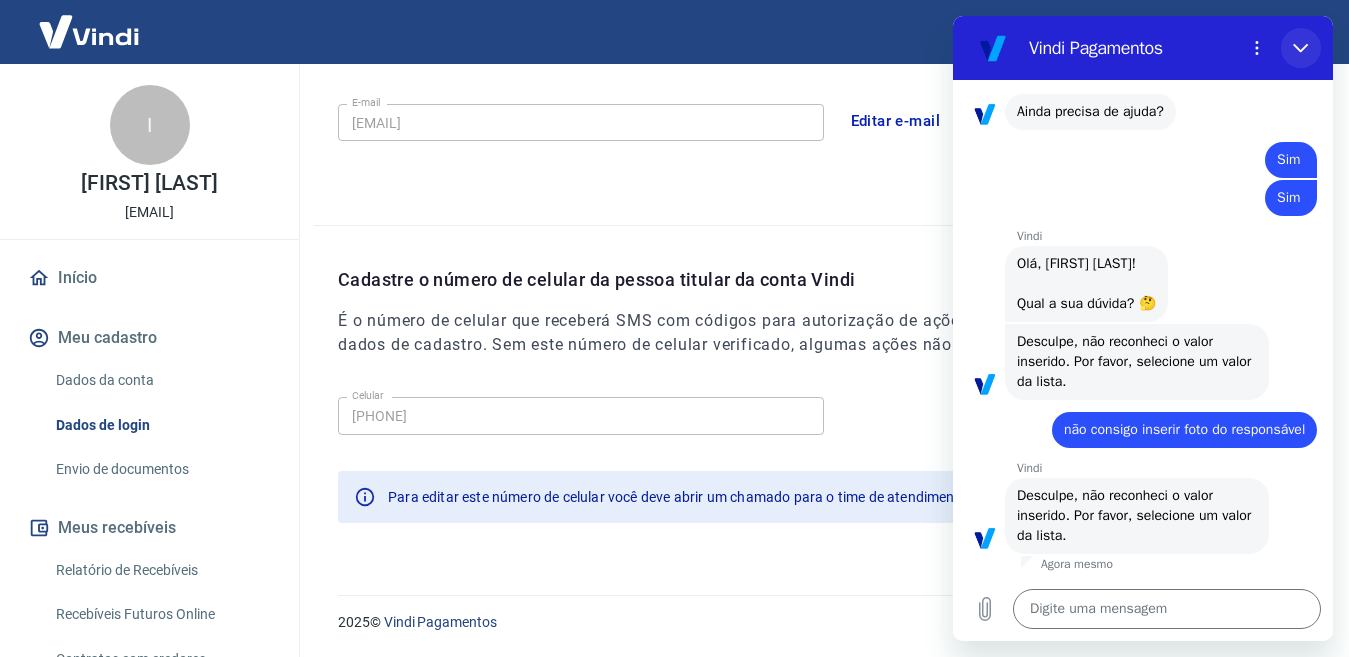 click 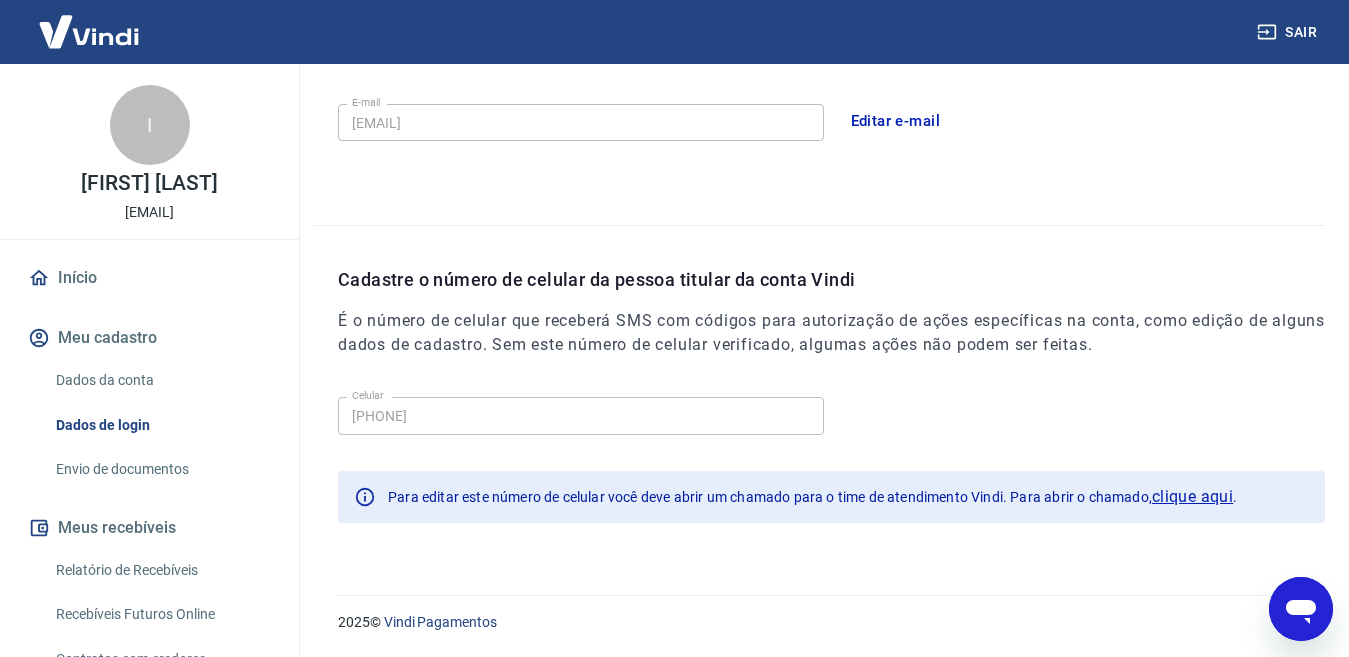 type on "x" 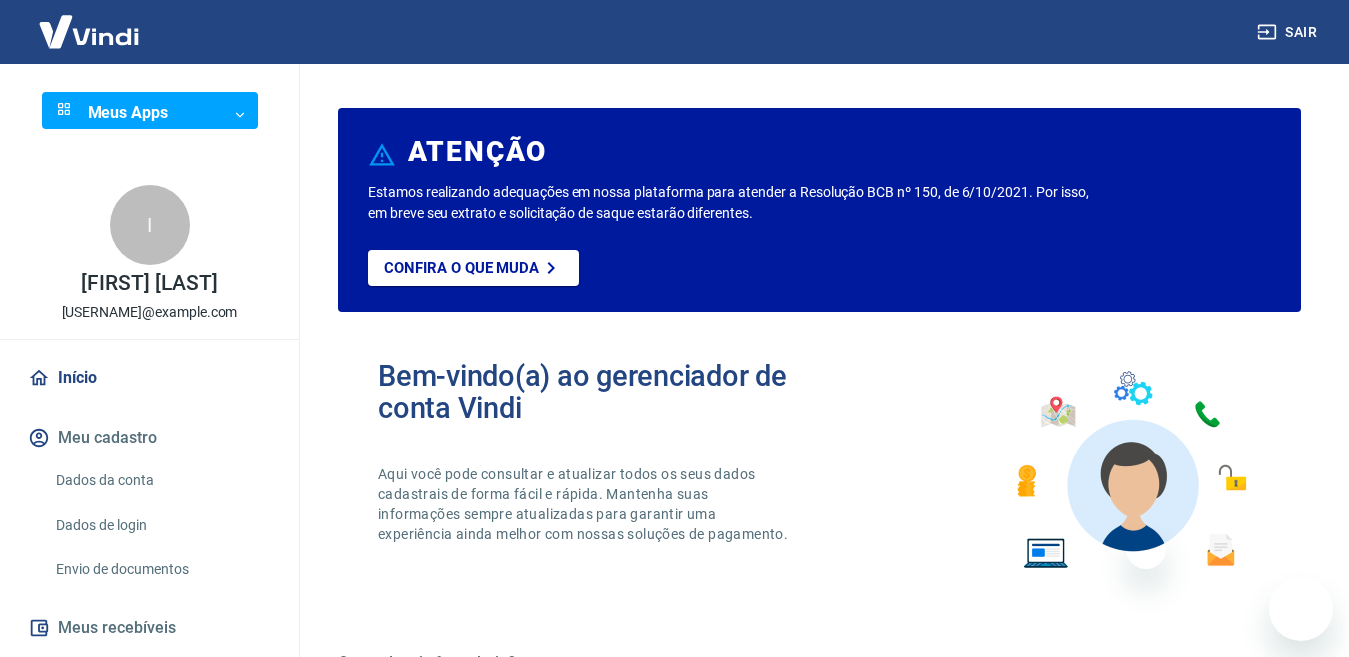 scroll, scrollTop: 0, scrollLeft: 0, axis: both 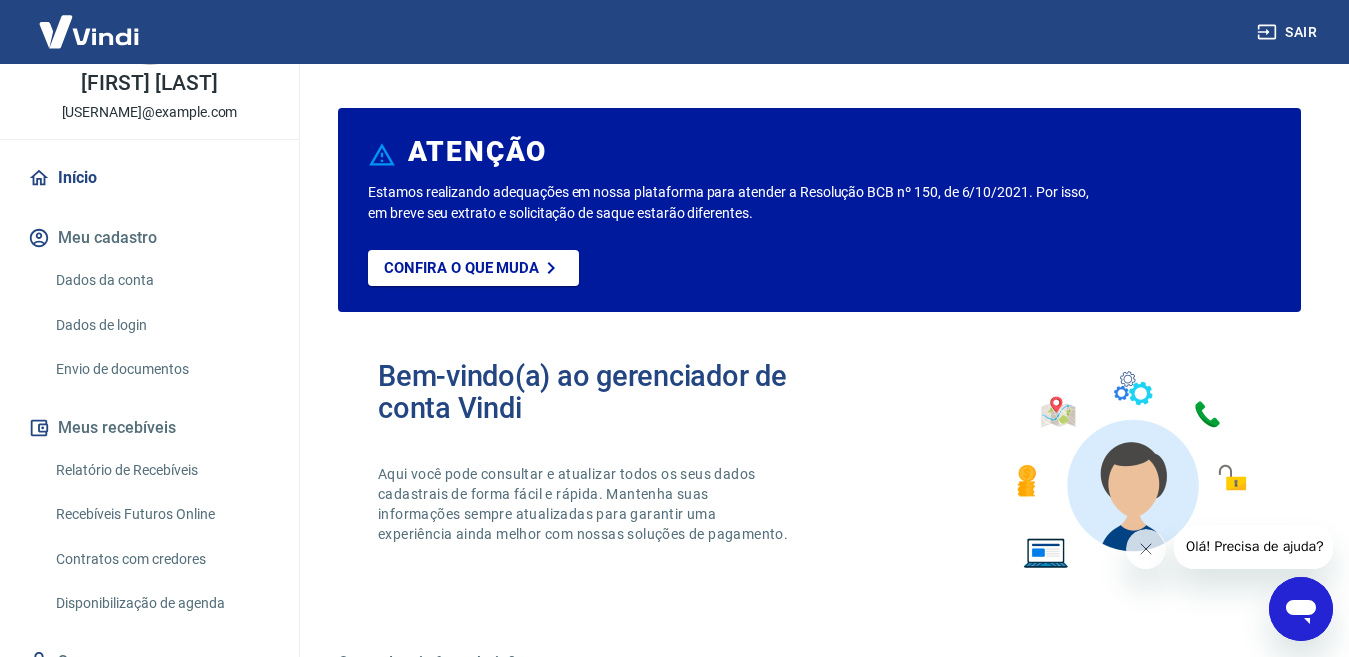 click on "Dados de login" at bounding box center (161, 325) 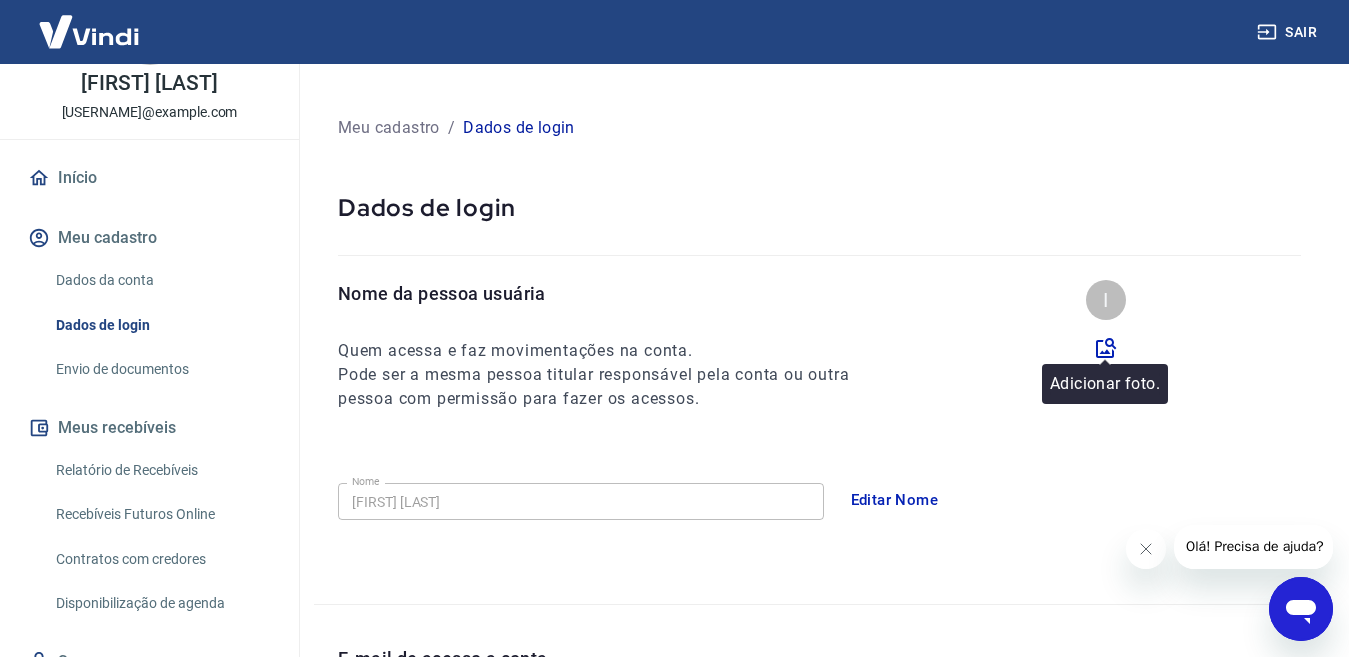 click 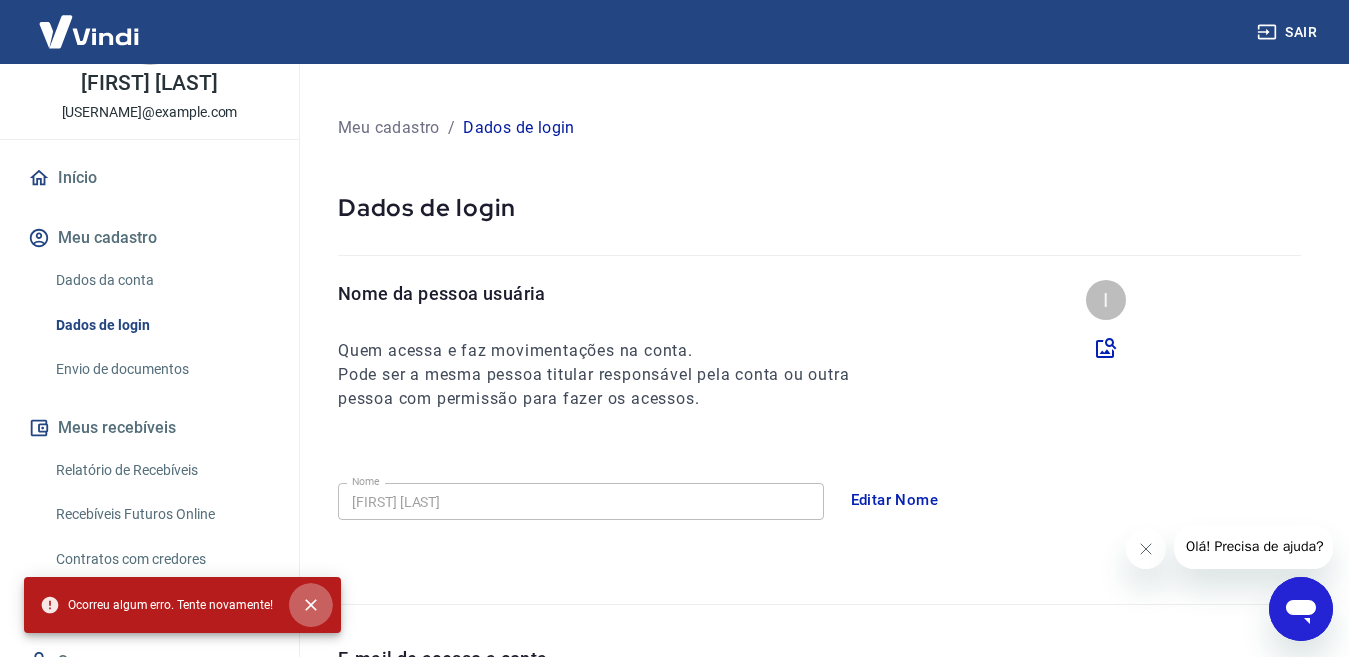click 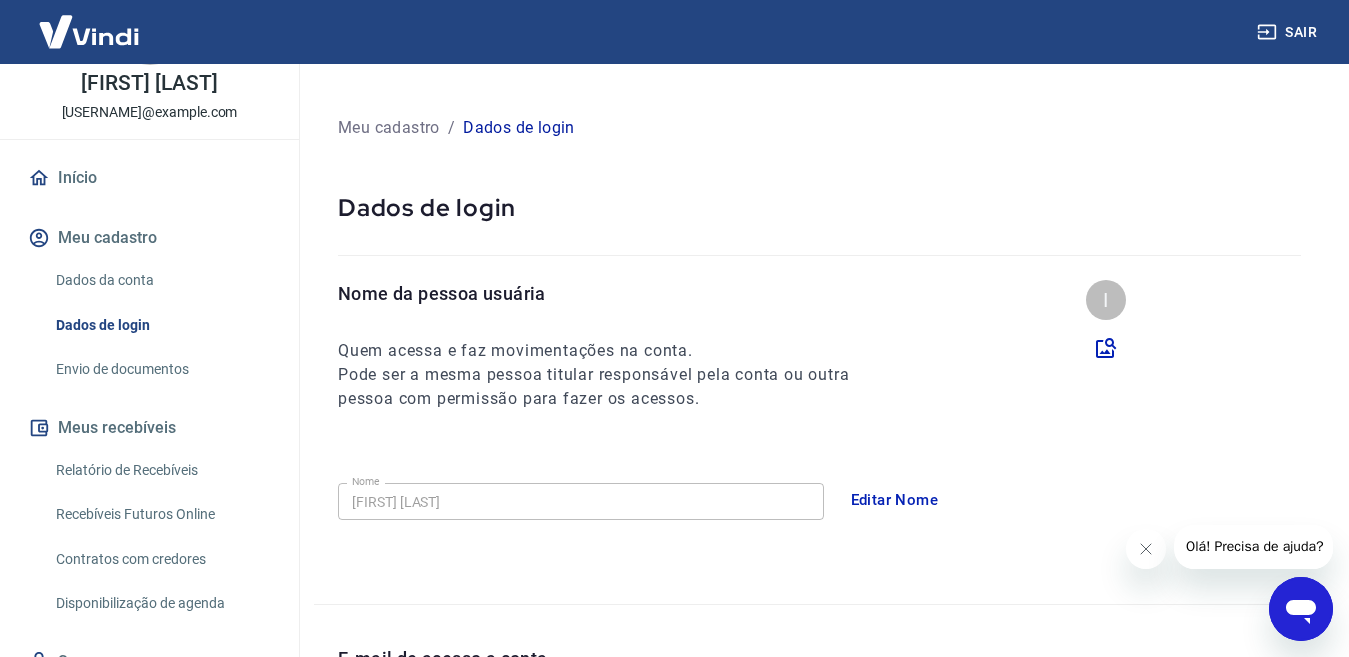 click 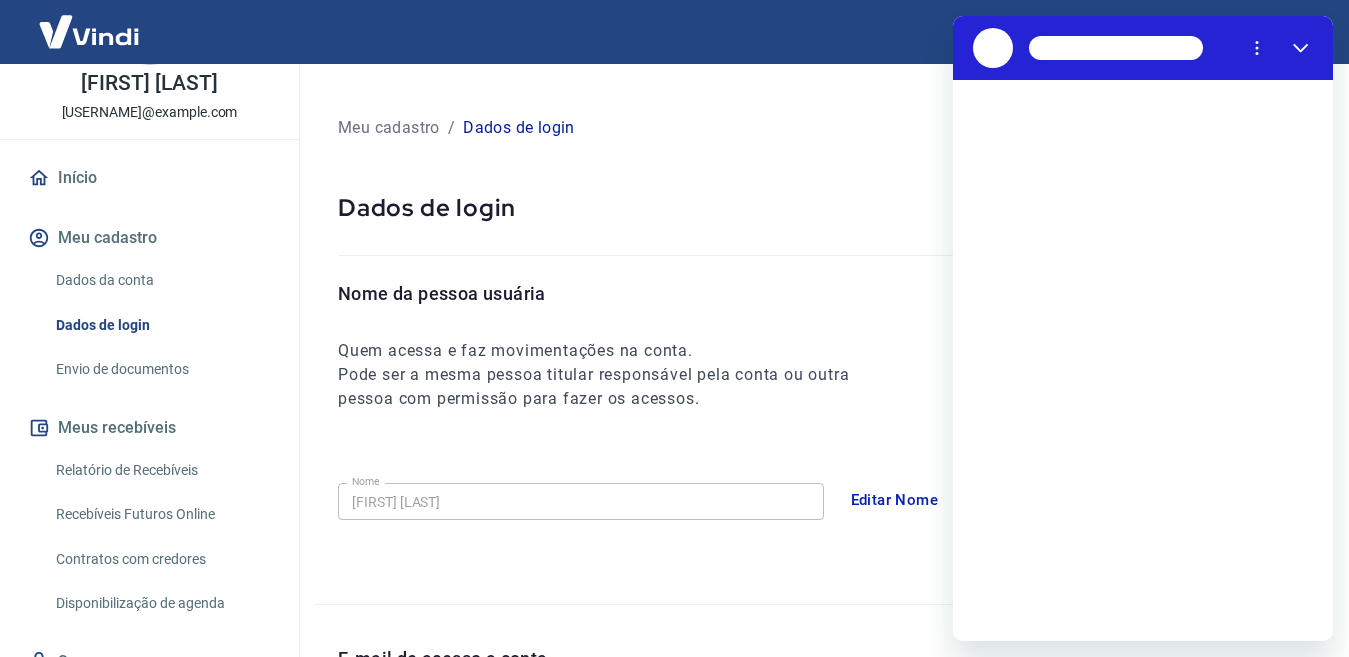 scroll, scrollTop: 0, scrollLeft: 0, axis: both 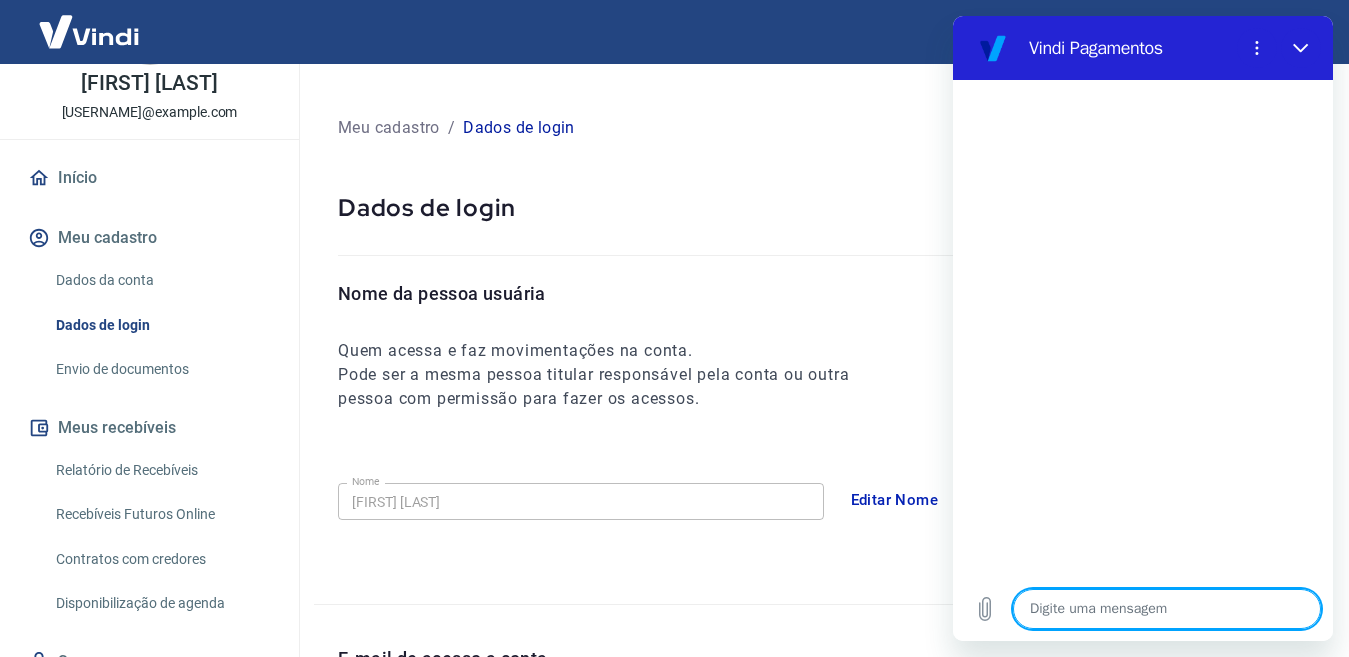 type on "i" 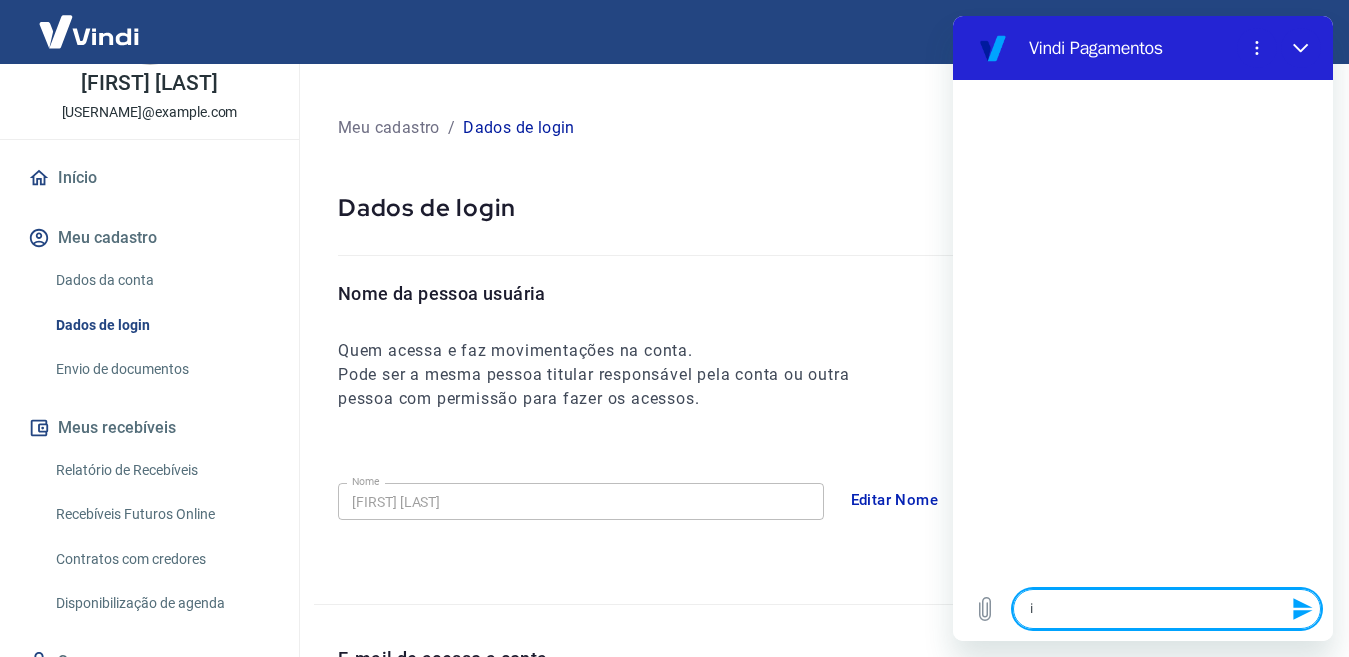 type on "in" 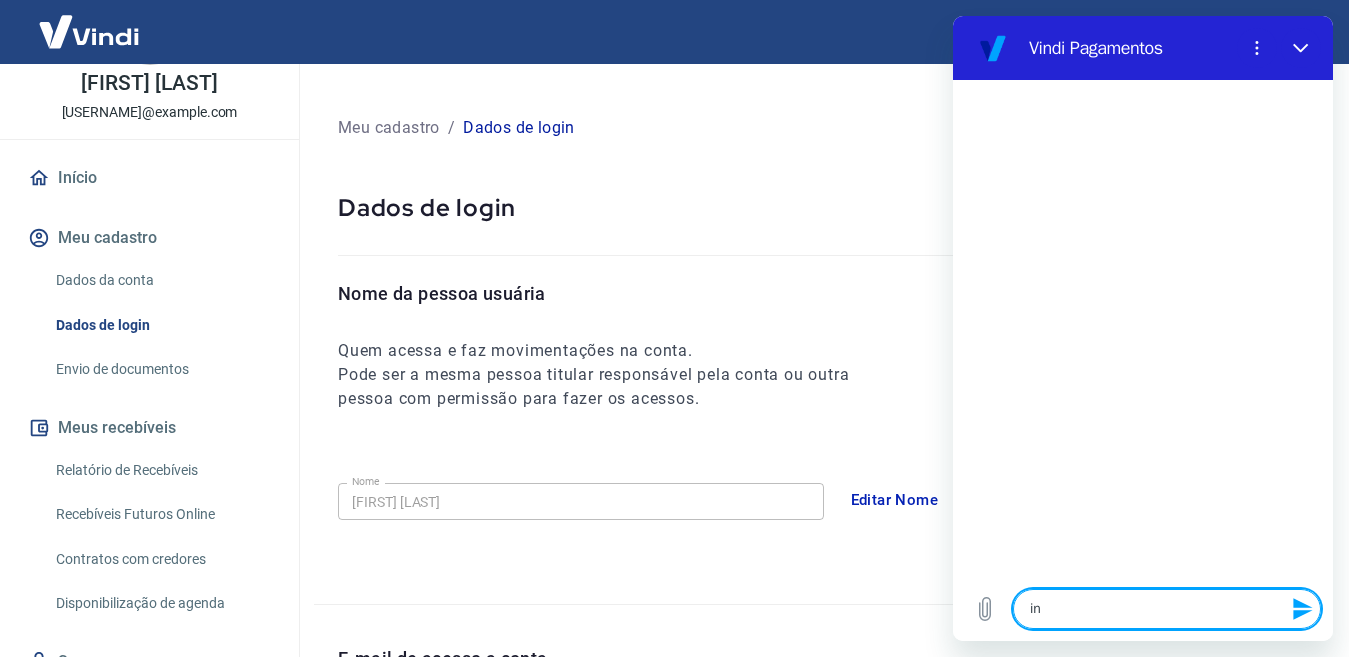 type on "ins" 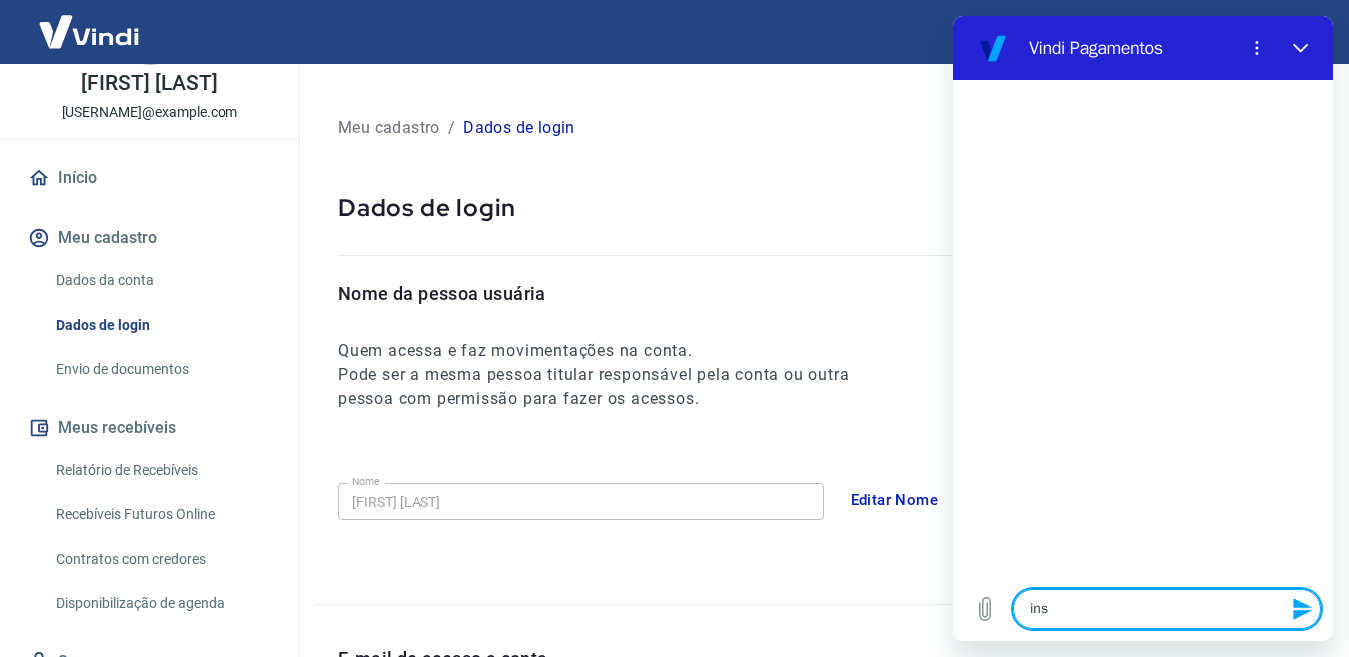 type on "inse" 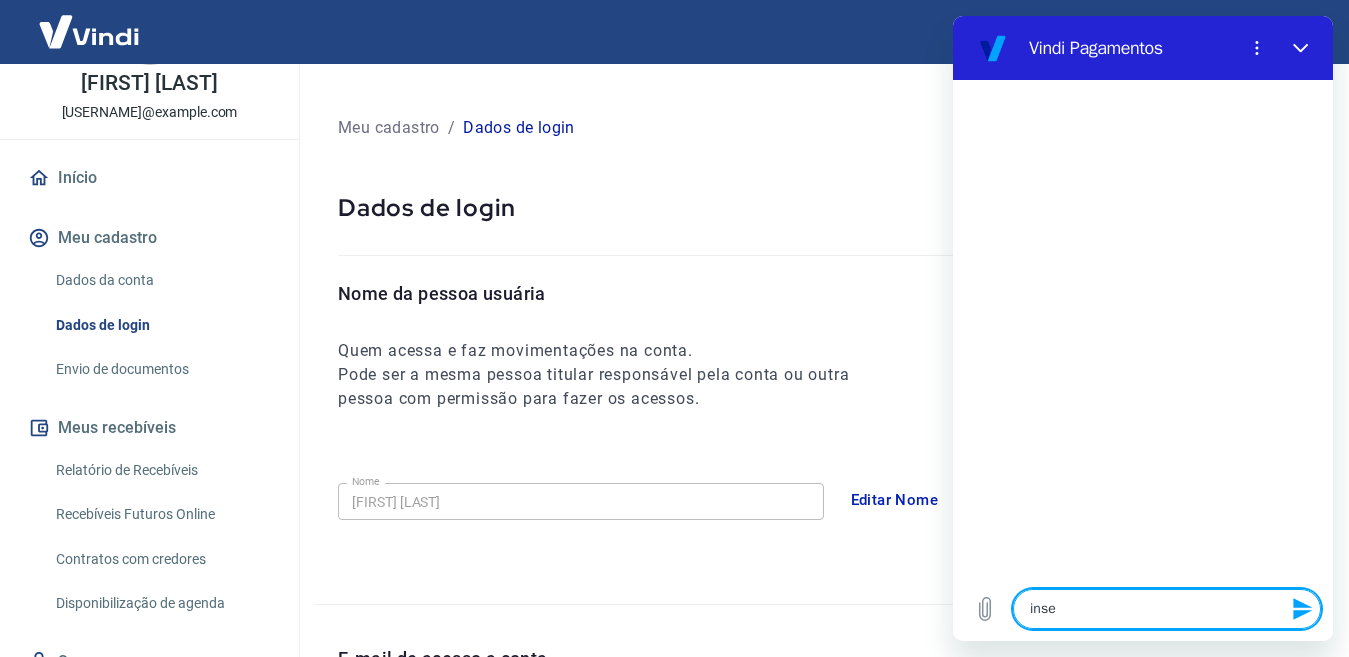 type on "inser" 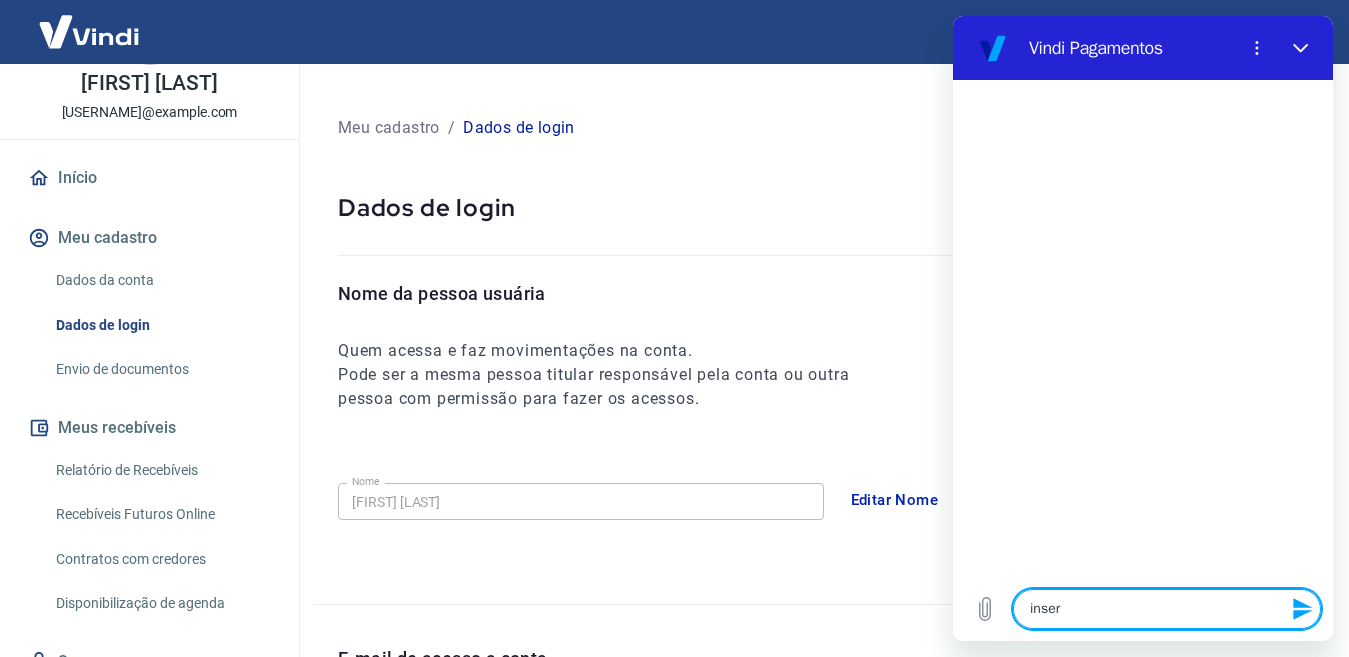 type on "x" 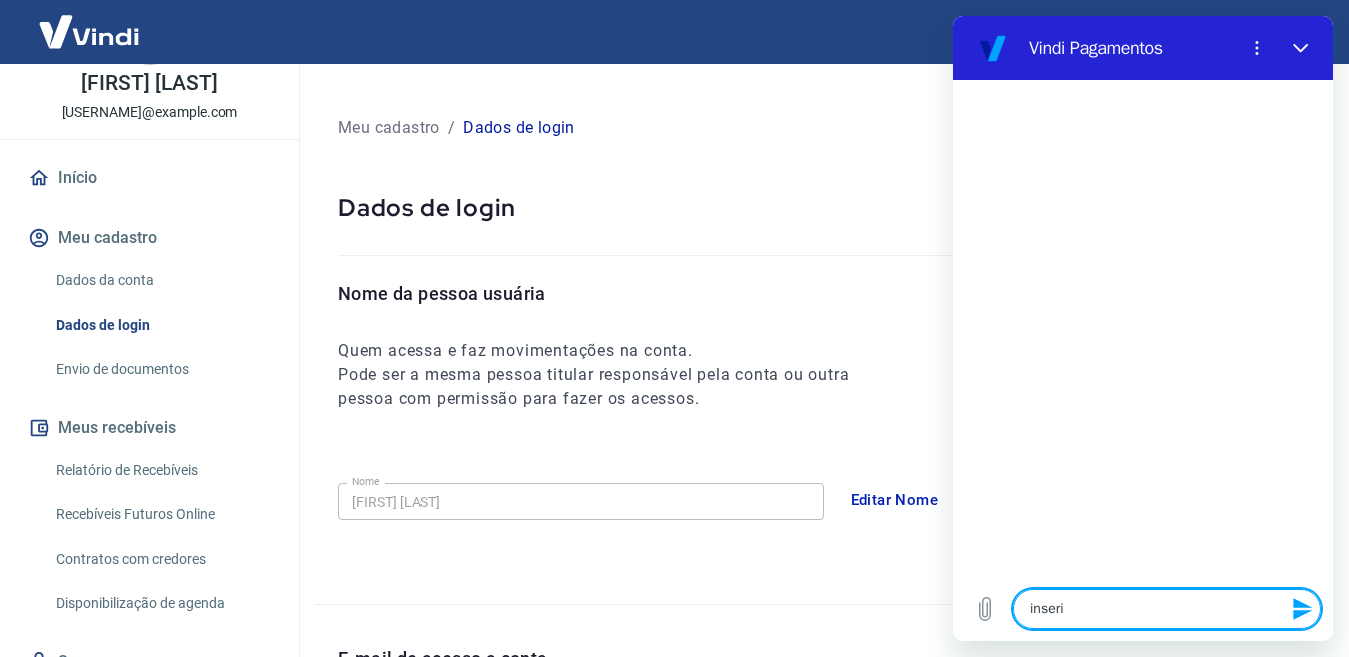 type on "inserir" 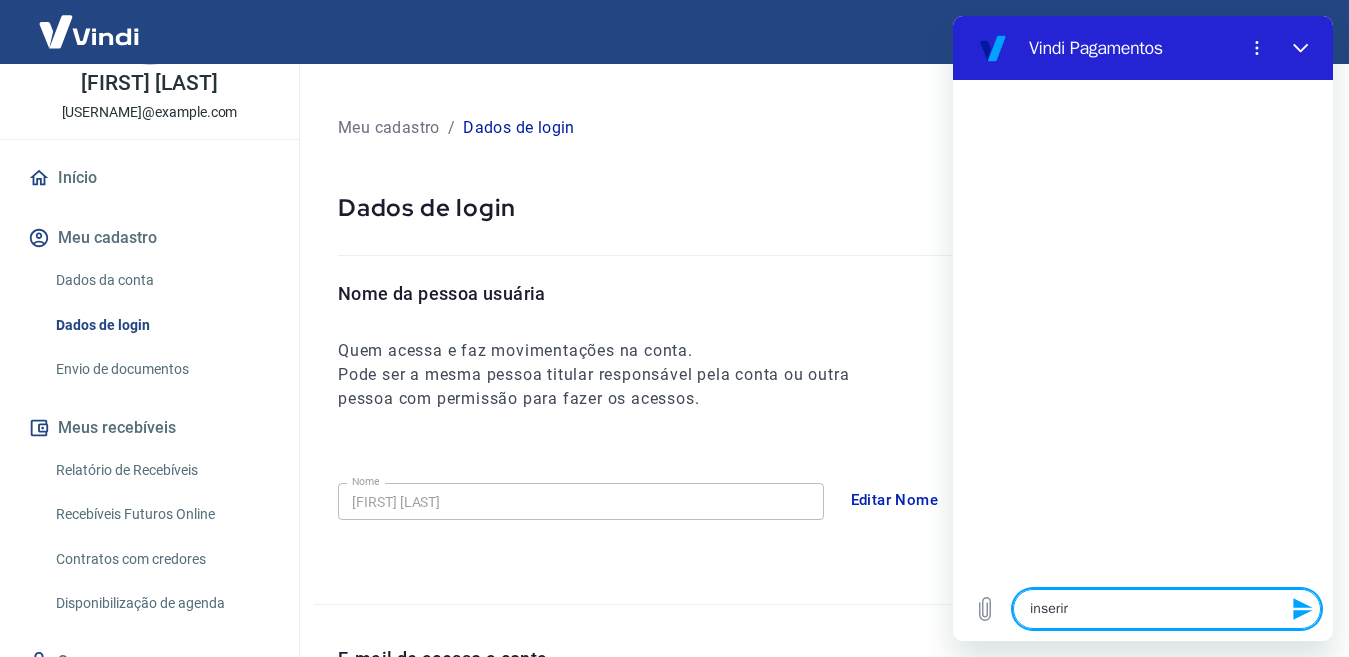 type on "inserir" 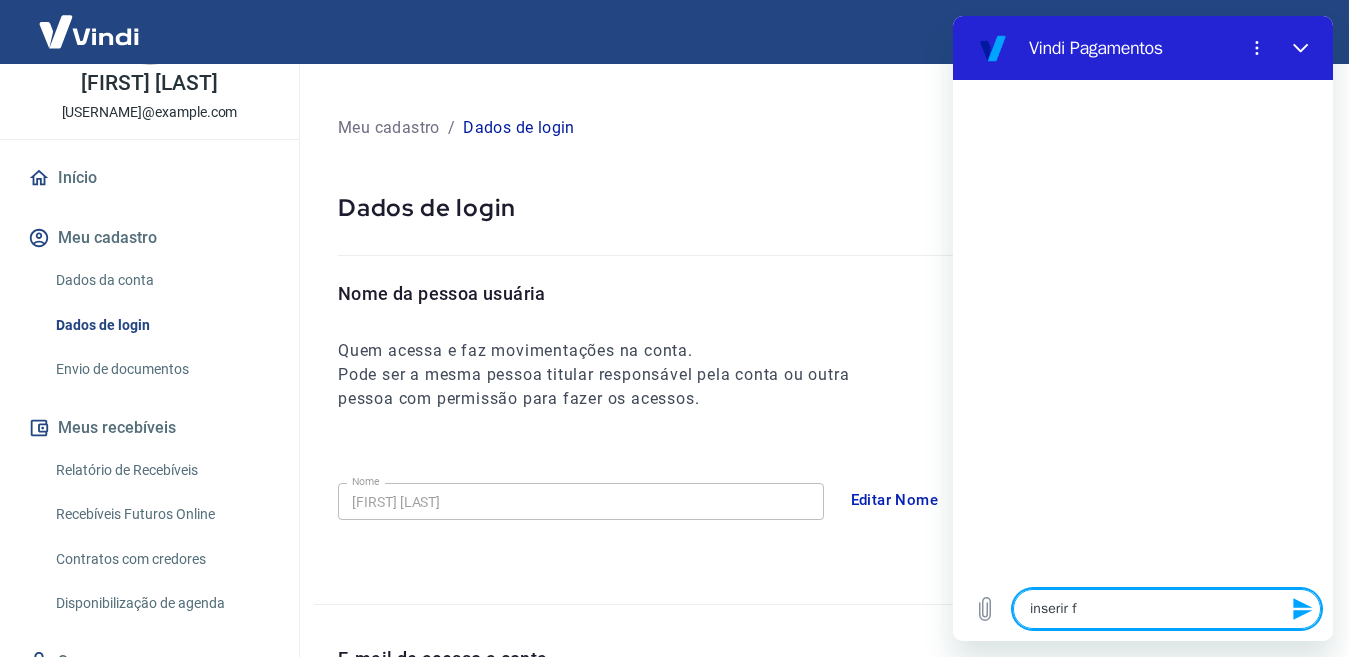 type on "inserir fo" 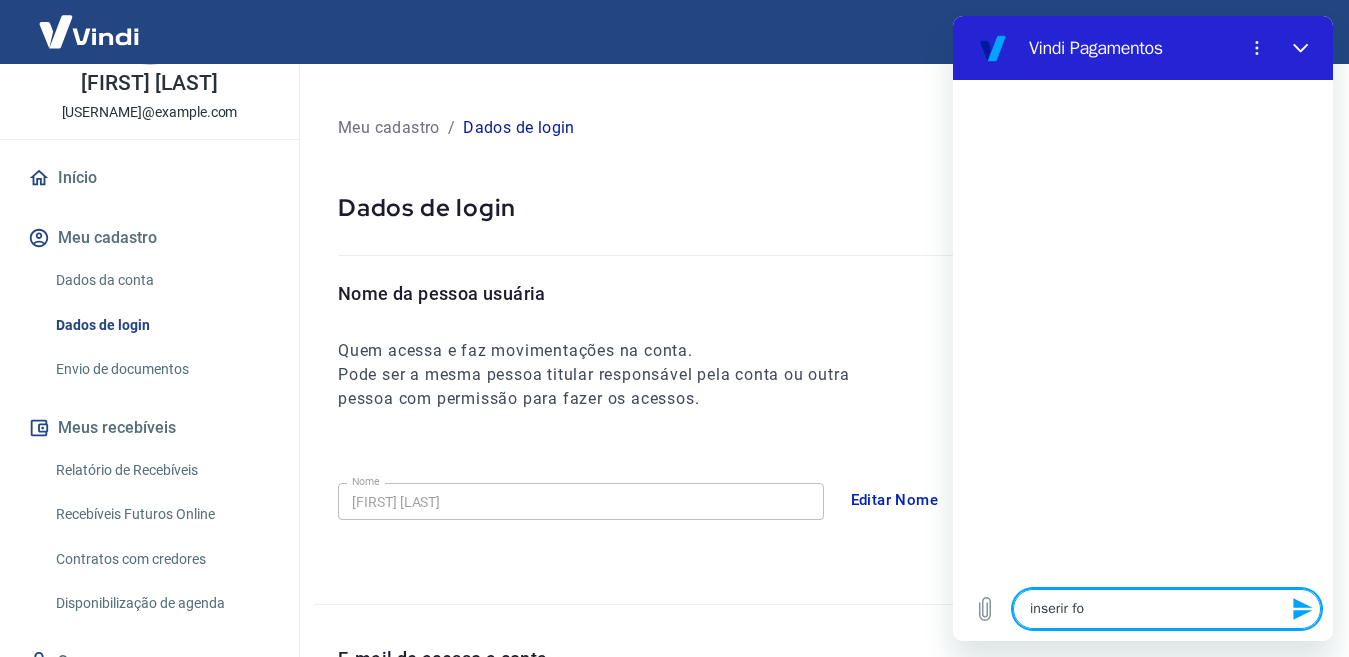 type on "inserir fot" 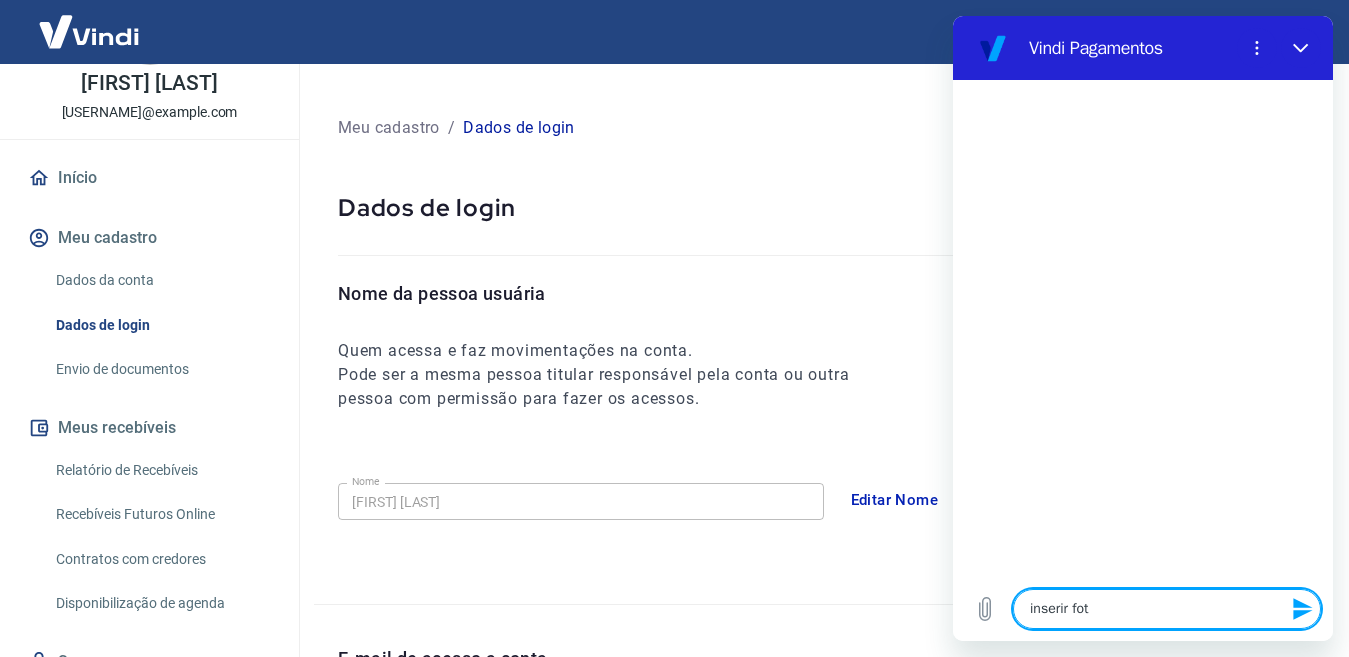 type on "inserir foto" 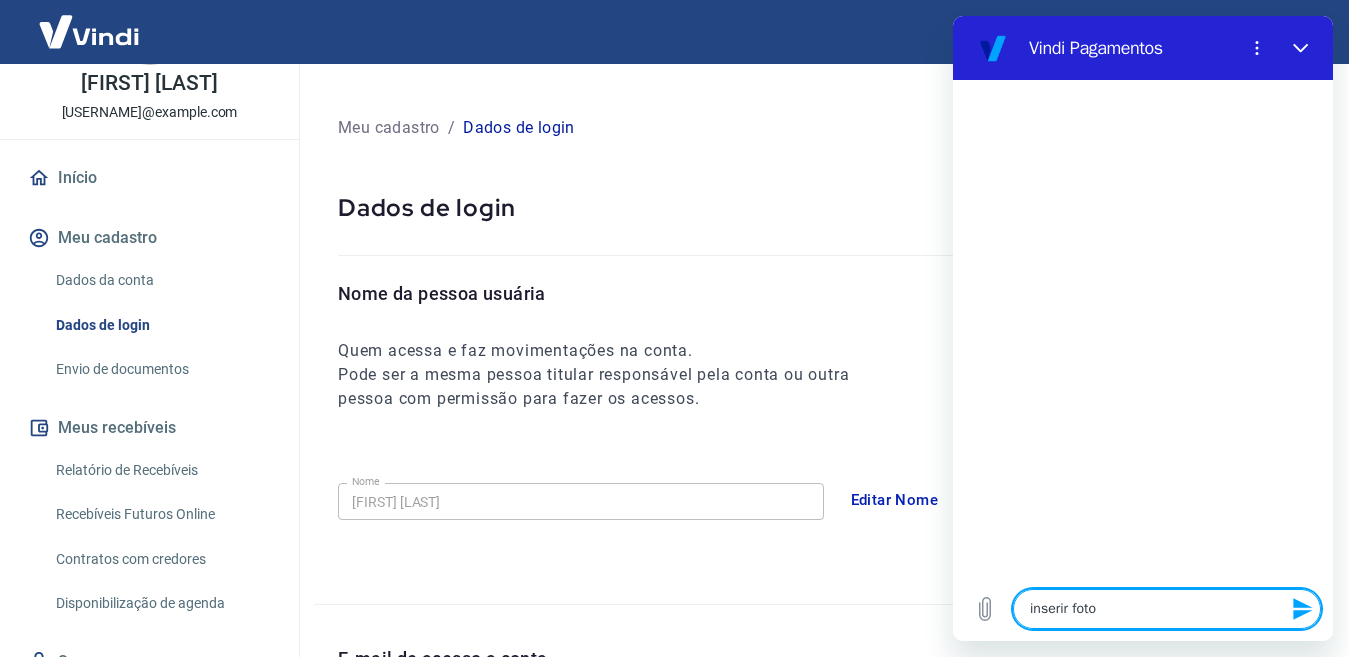 type 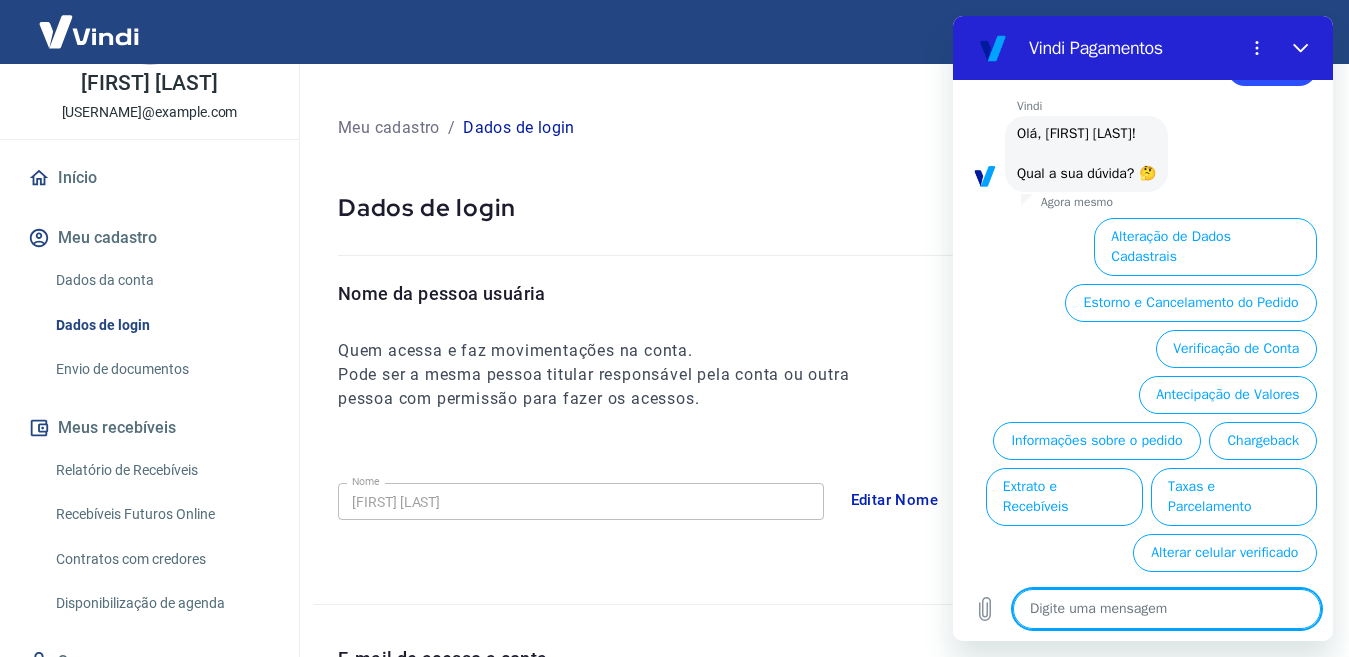scroll, scrollTop: 76, scrollLeft: 0, axis: vertical 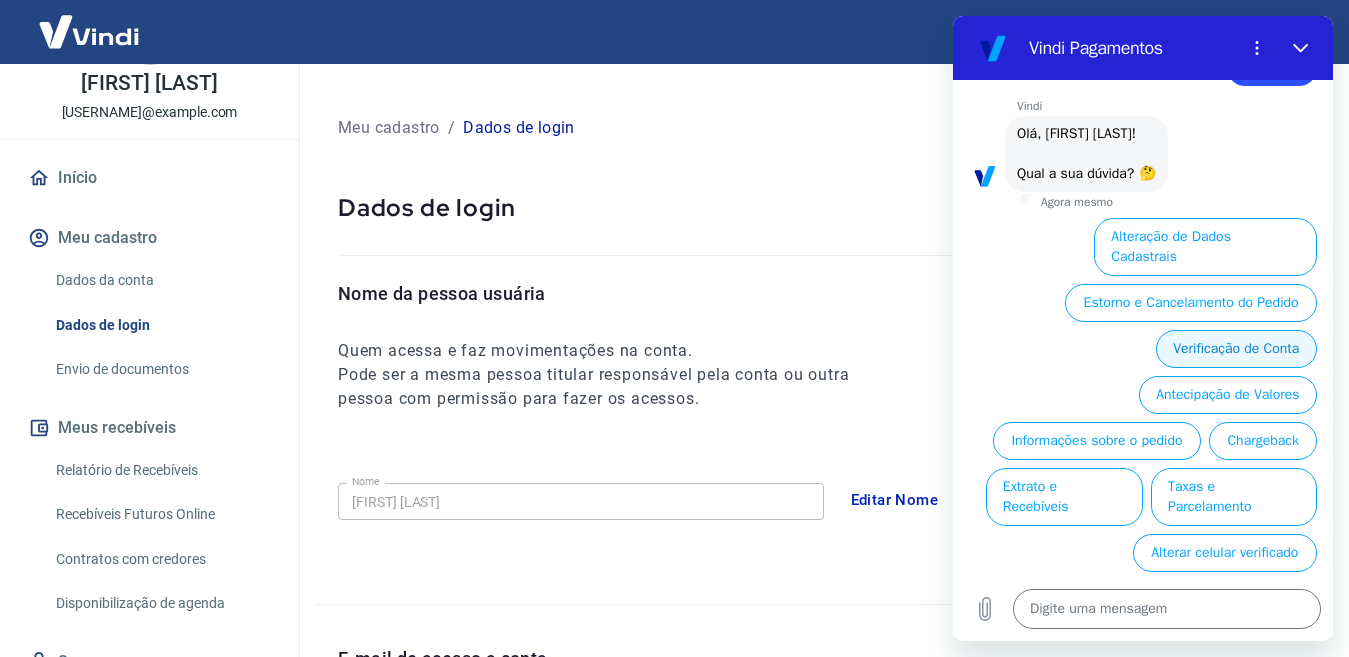 click on "Verificação de Conta" at bounding box center [1236, 349] 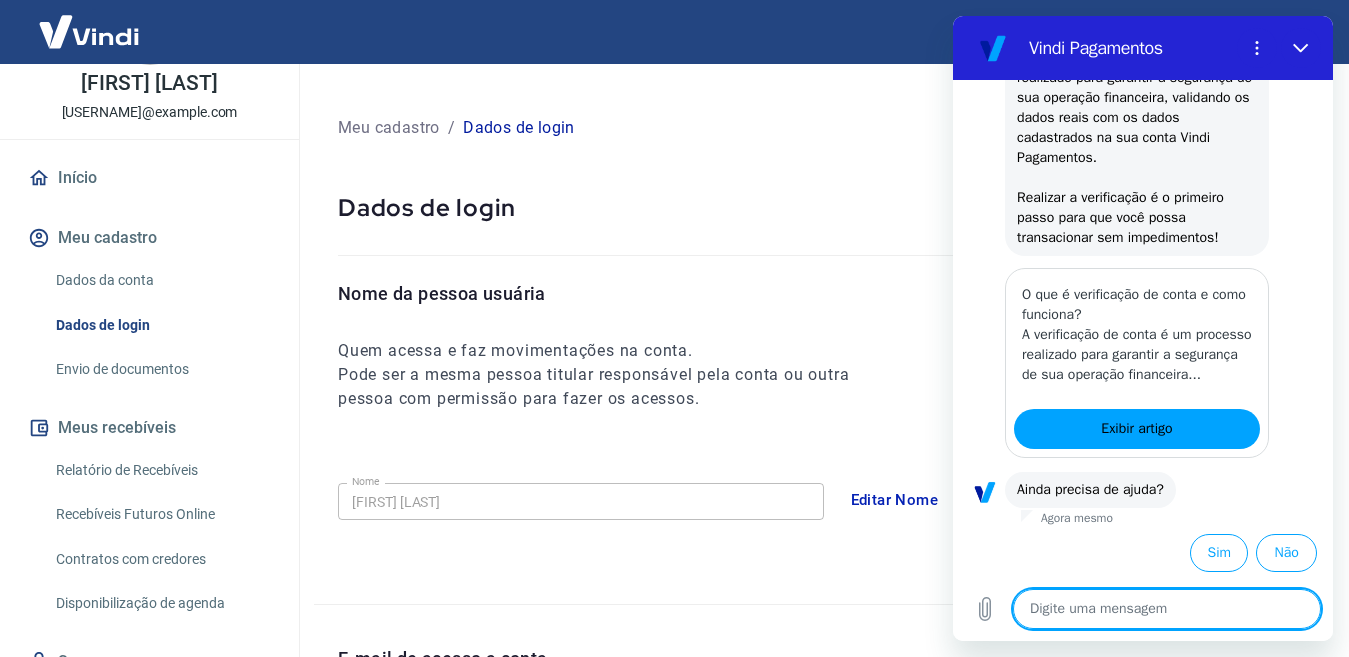 scroll, scrollTop: 320, scrollLeft: 0, axis: vertical 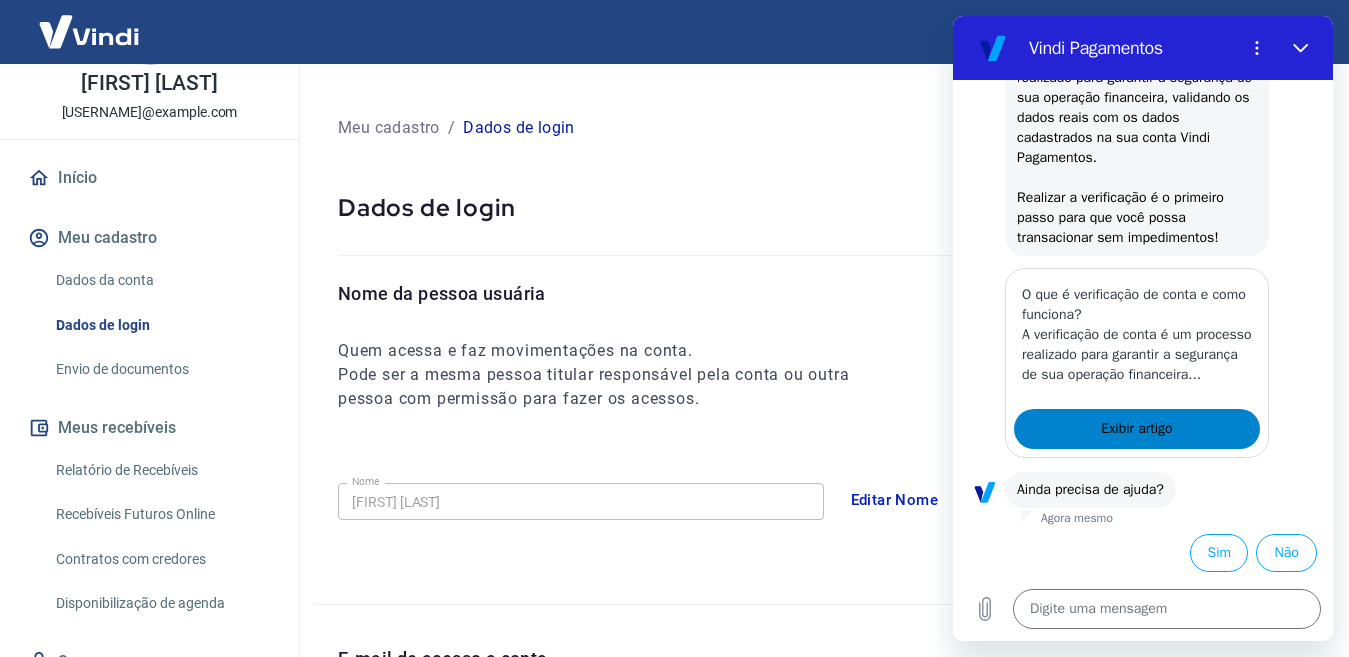 click on "Exibir artigo" at bounding box center (1137, 429) 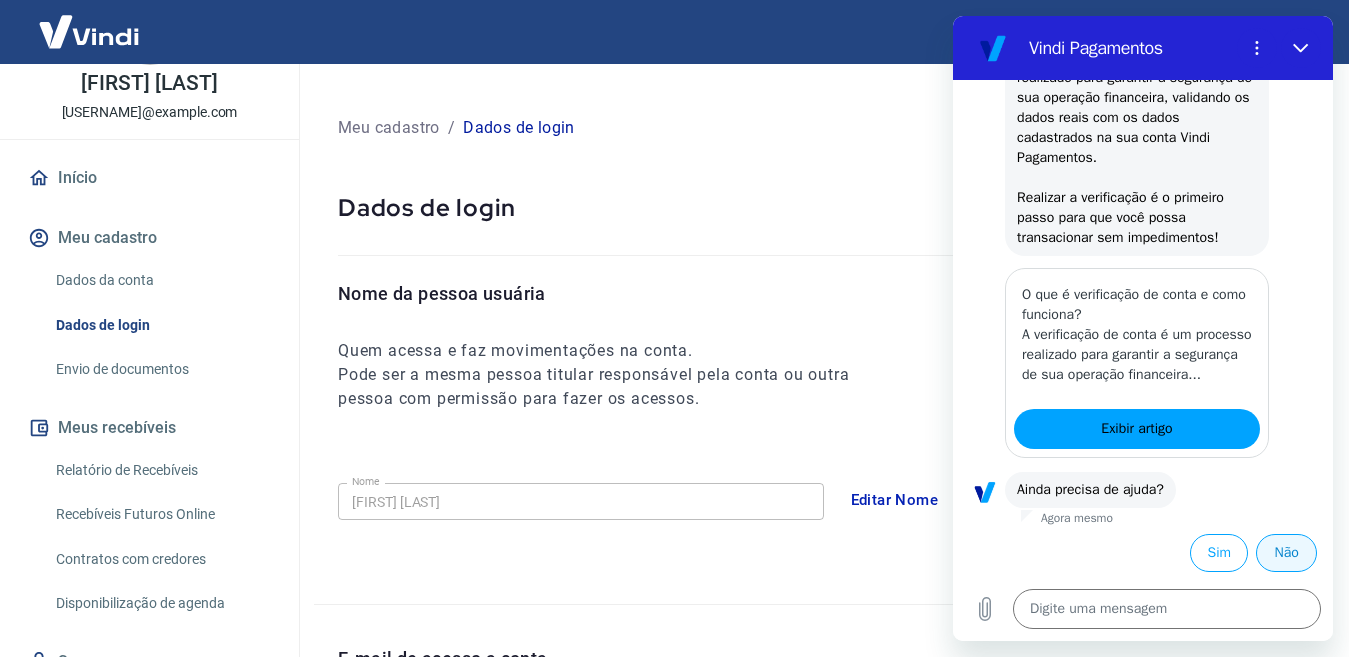click on "Não" at bounding box center (1286, 553) 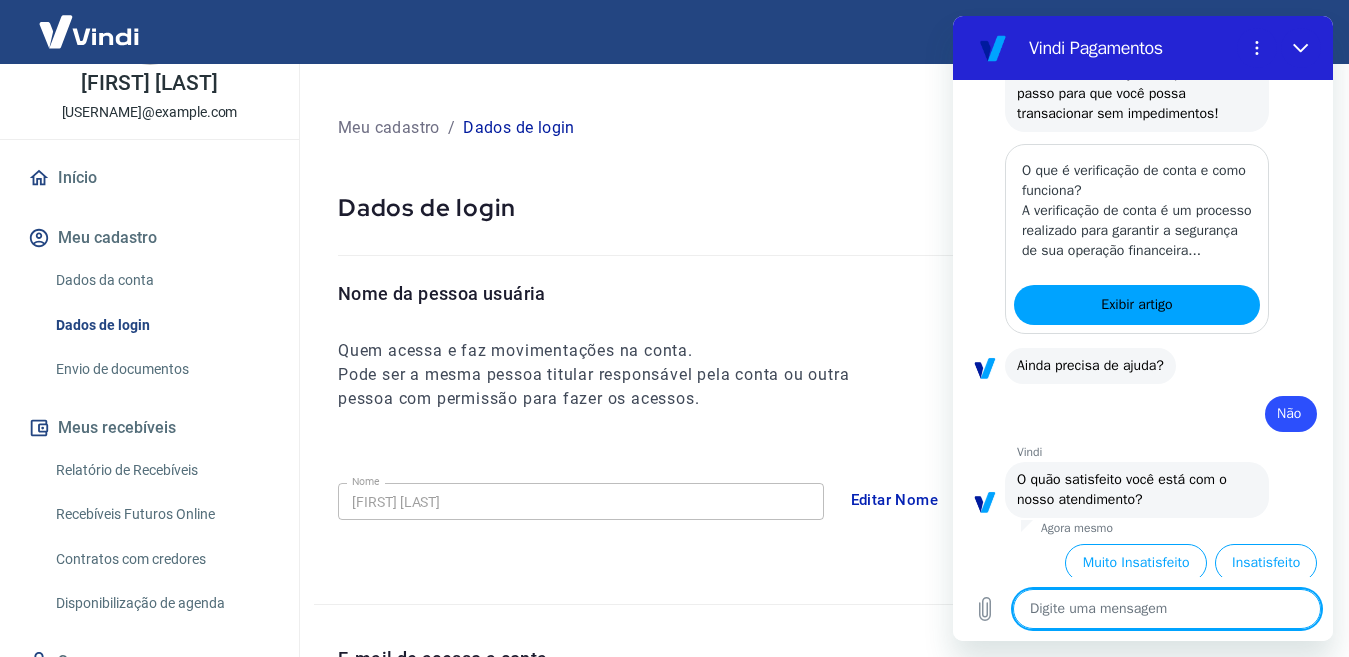 scroll, scrollTop: 500, scrollLeft: 0, axis: vertical 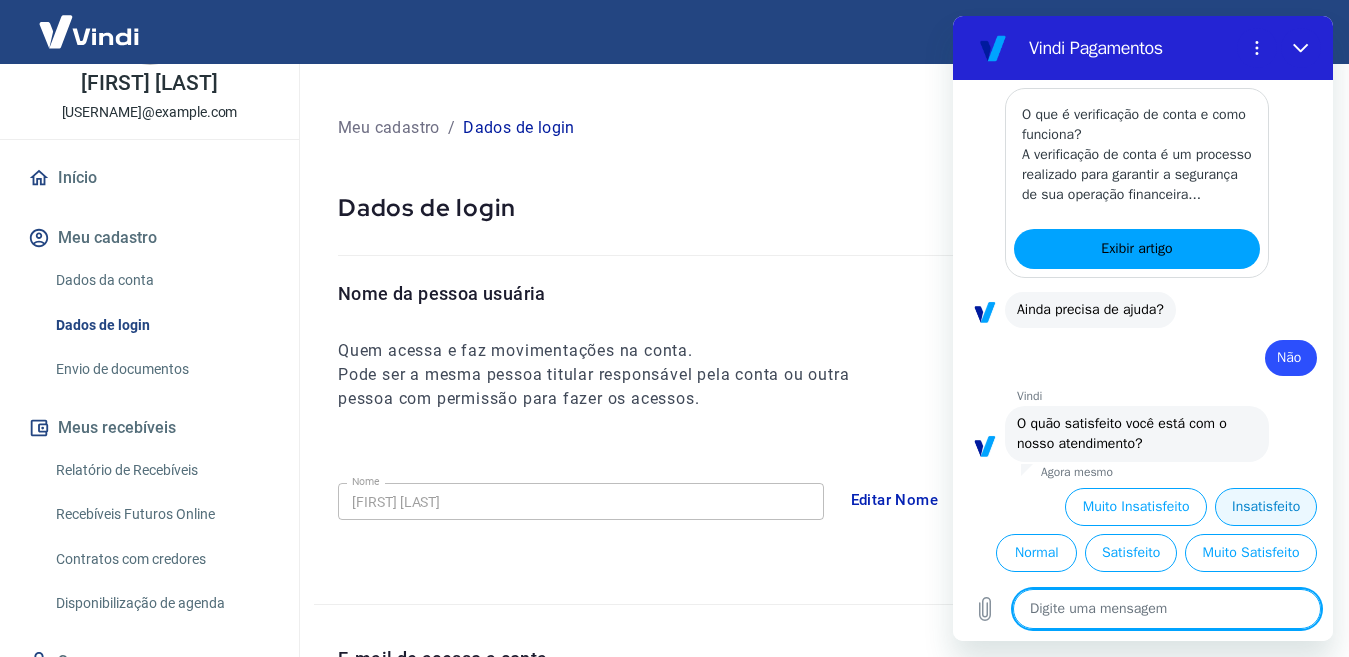 click on "Insatisfeito" at bounding box center (1266, 507) 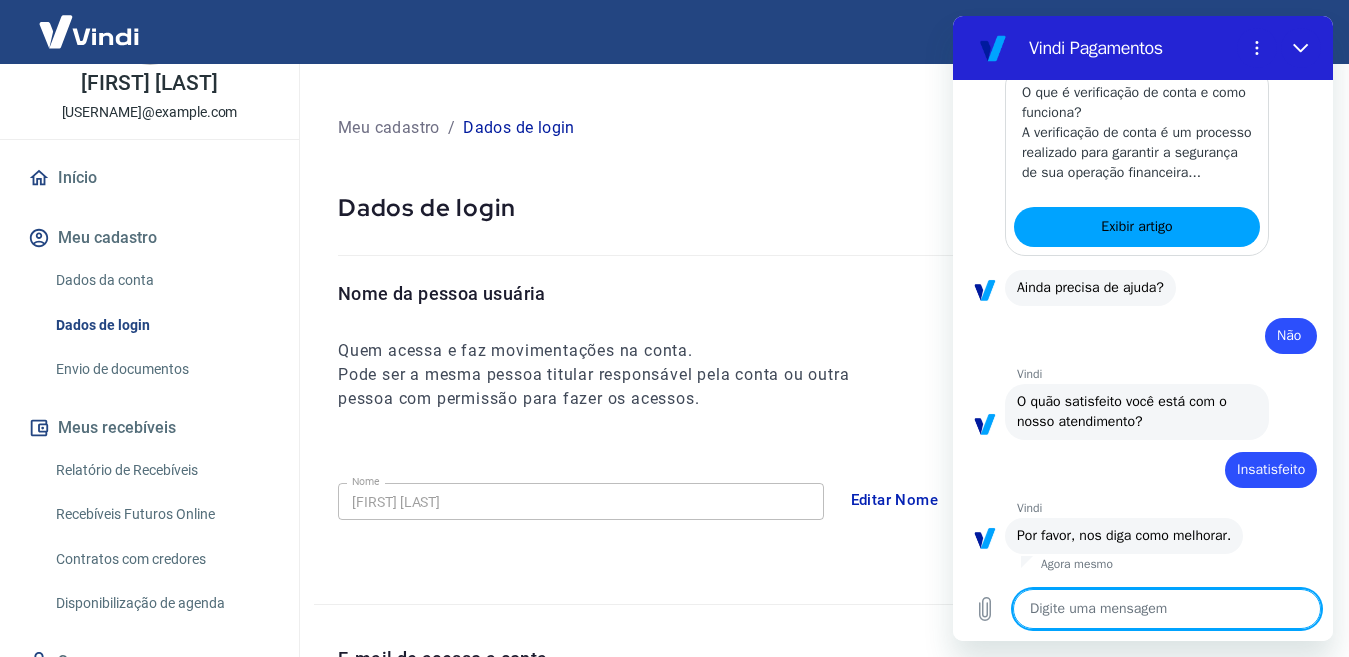 scroll, scrollTop: 522, scrollLeft: 0, axis: vertical 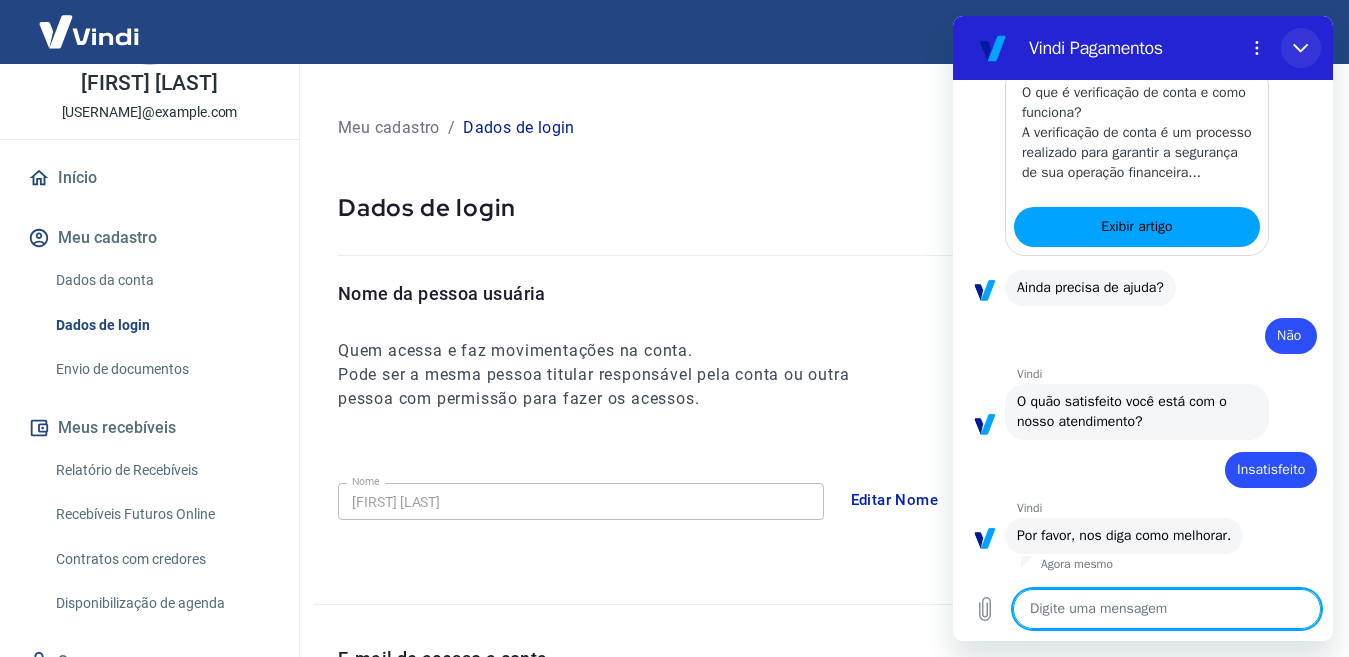 click 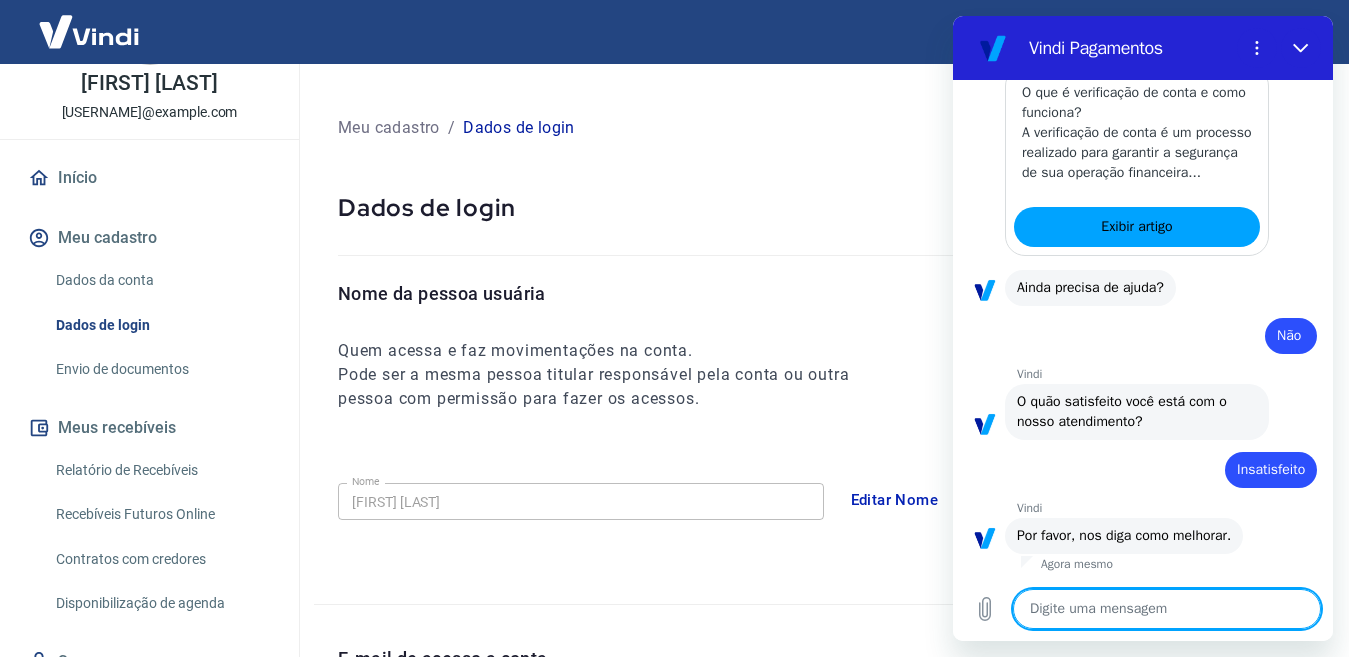 type on "x" 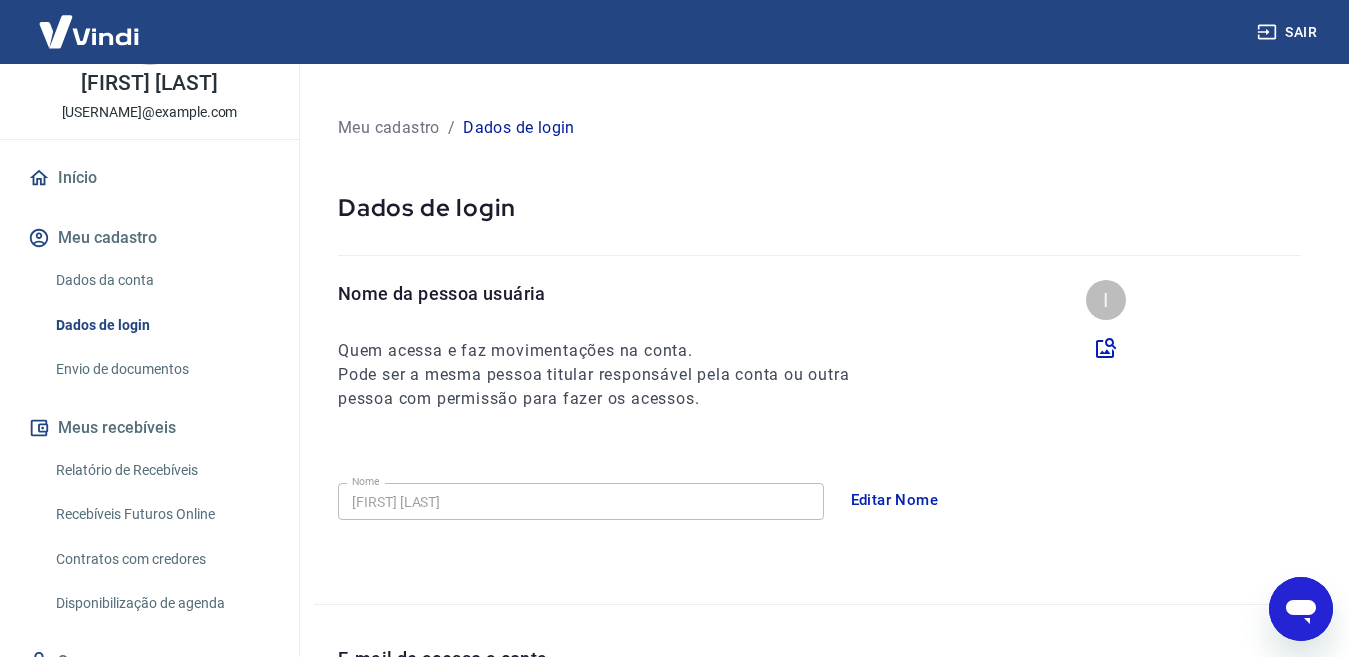 click on "Meu cadastro" at bounding box center (149, 238) 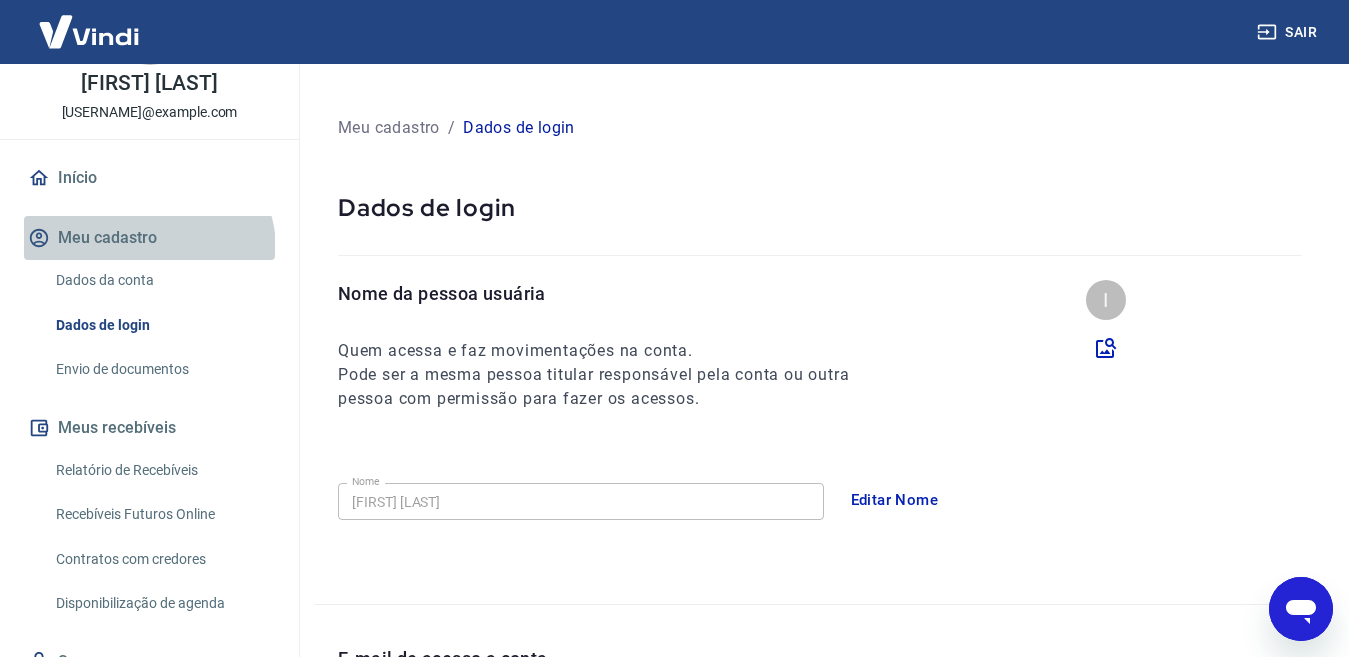 click on "Meu cadastro" at bounding box center (149, 238) 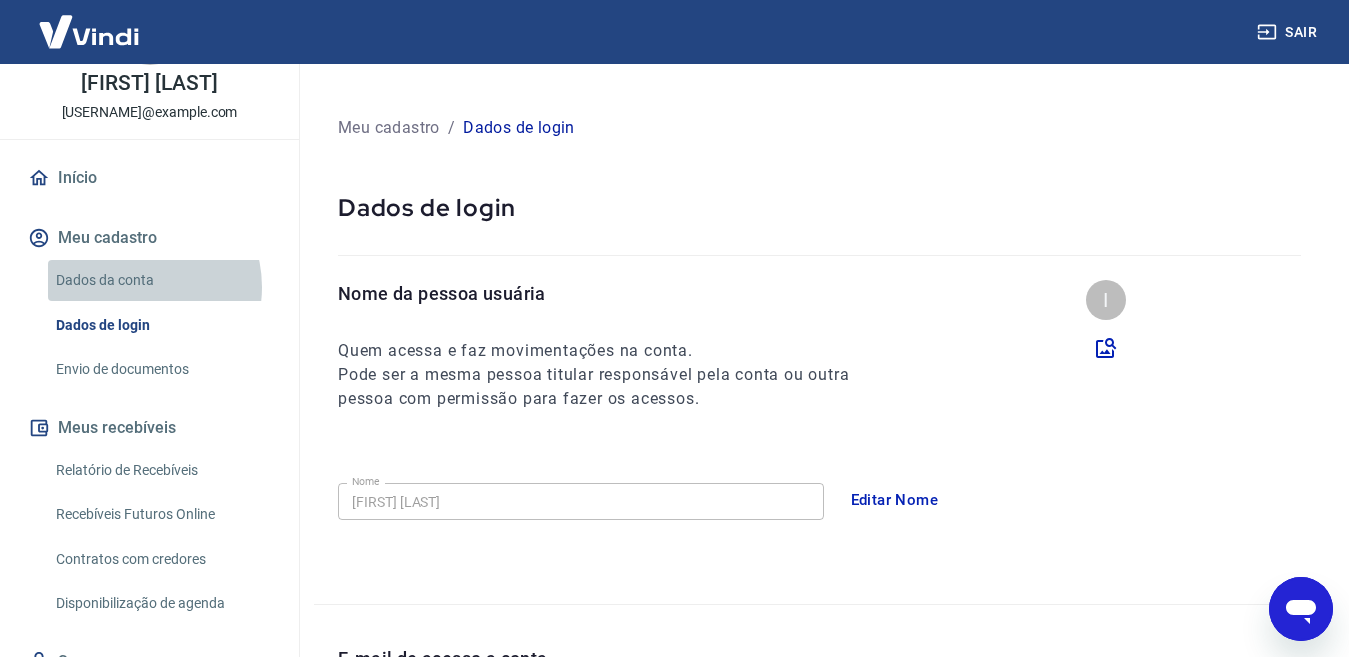 click on "Dados da conta" at bounding box center [161, 280] 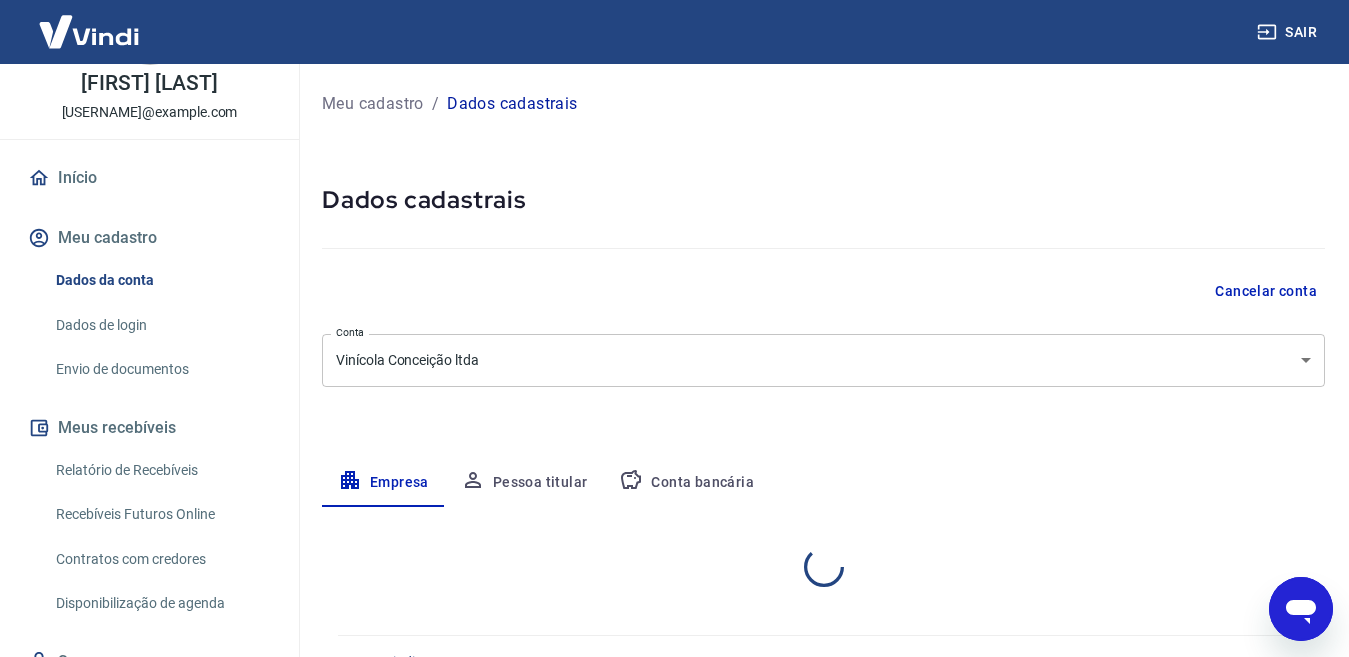 select on "RS" 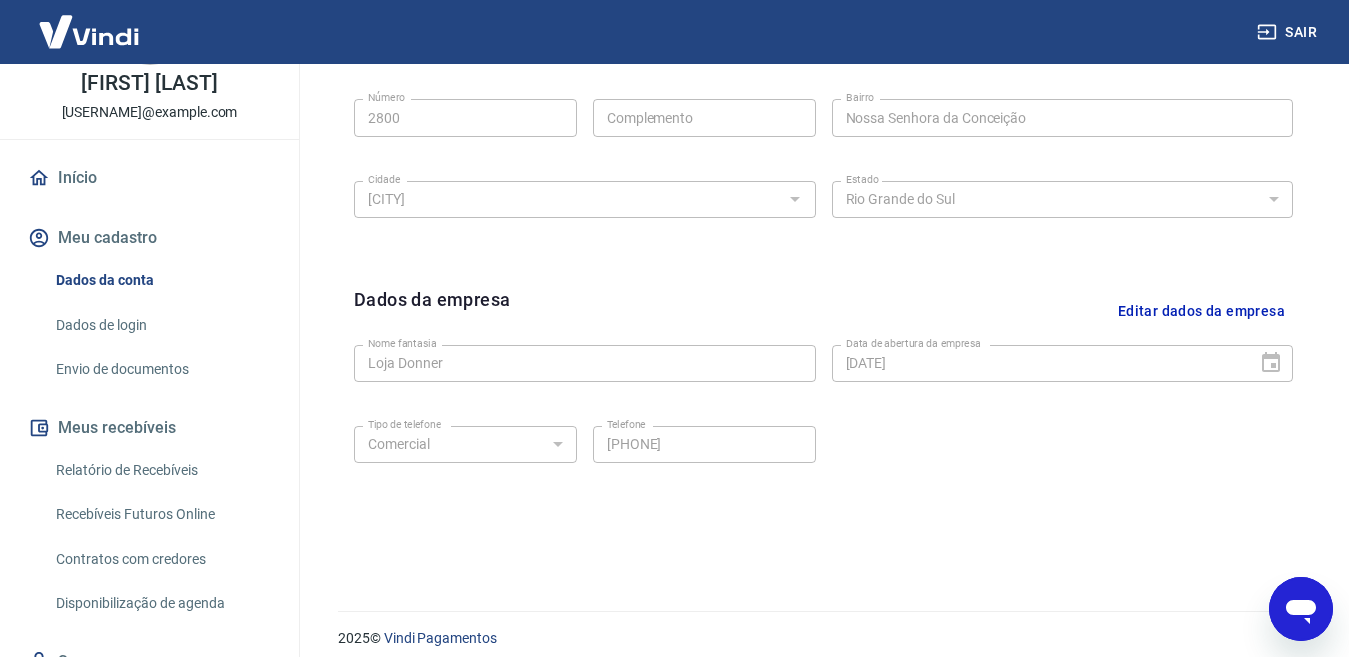 scroll, scrollTop: 785, scrollLeft: 0, axis: vertical 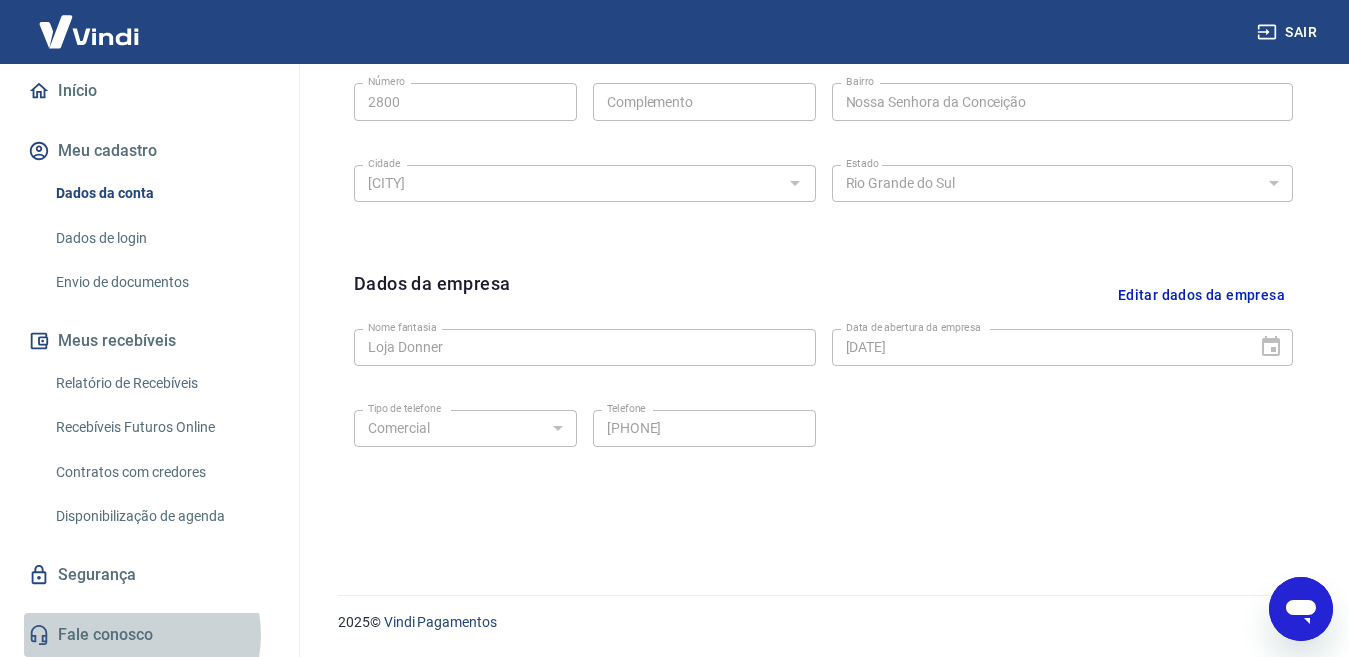 click on "Fale conosco" at bounding box center [149, 635] 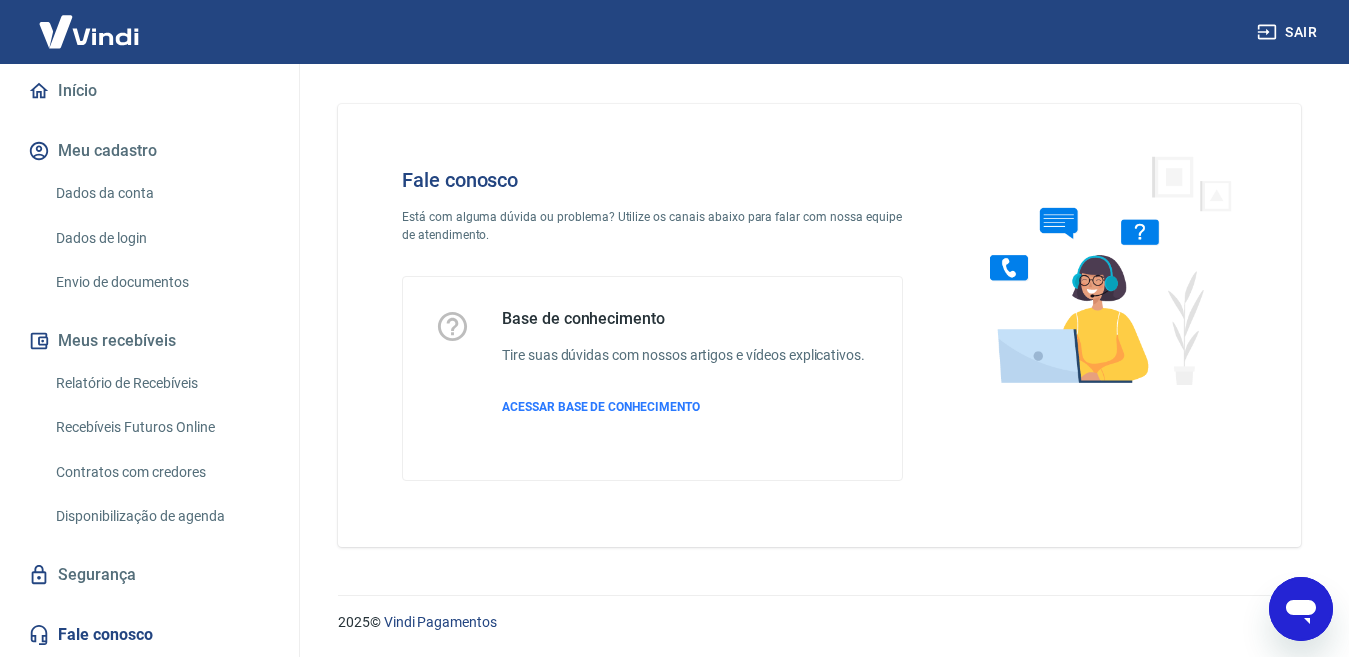 scroll, scrollTop: 0, scrollLeft: 0, axis: both 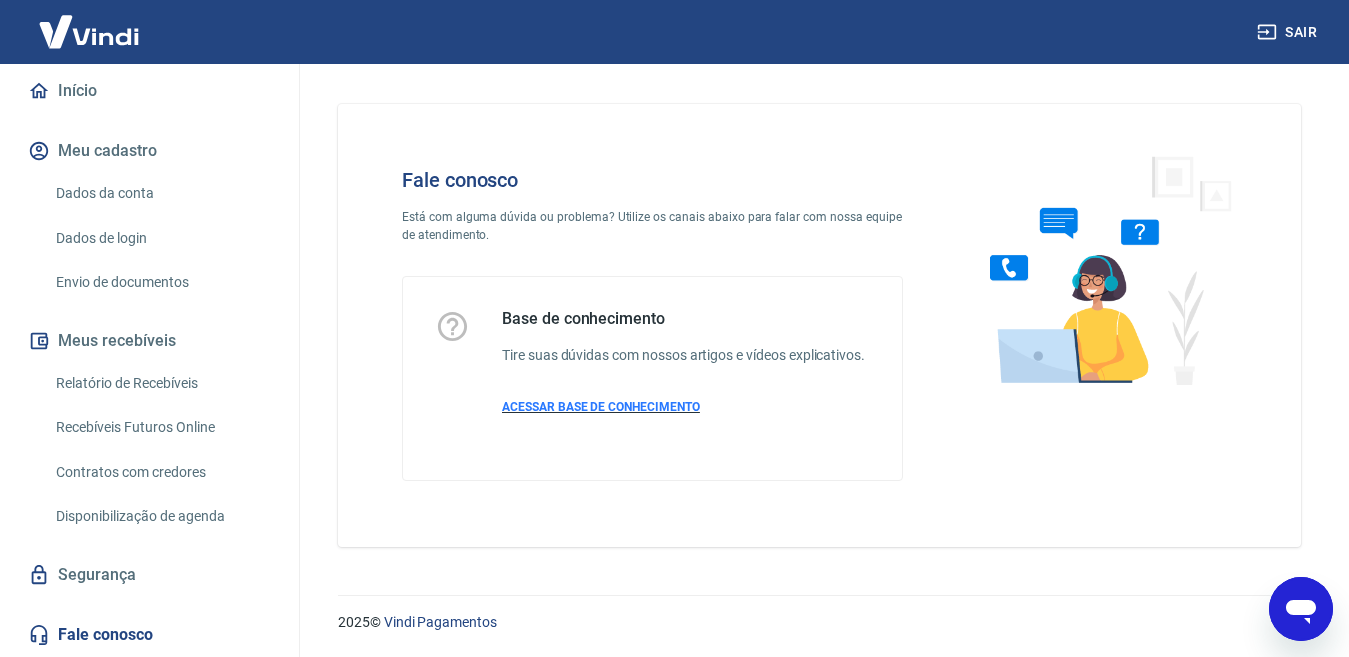 click on "ACESSAR BASE DE CONHECIMENTO" at bounding box center [601, 407] 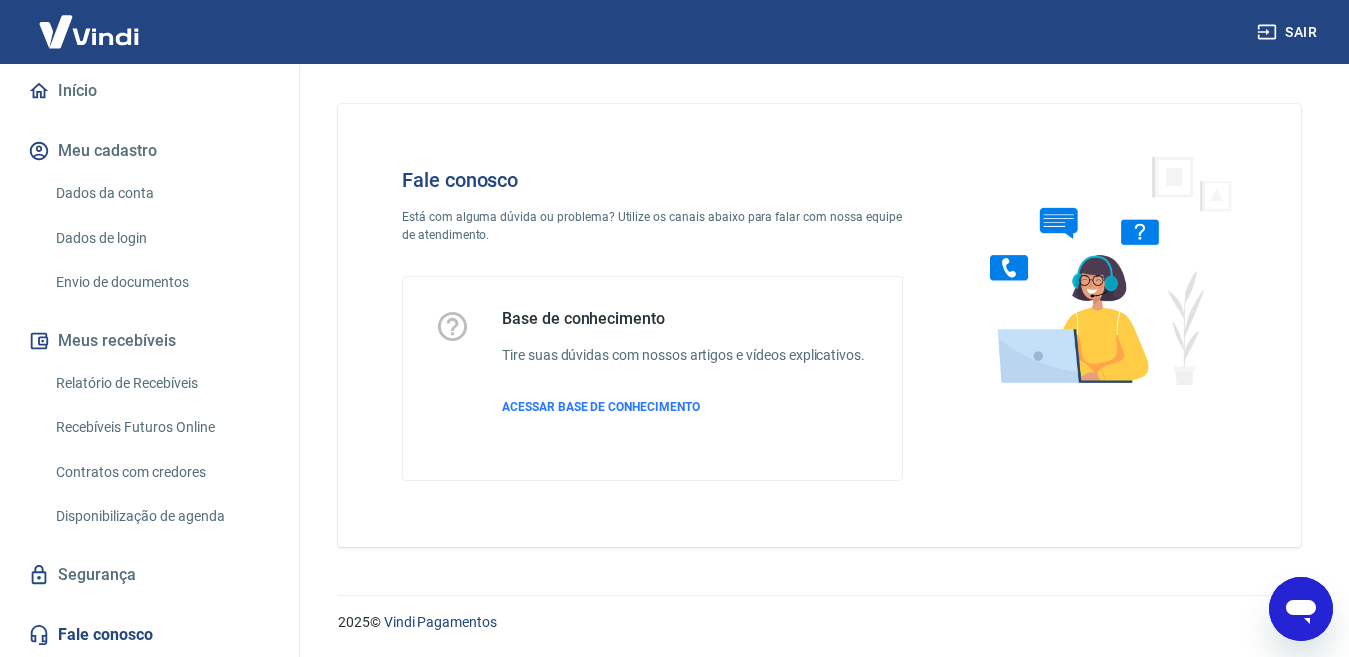scroll, scrollTop: 19, scrollLeft: 0, axis: vertical 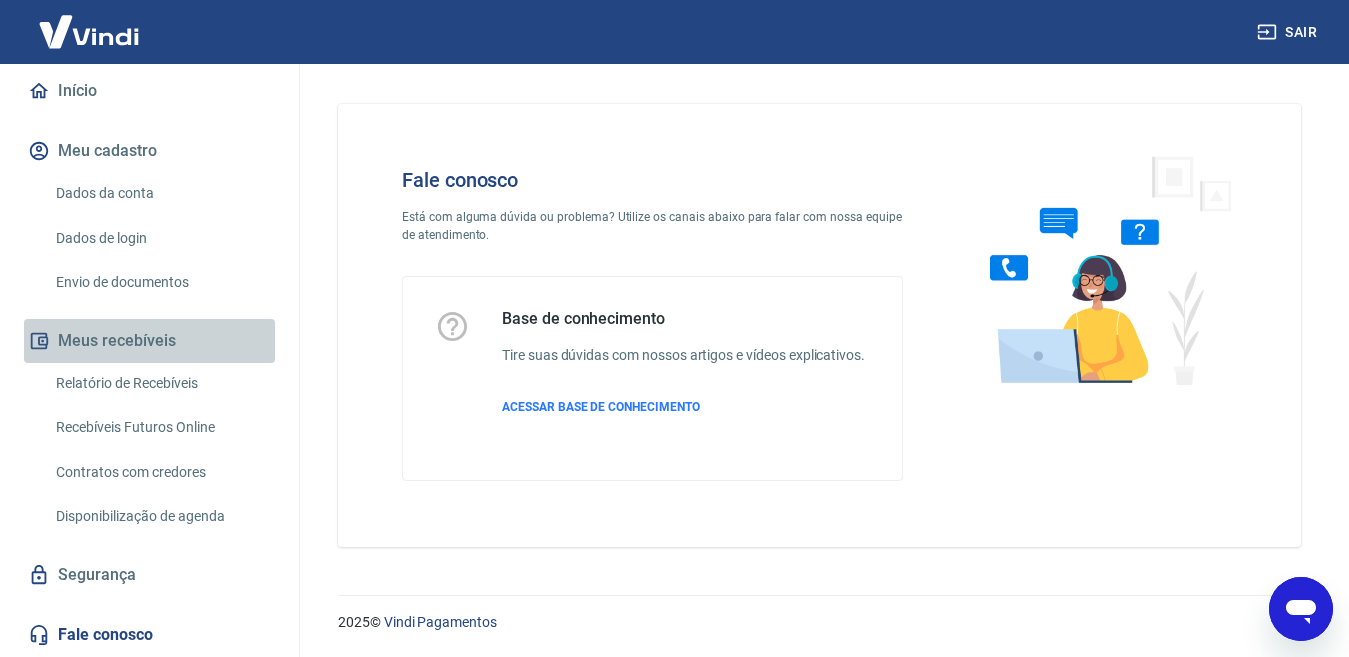 click on "Meus recebíveis" at bounding box center (149, 341) 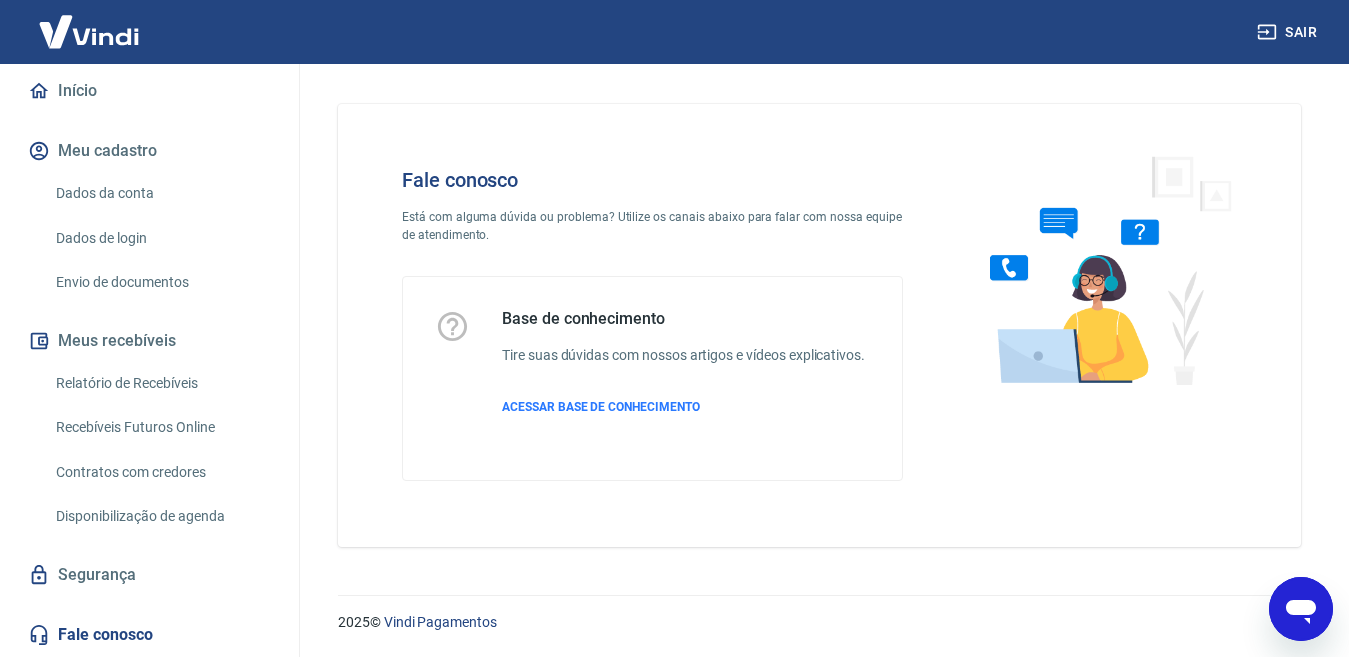 click on "Relatório de Recebíveis" at bounding box center [161, 383] 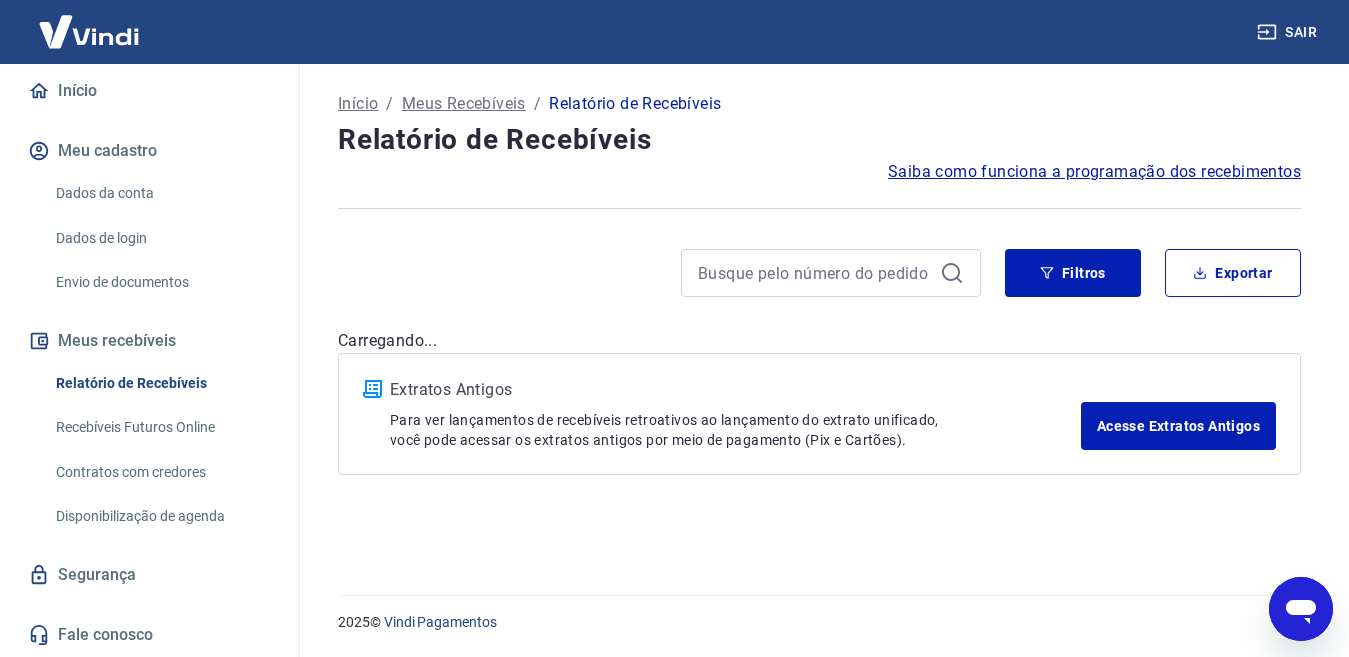 scroll, scrollTop: 0, scrollLeft: 0, axis: both 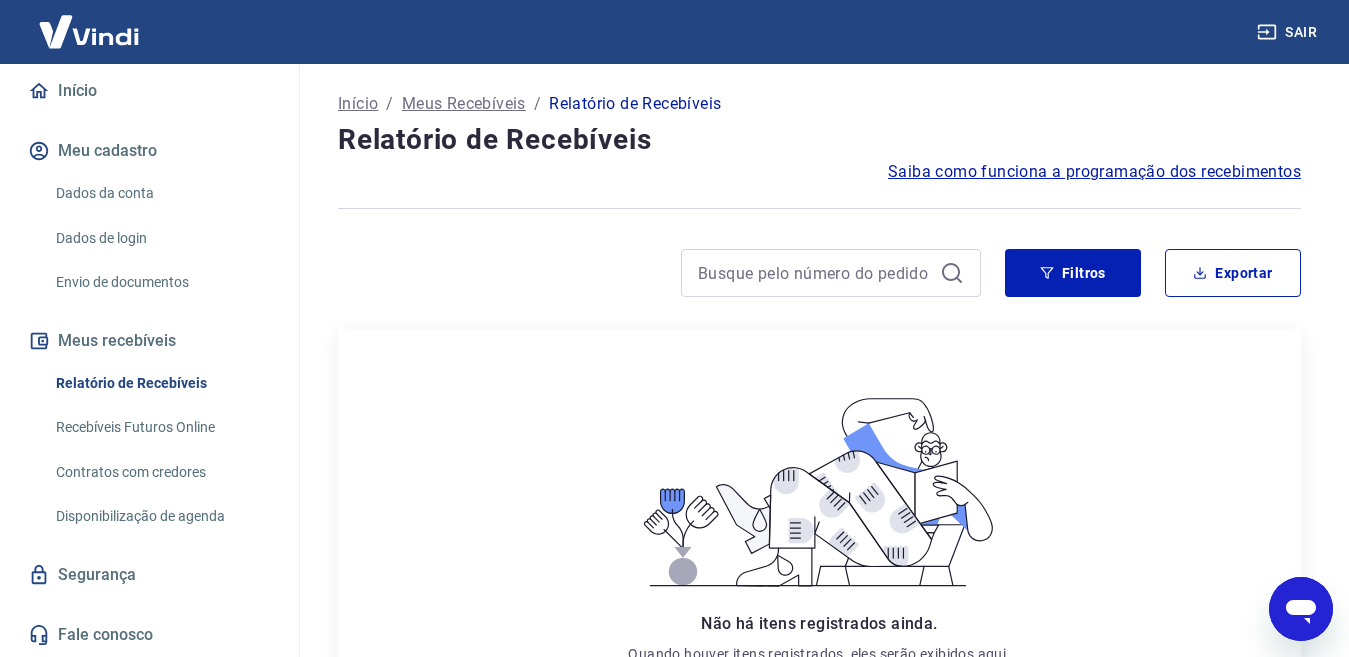 click on "Início" at bounding box center [149, 91] 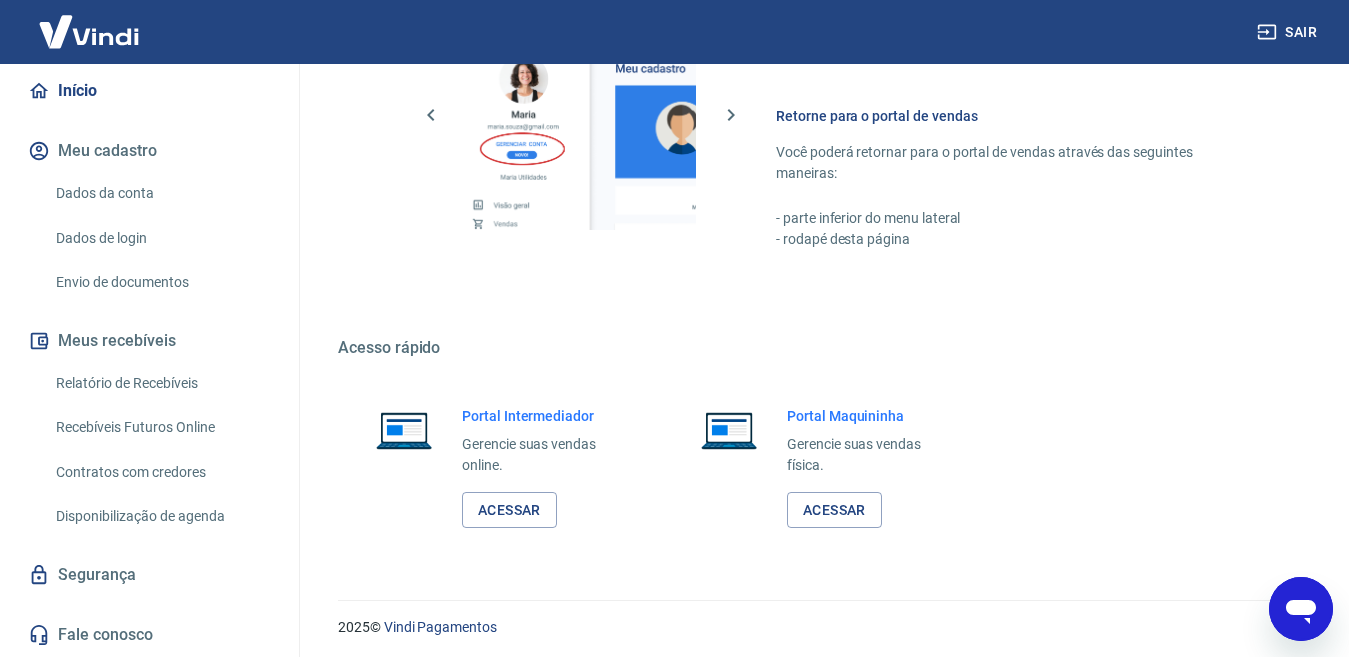 scroll, scrollTop: 1191, scrollLeft: 0, axis: vertical 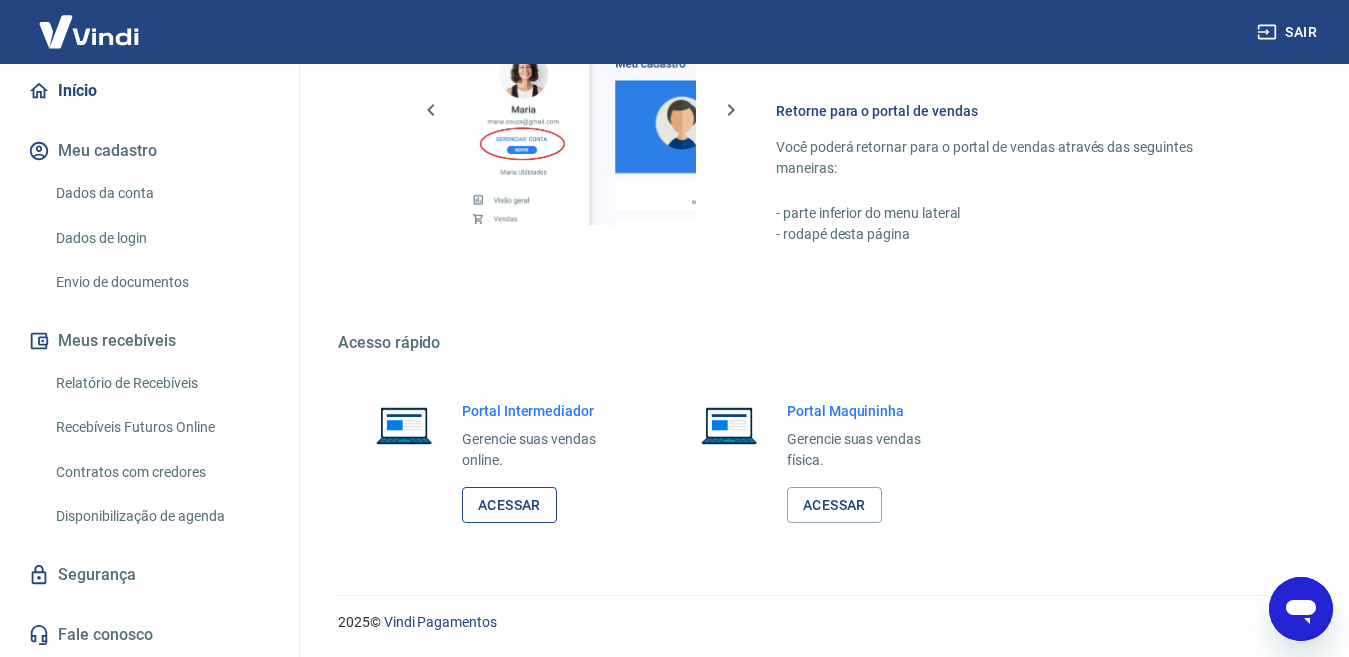 click on "Acessar" at bounding box center (509, 505) 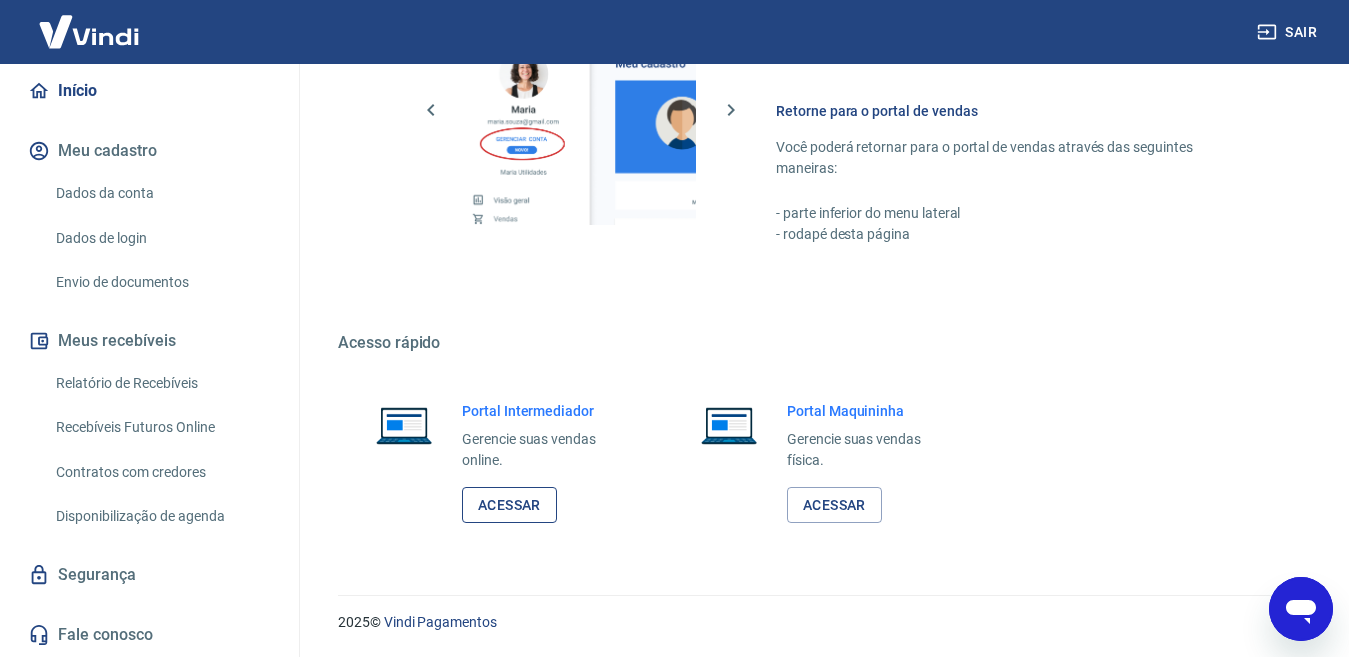 type on "x" 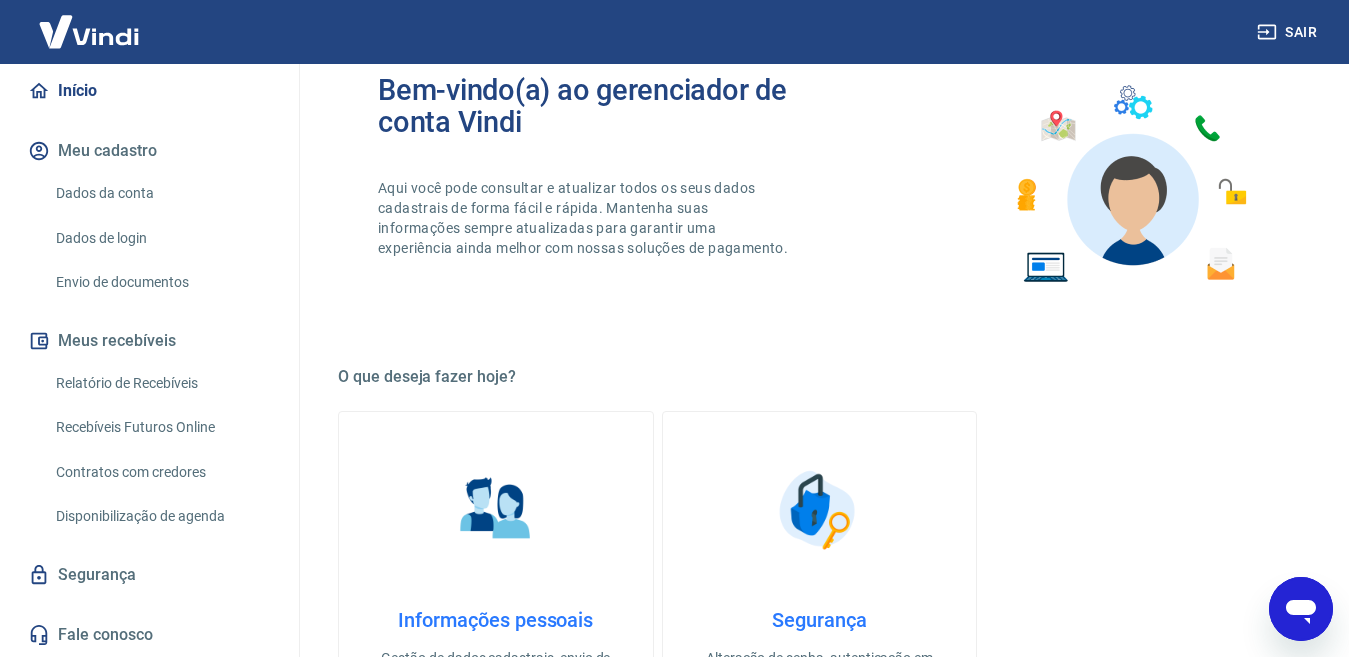 scroll, scrollTop: 191, scrollLeft: 0, axis: vertical 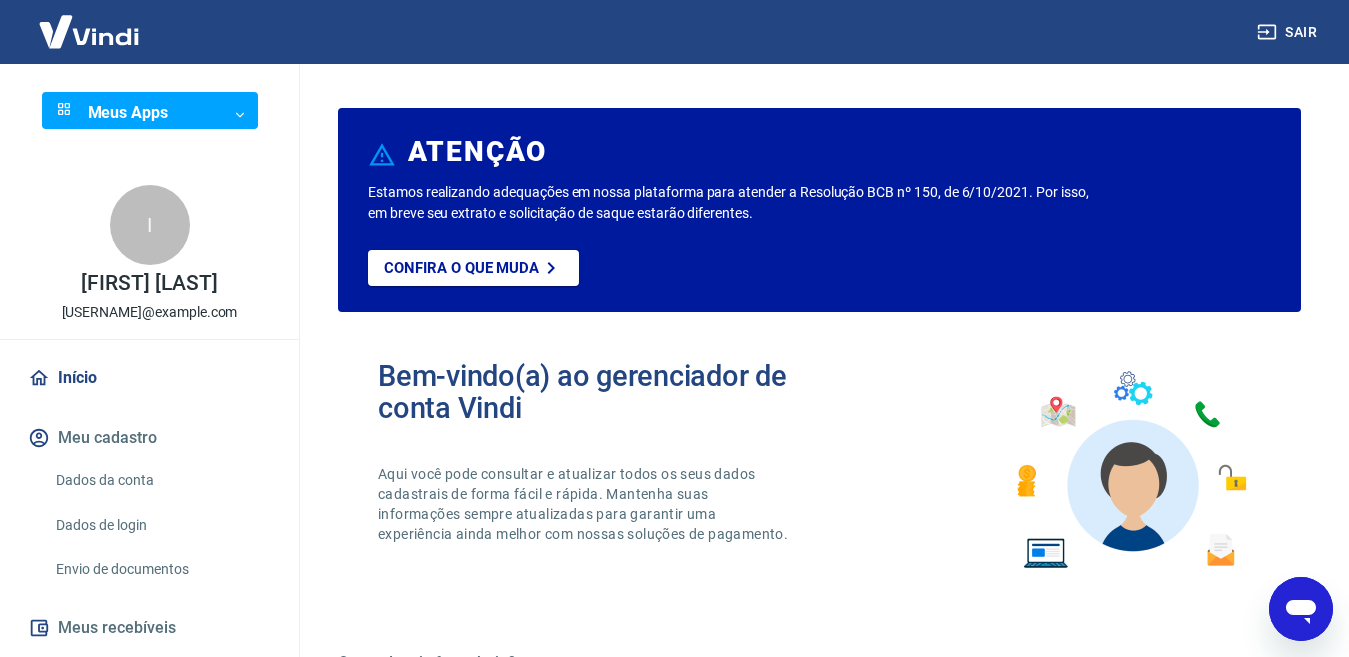 click on "Sair Meus Apps ​ ​ I IVAN TISATTO ivan@supervinho.com.br Início Meu cadastro Dados da conta Dados de login Envio de documentos Meus recebíveis Relatório de Recebíveis Recebíveis Futuros Online Contratos com credores Disponibilização de agenda Segurança Fale conosco ATENÇÃO Estamos realizando adequações em nossa plataforma para atender a Resolução BCB nº 150, de 6/10/2021. Por isso, em breve seu extrato e solicitação de saque estarão diferentes. Confira o que muda Bem-vindo(a) ao gerenciador de conta Vindi Aqui você pode consultar e atualizar todos os seus dados cadastrais de forma fácil e rápida. Mantenha suas informações sempre atualizadas para garantir uma experiência ainda melhor com nossas soluções de pagamento. O que deseja fazer hoje? Informações pessoais Gestão de dados cadastrais, envio de documentos, alteração de telefone e endereços. Segurança Alteração de senha, autenticação em duas etapas, histórico de logins, gerenciamento de dispositivos. Acesso rápido" at bounding box center (674, 328) 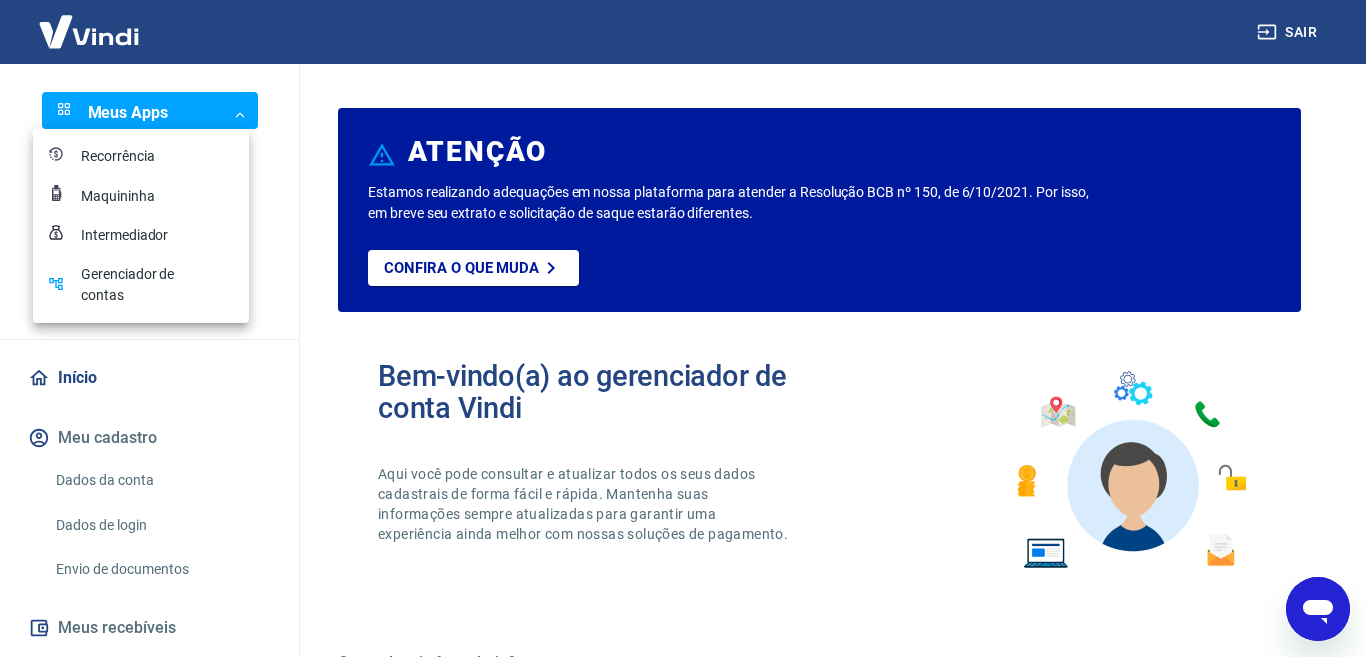 click on "Intermediador" at bounding box center (131, 235) 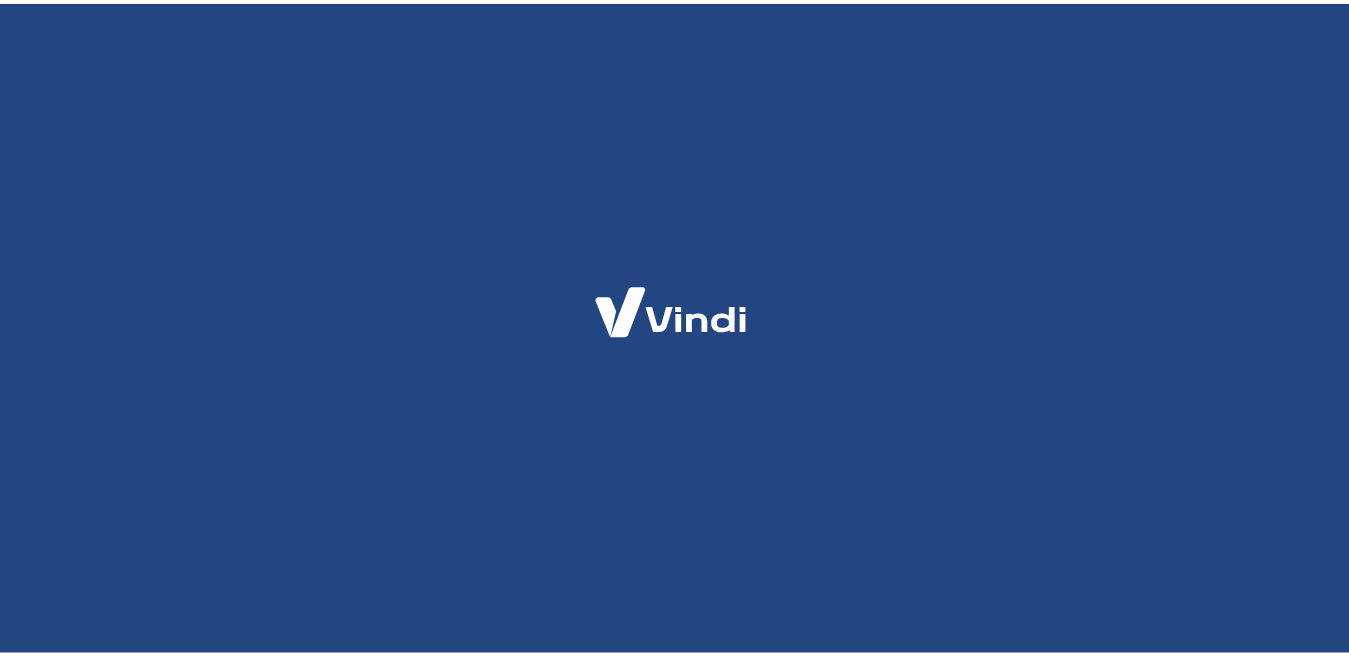 scroll, scrollTop: 0, scrollLeft: 0, axis: both 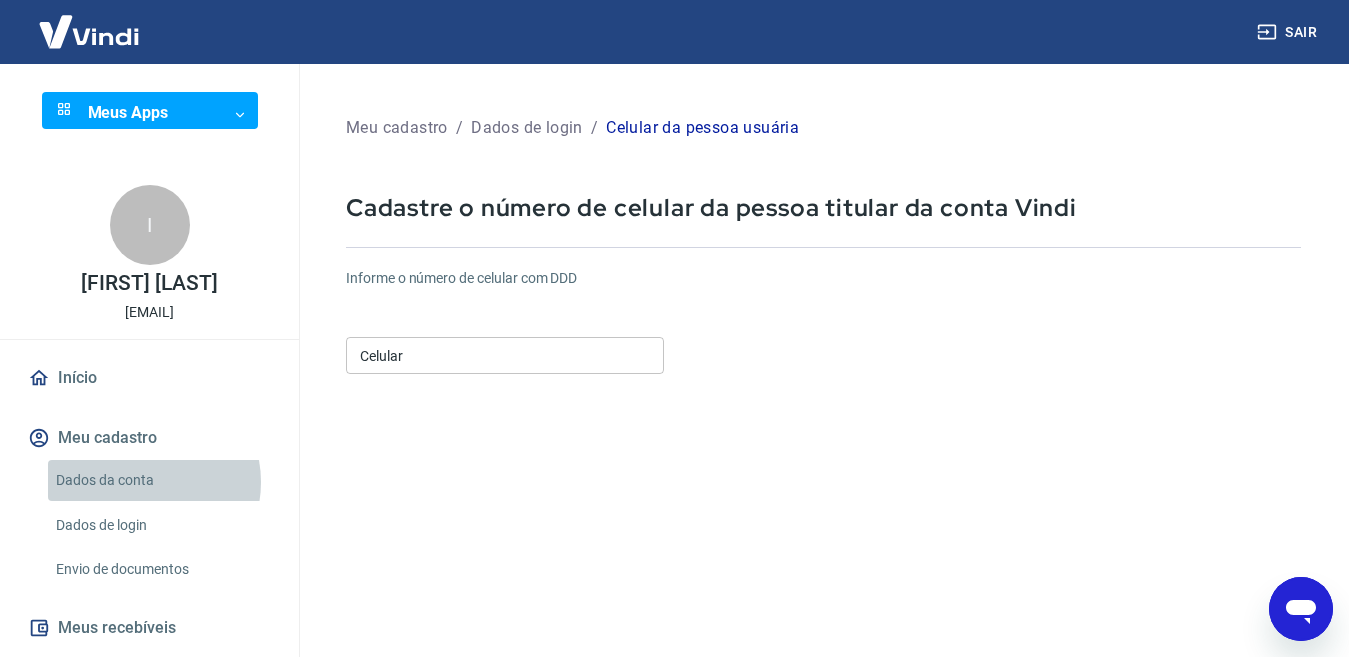 click on "Dados da conta" at bounding box center [161, 480] 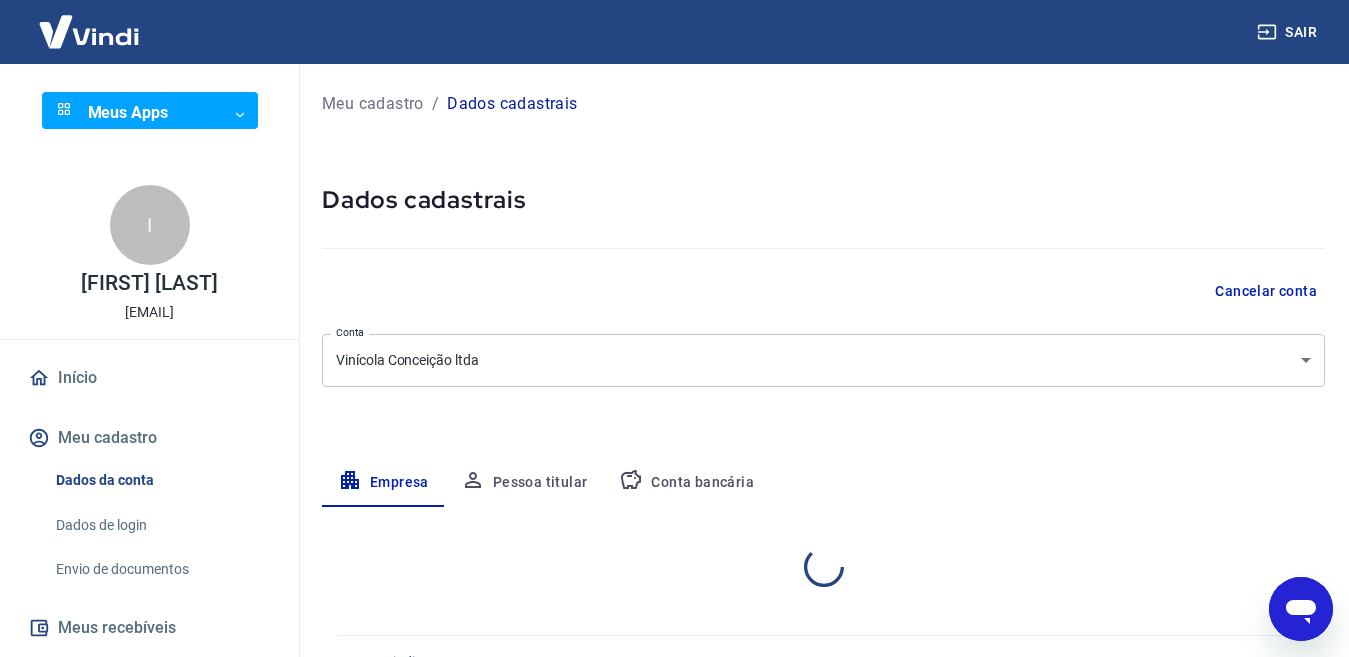 select on "RS" 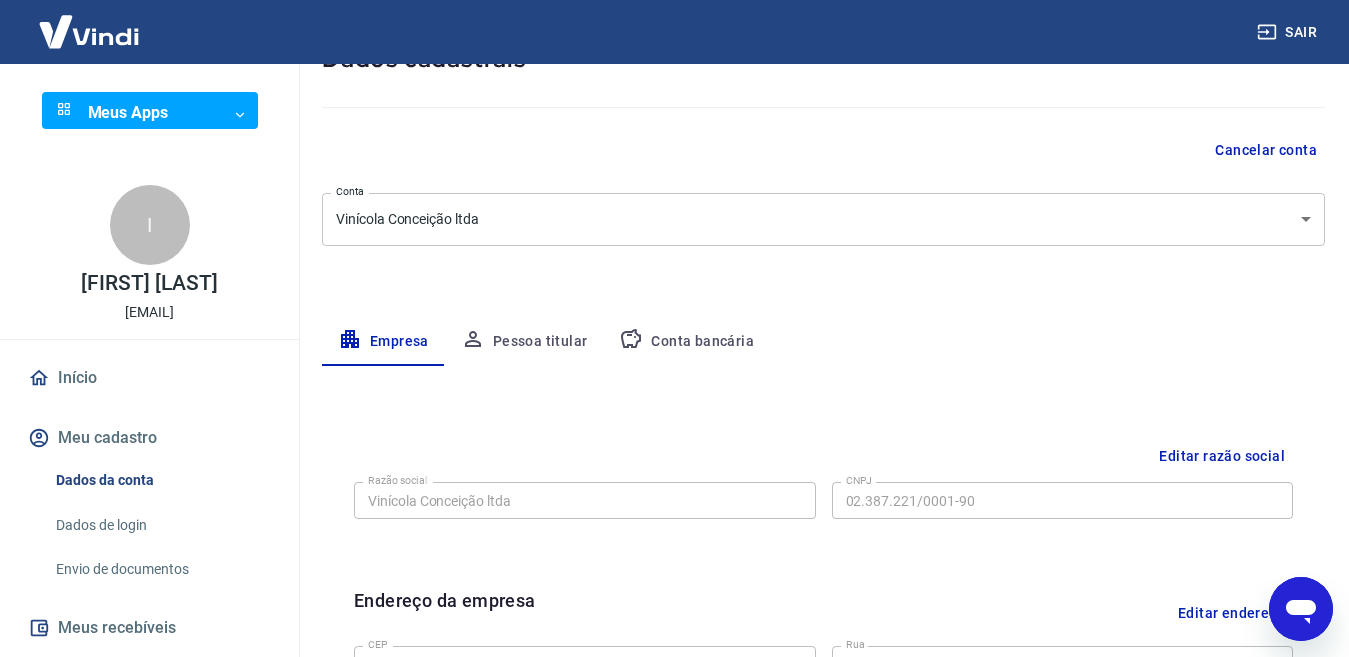 scroll, scrollTop: 200, scrollLeft: 0, axis: vertical 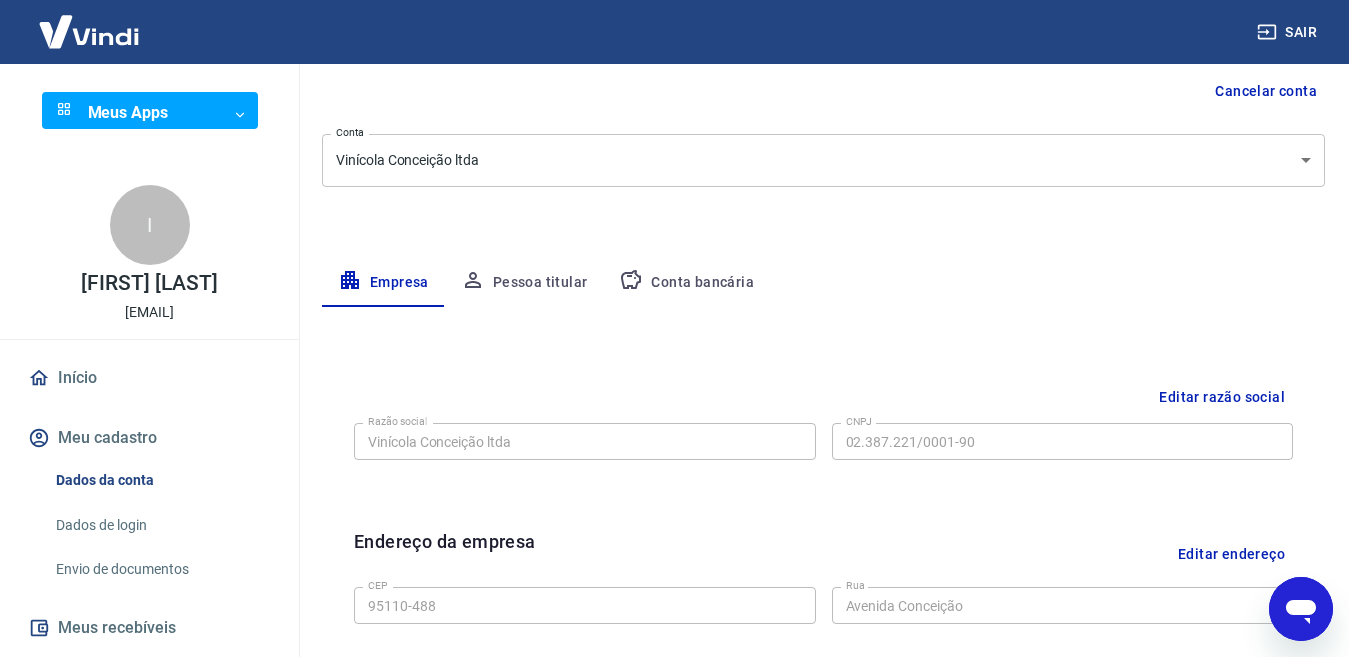 click on "Pessoa titular" at bounding box center [524, 283] 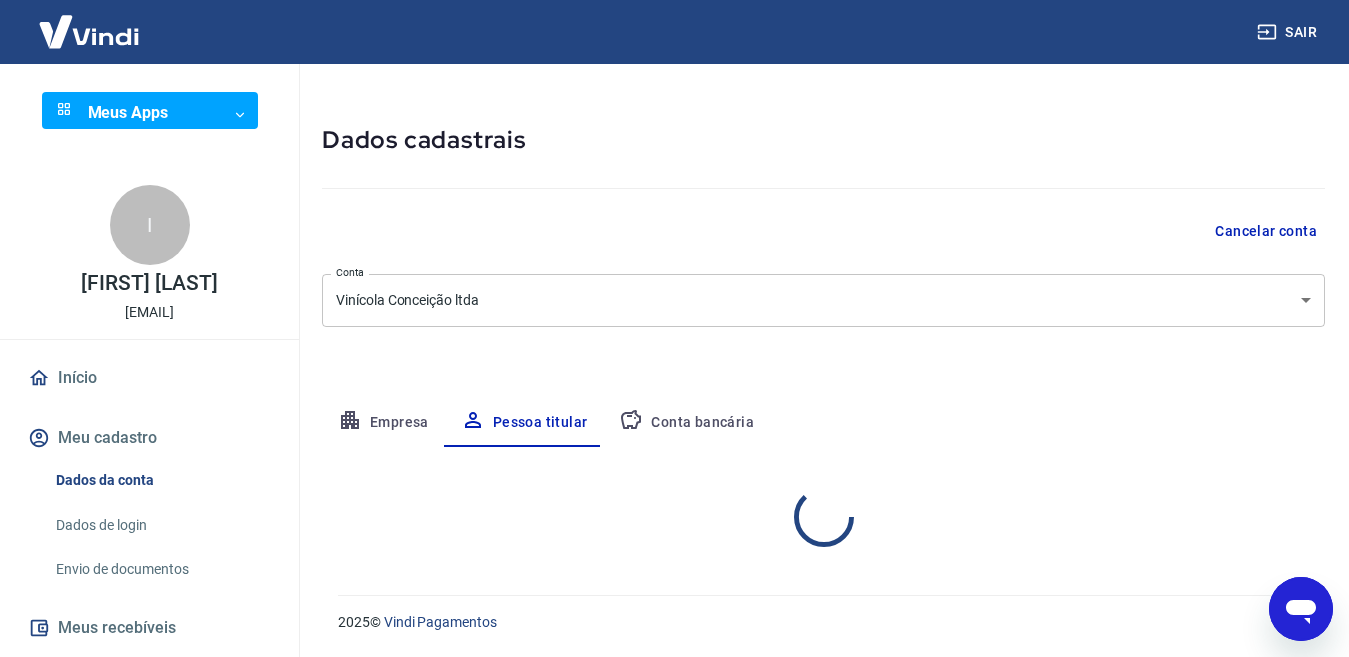 scroll, scrollTop: 143, scrollLeft: 0, axis: vertical 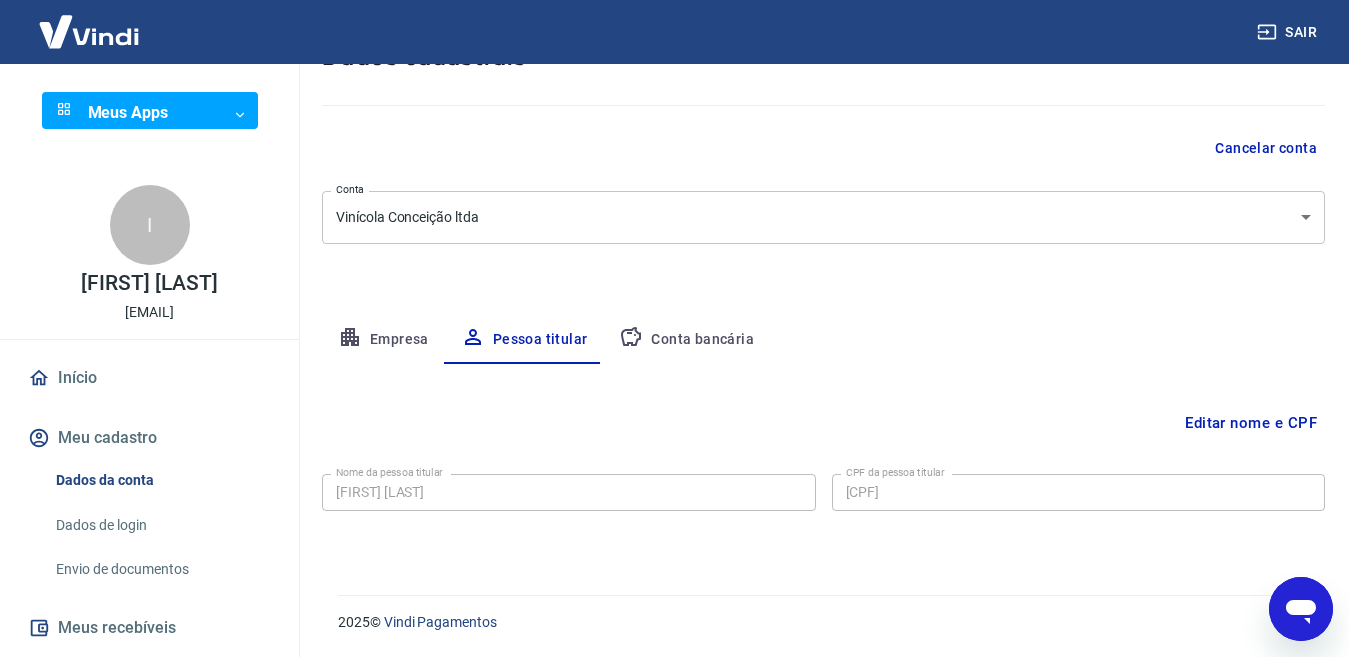 click on "Conta bancária" at bounding box center (686, 340) 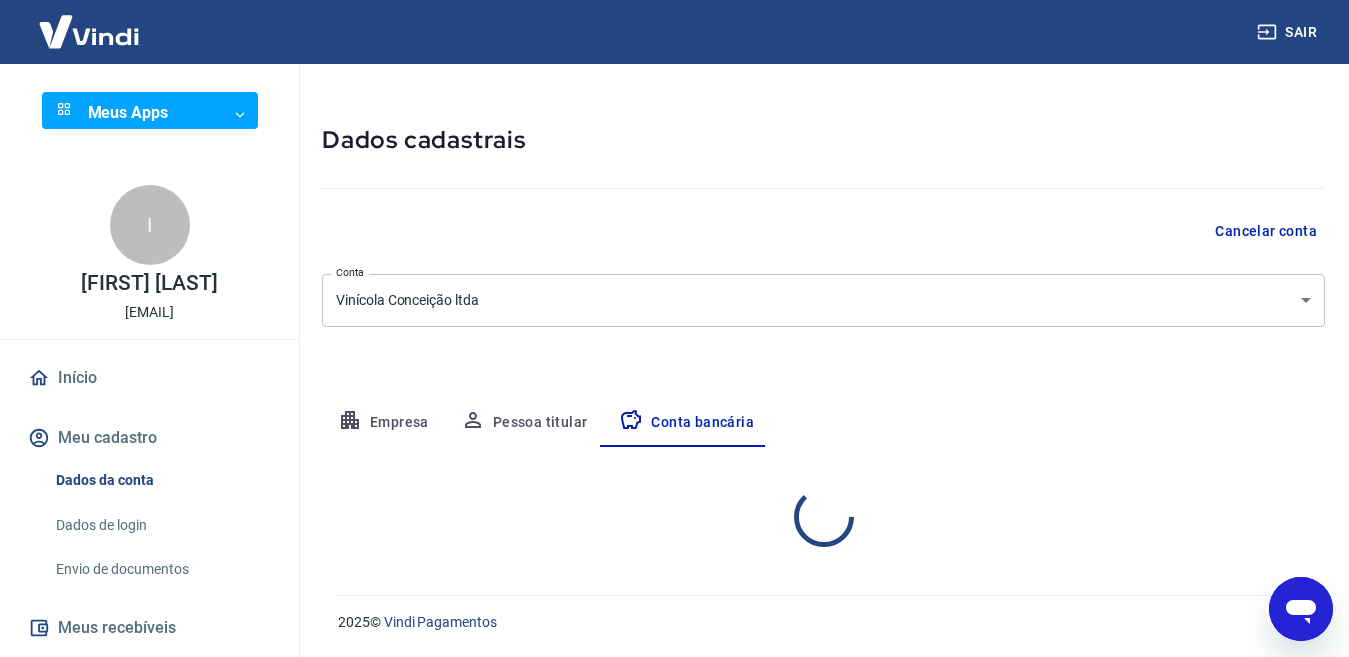 select on "1" 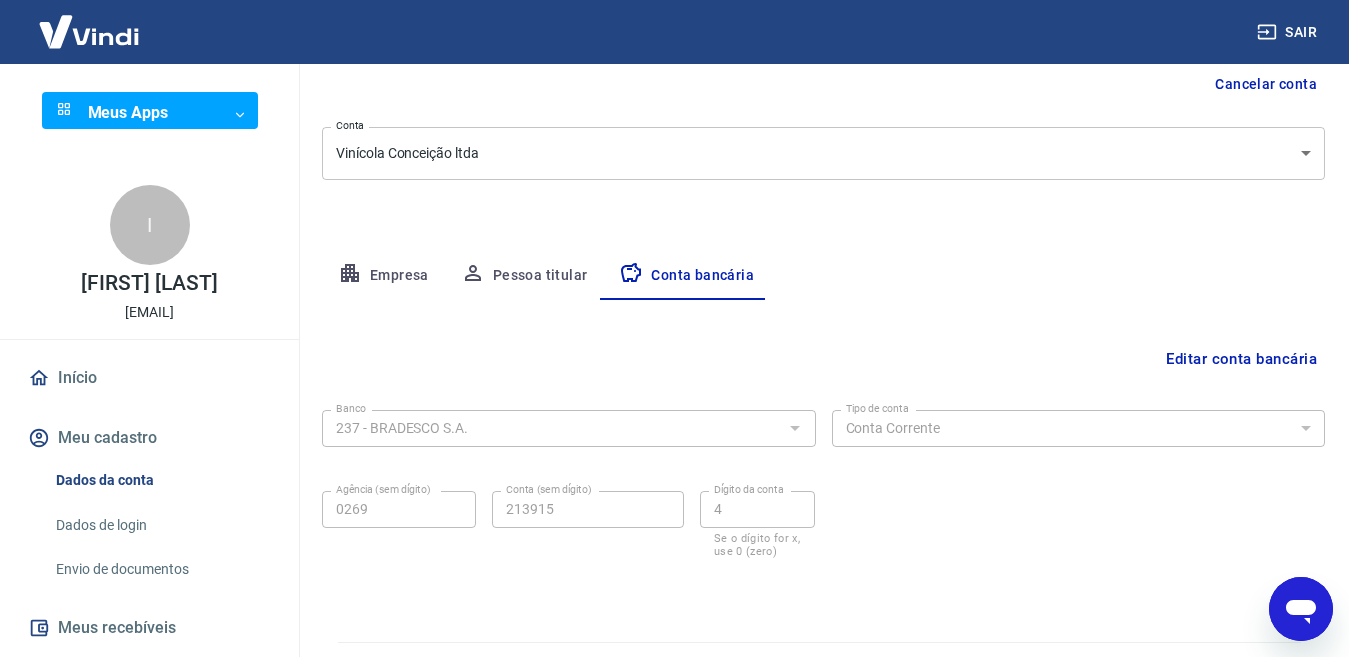 scroll, scrollTop: 243, scrollLeft: 0, axis: vertical 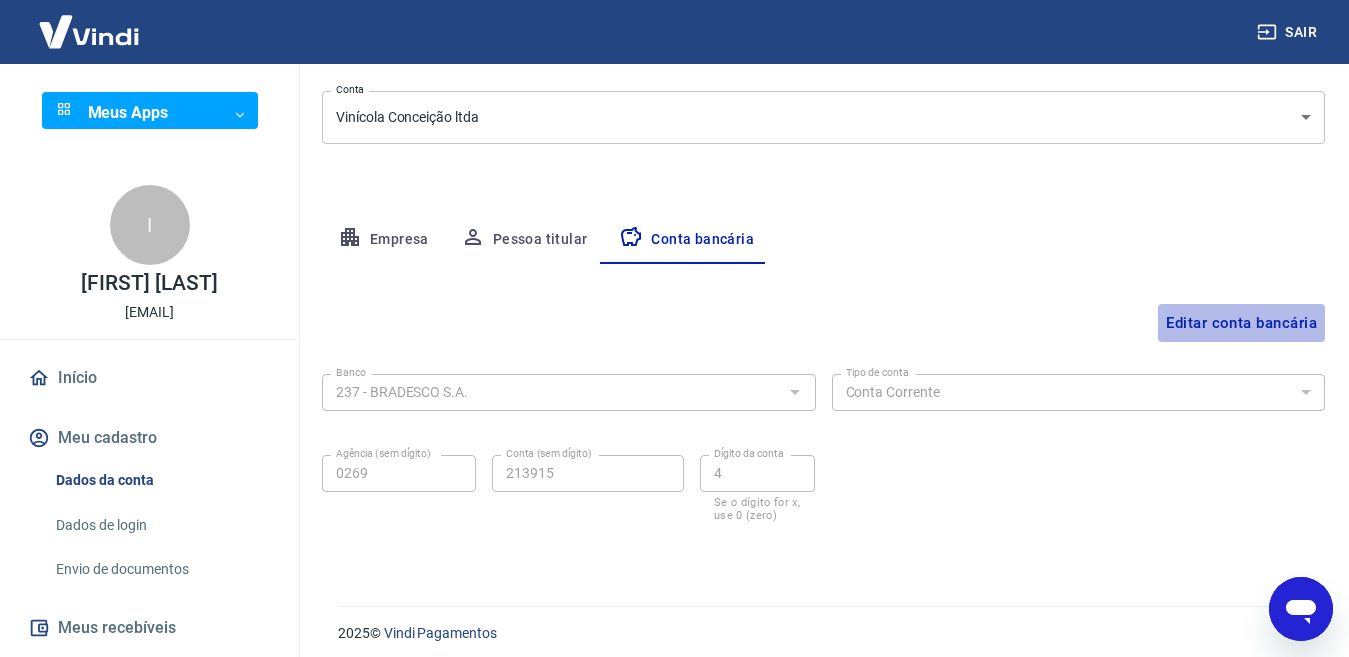 click on "Editar conta bancária" at bounding box center (1241, 323) 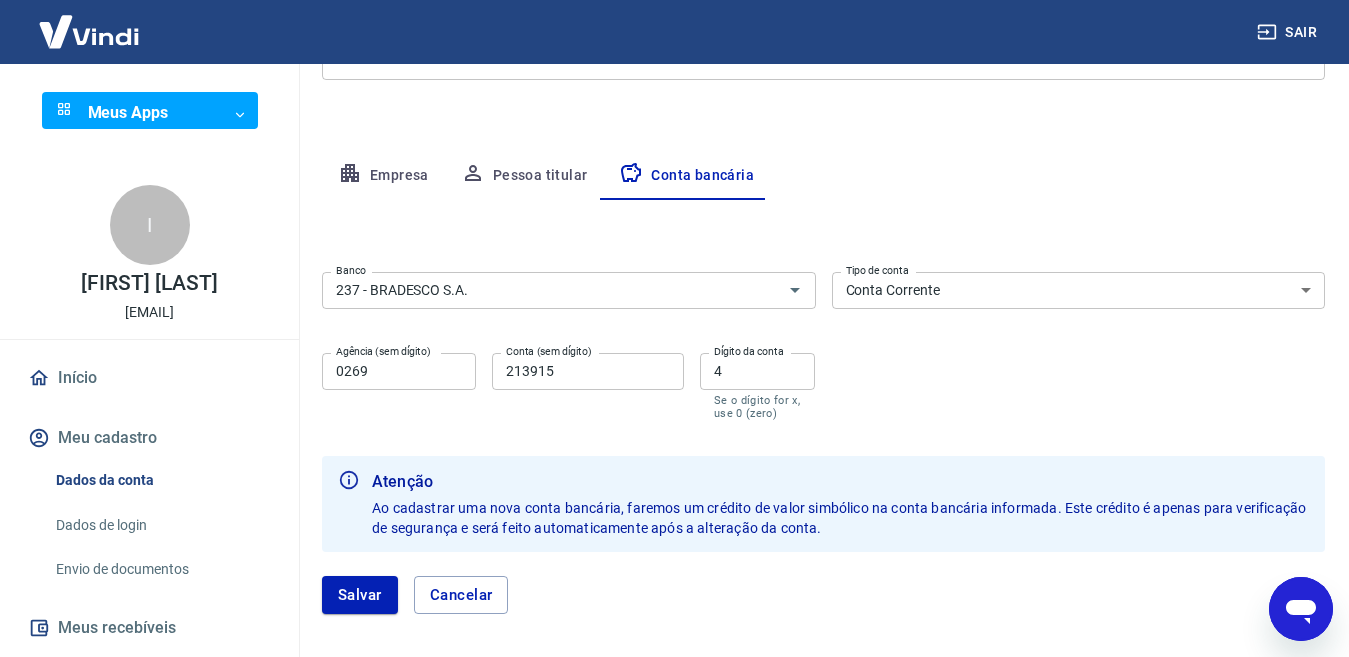 scroll, scrollTop: 343, scrollLeft: 0, axis: vertical 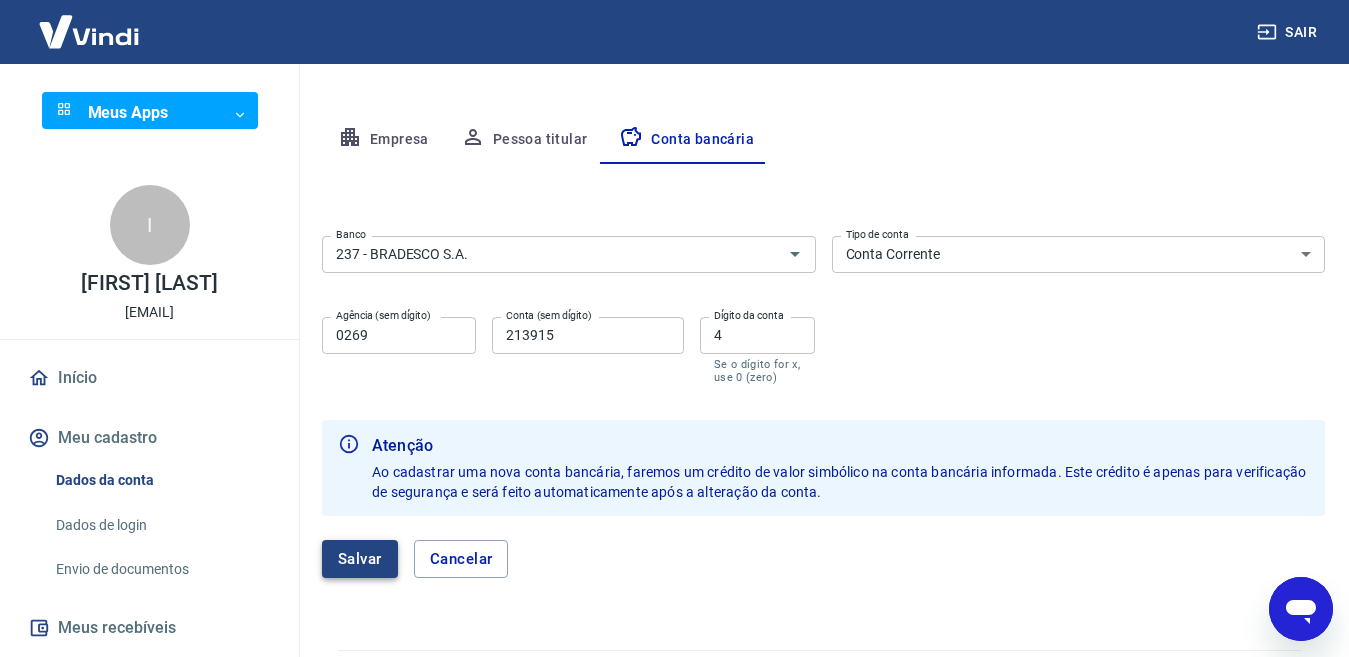 click on "Salvar" at bounding box center [360, 559] 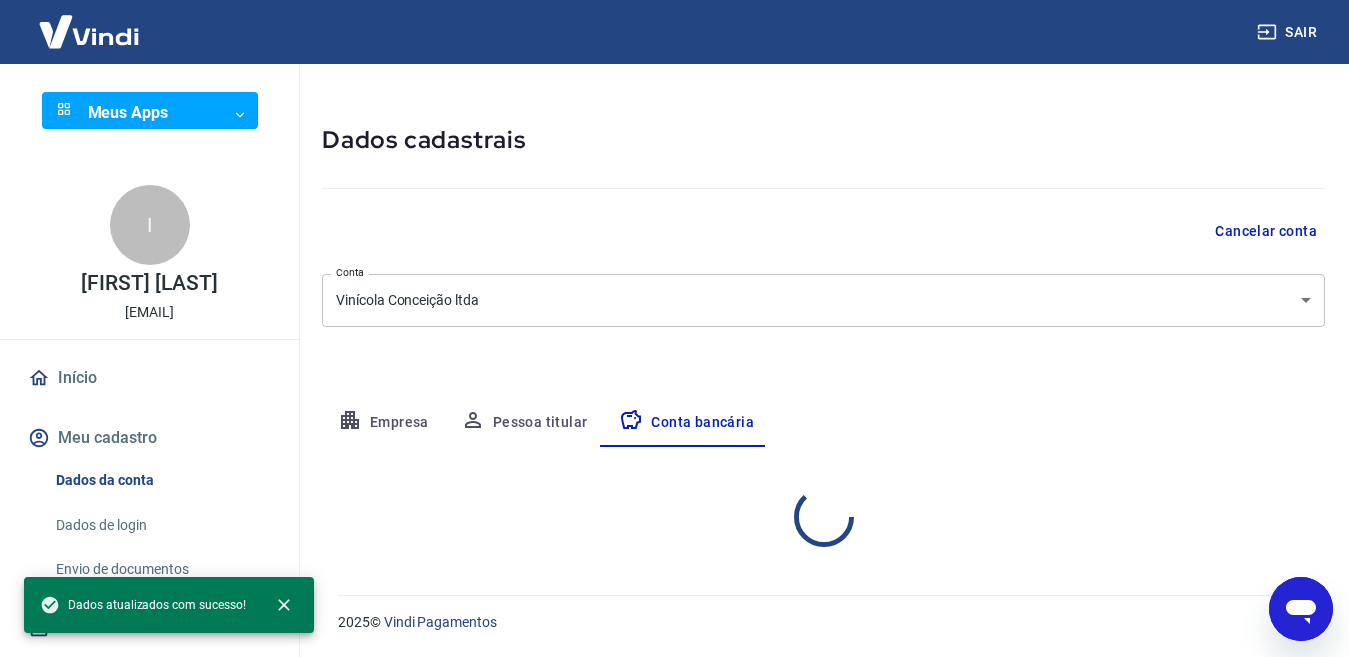scroll, scrollTop: 254, scrollLeft: 0, axis: vertical 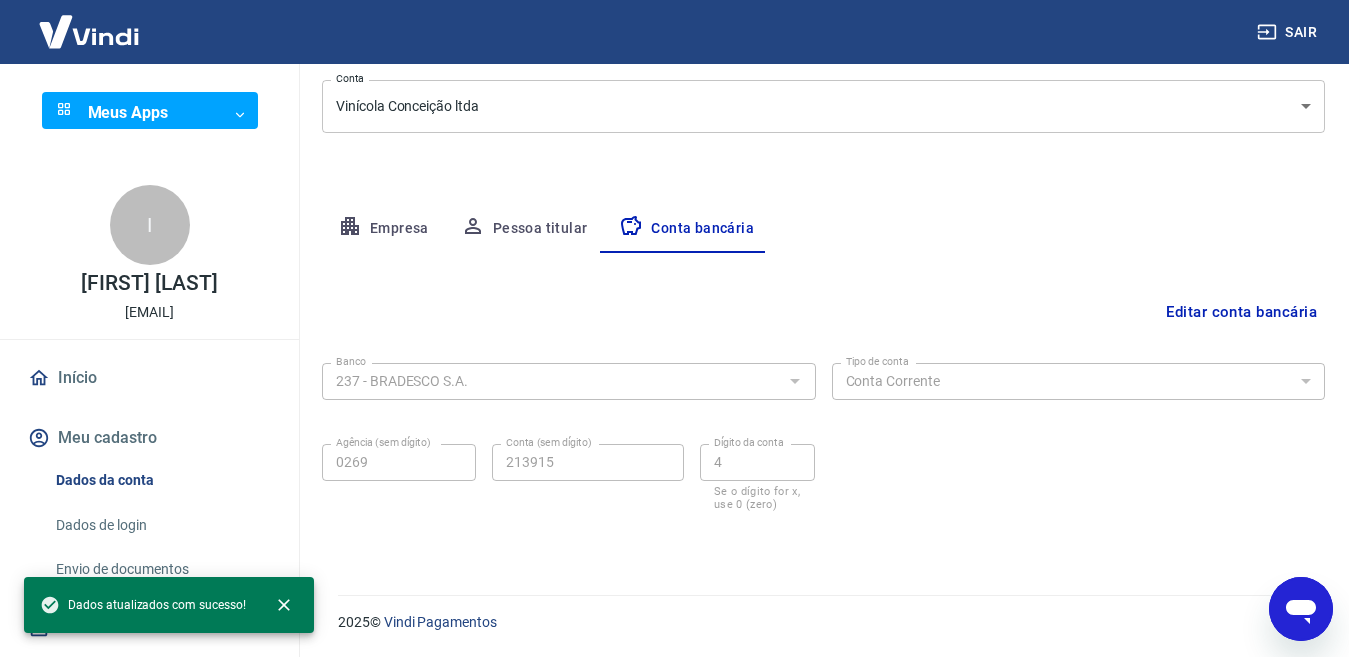 click on "Pessoa titular" at bounding box center [524, 229] 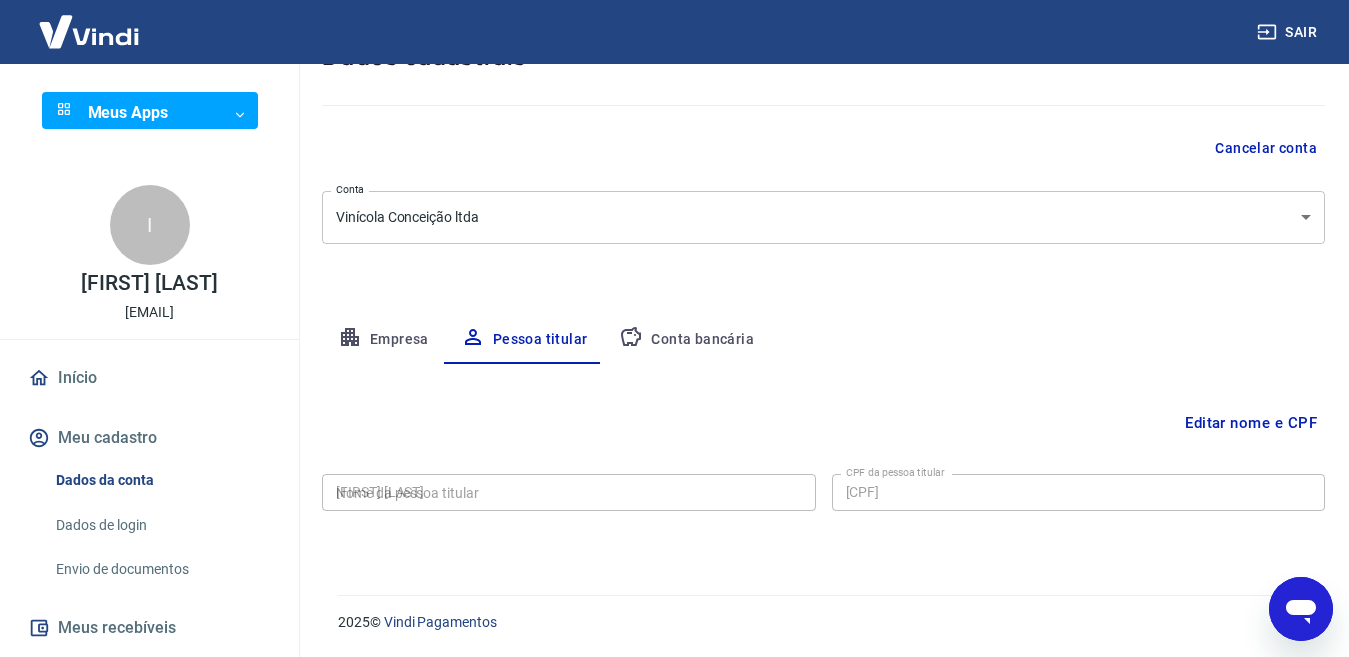 type on "[CPF]" 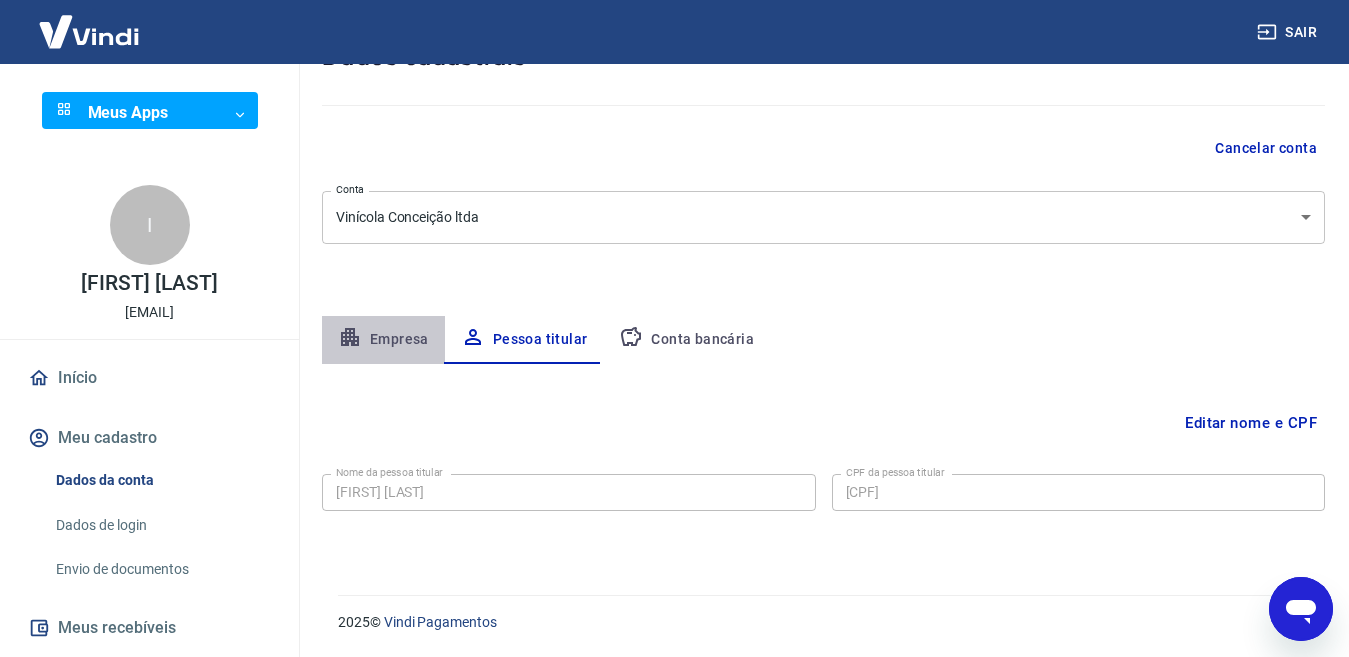 click on "Empresa" at bounding box center (383, 340) 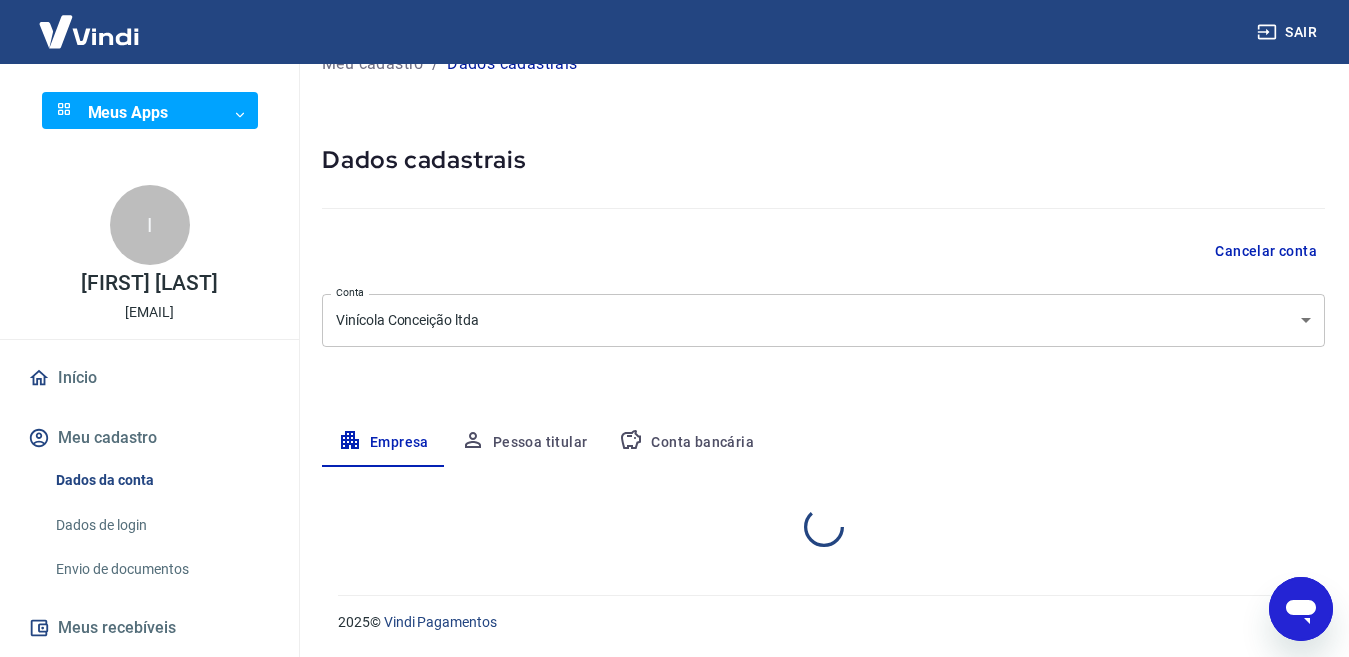 scroll, scrollTop: 143, scrollLeft: 0, axis: vertical 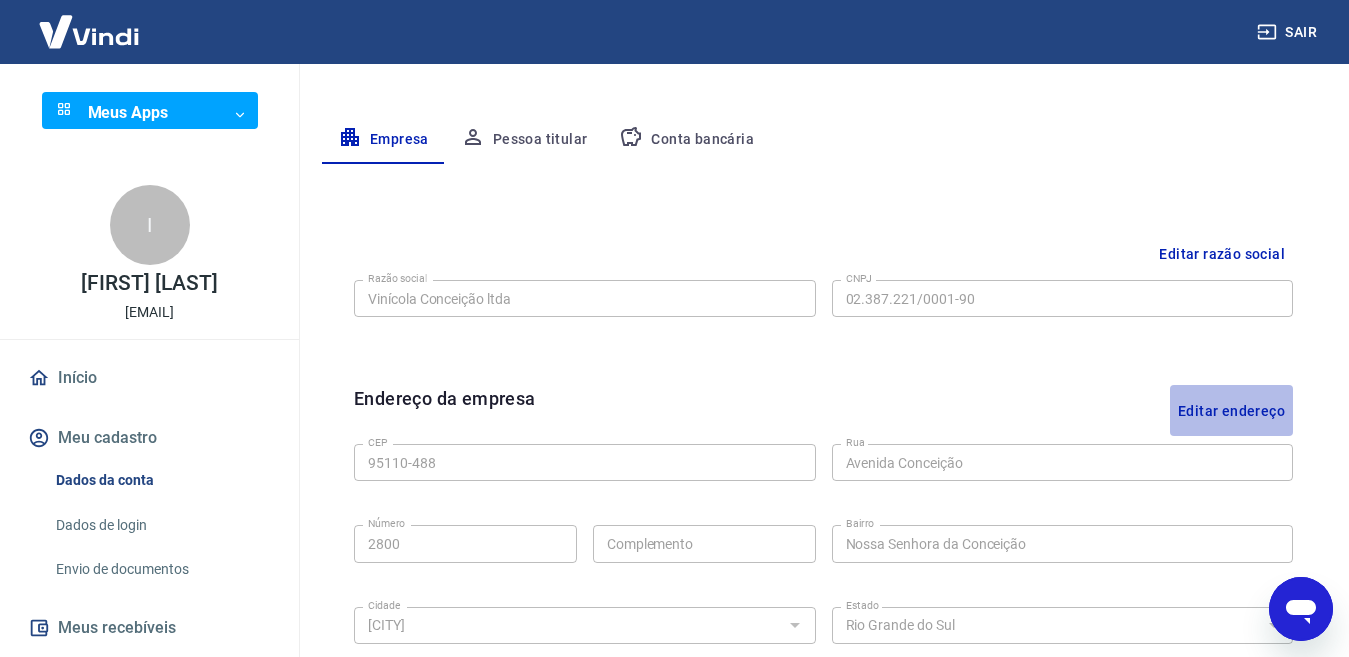 click on "Editar endereço" at bounding box center (1231, 410) 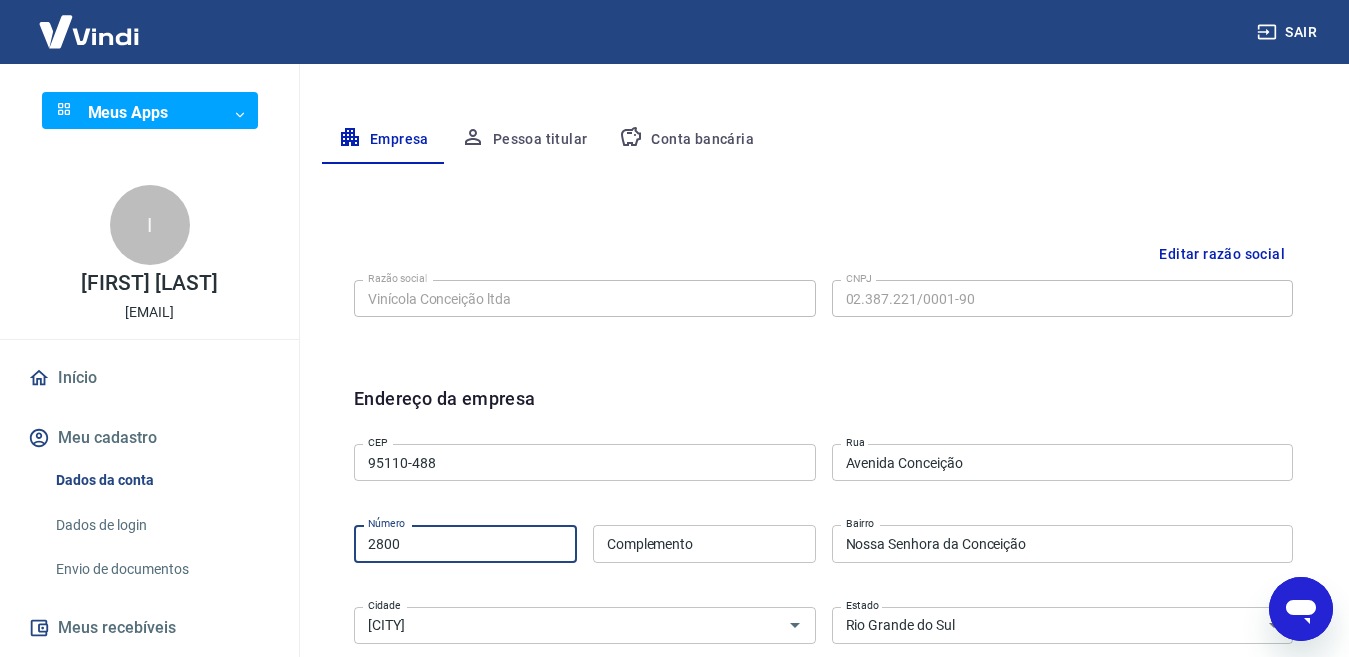drag, startPoint x: 411, startPoint y: 546, endPoint x: 215, endPoint y: 538, distance: 196.1632 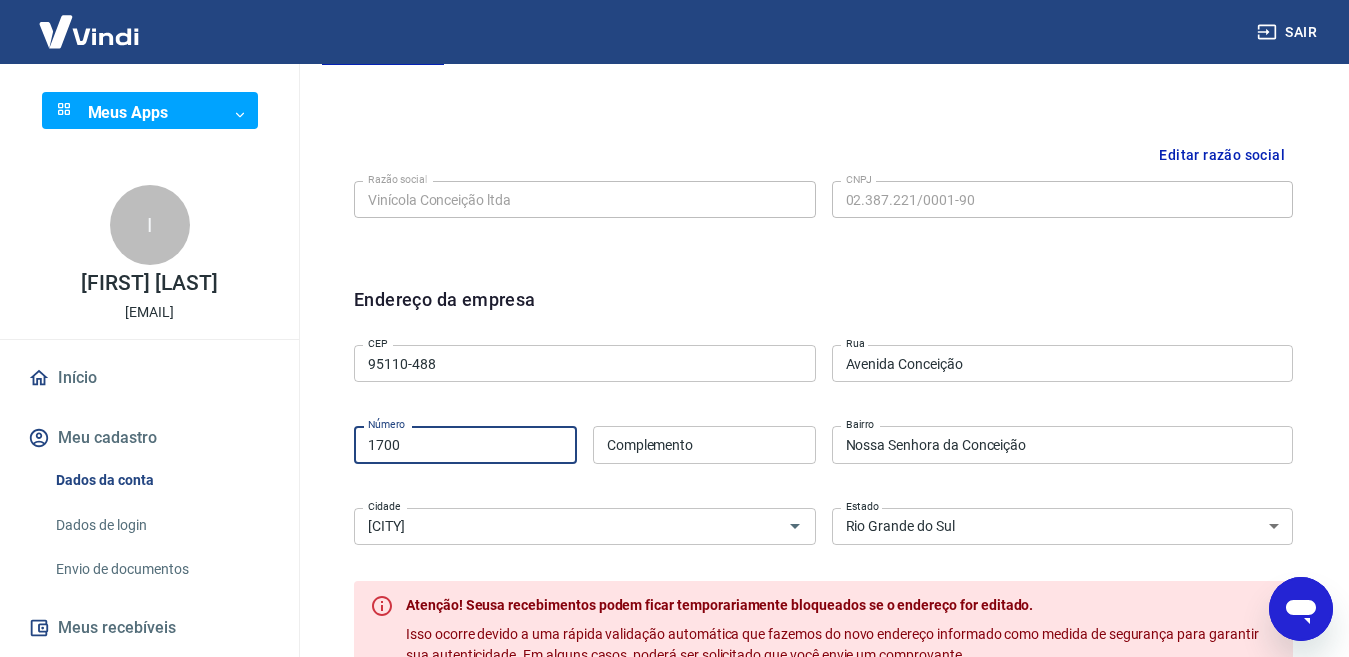 scroll, scrollTop: 443, scrollLeft: 0, axis: vertical 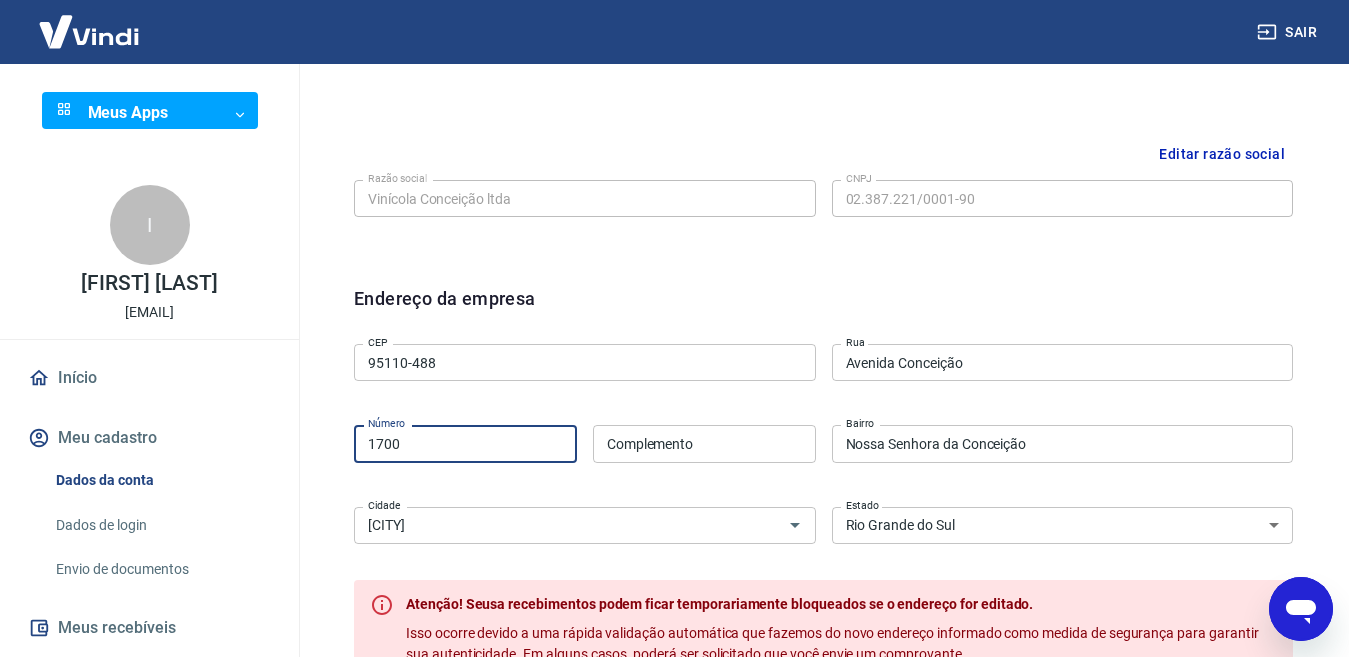 type on "1700" 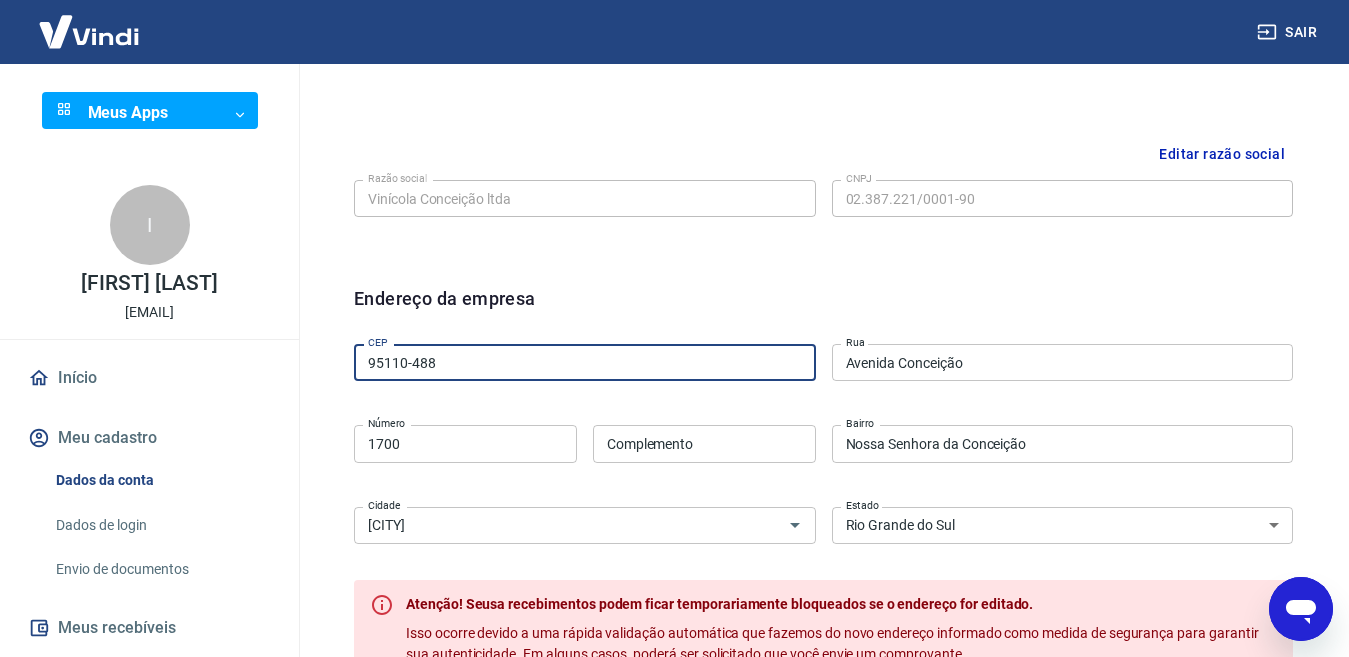 drag, startPoint x: 448, startPoint y: 359, endPoint x: 166, endPoint y: 366, distance: 282.08685 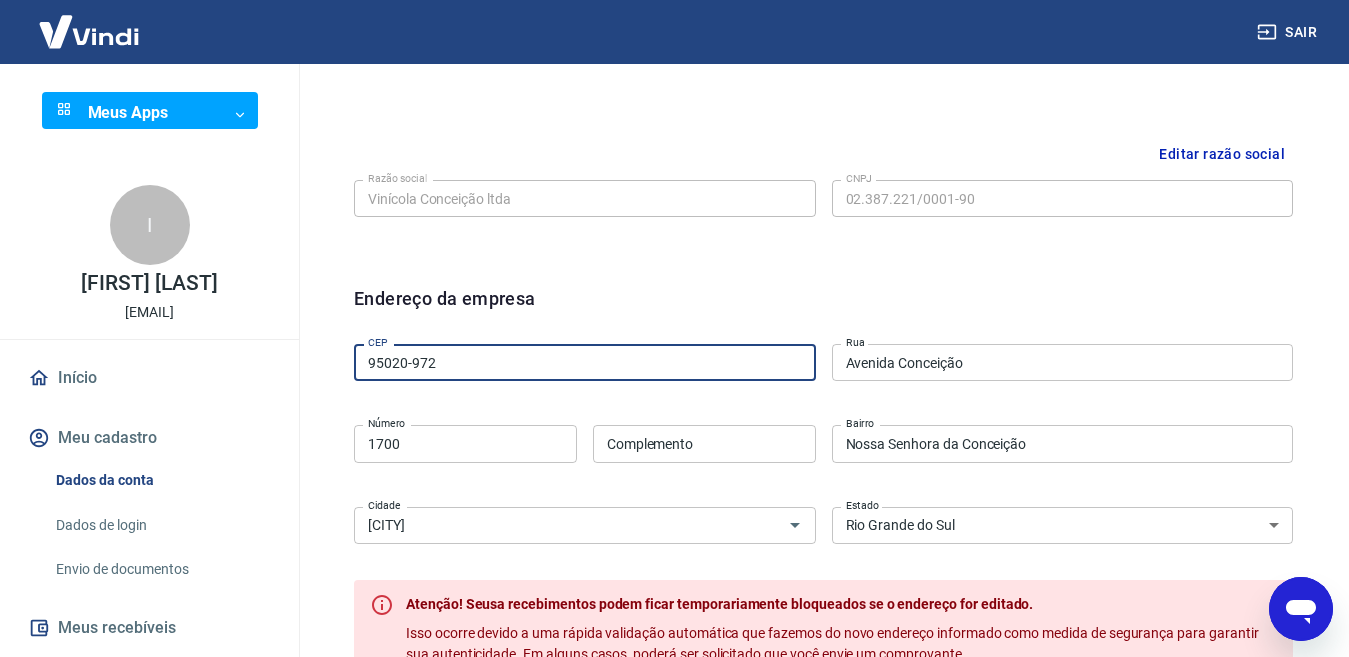 type on "95020-972" 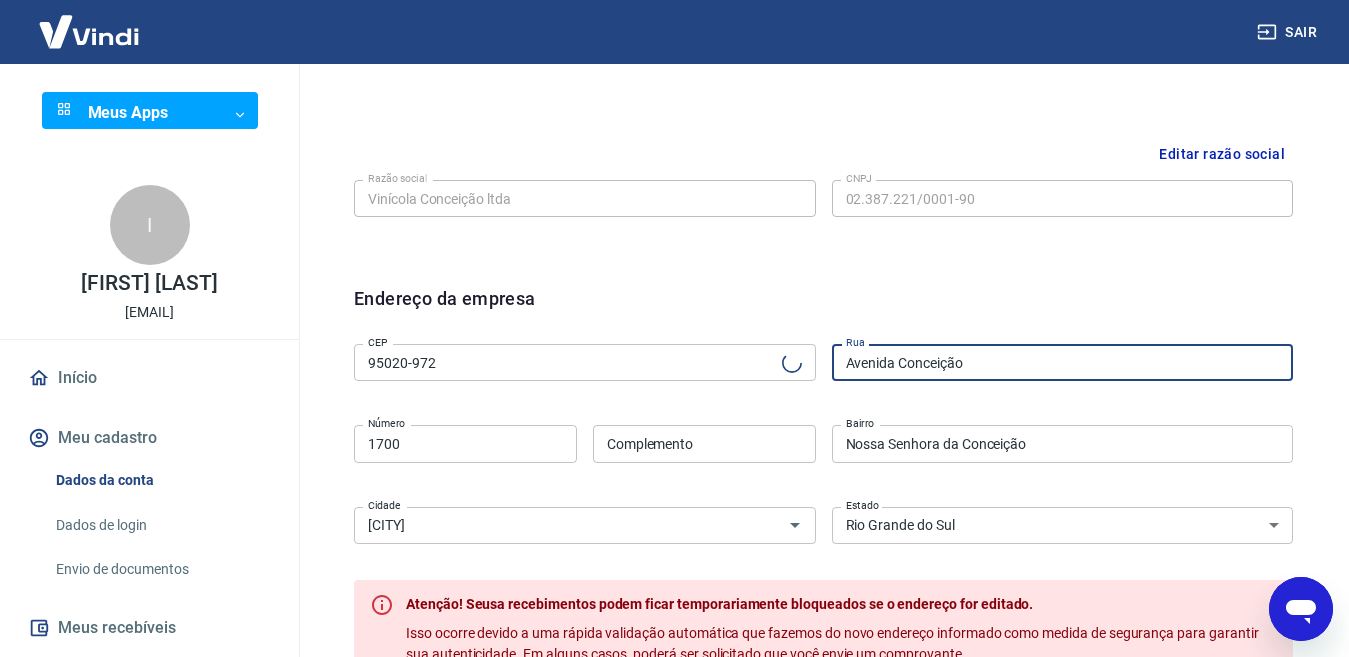 type on "Rua Sinimbu" 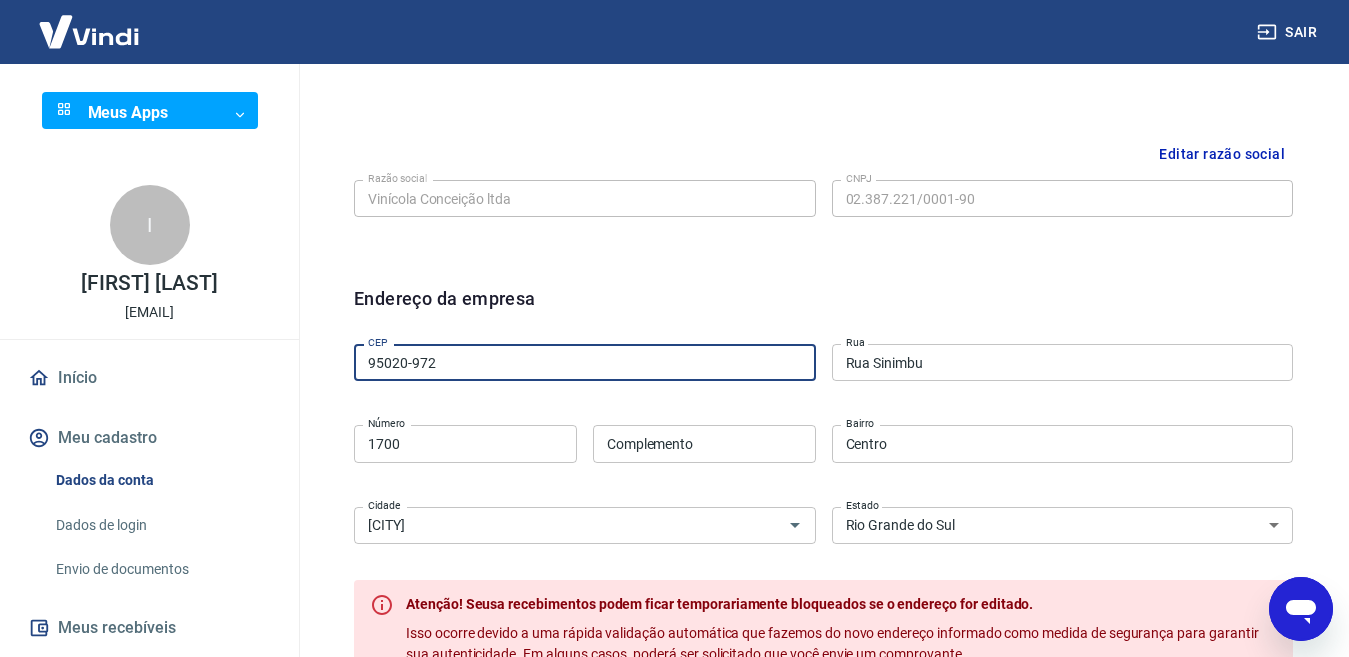 drag, startPoint x: 495, startPoint y: 368, endPoint x: 119, endPoint y: 336, distance: 377.35925 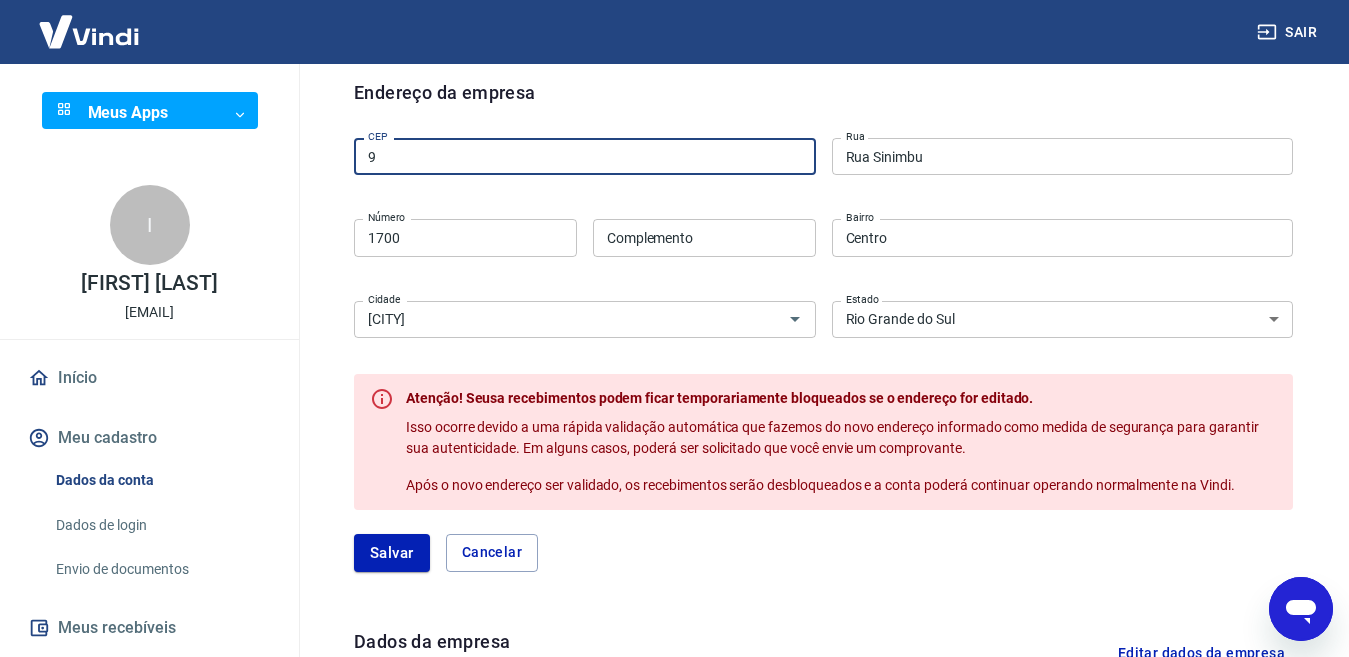 scroll, scrollTop: 843, scrollLeft: 0, axis: vertical 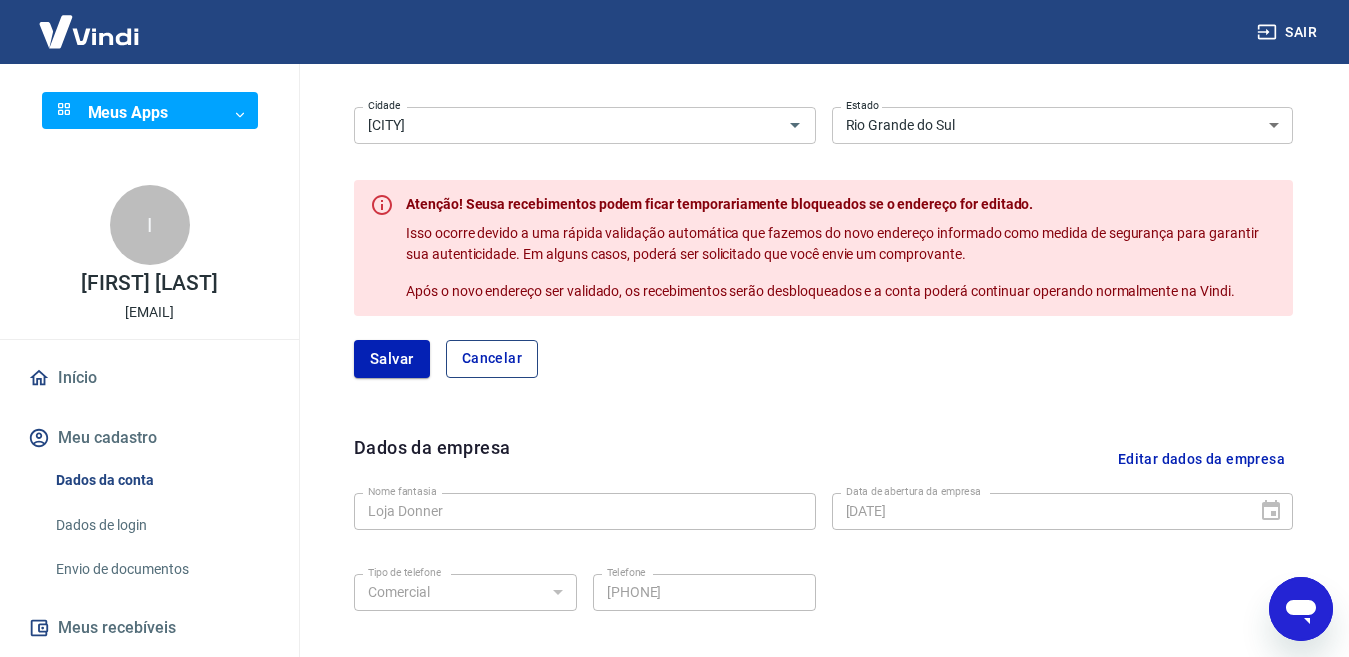 click on "Cancelar" at bounding box center (492, 359) 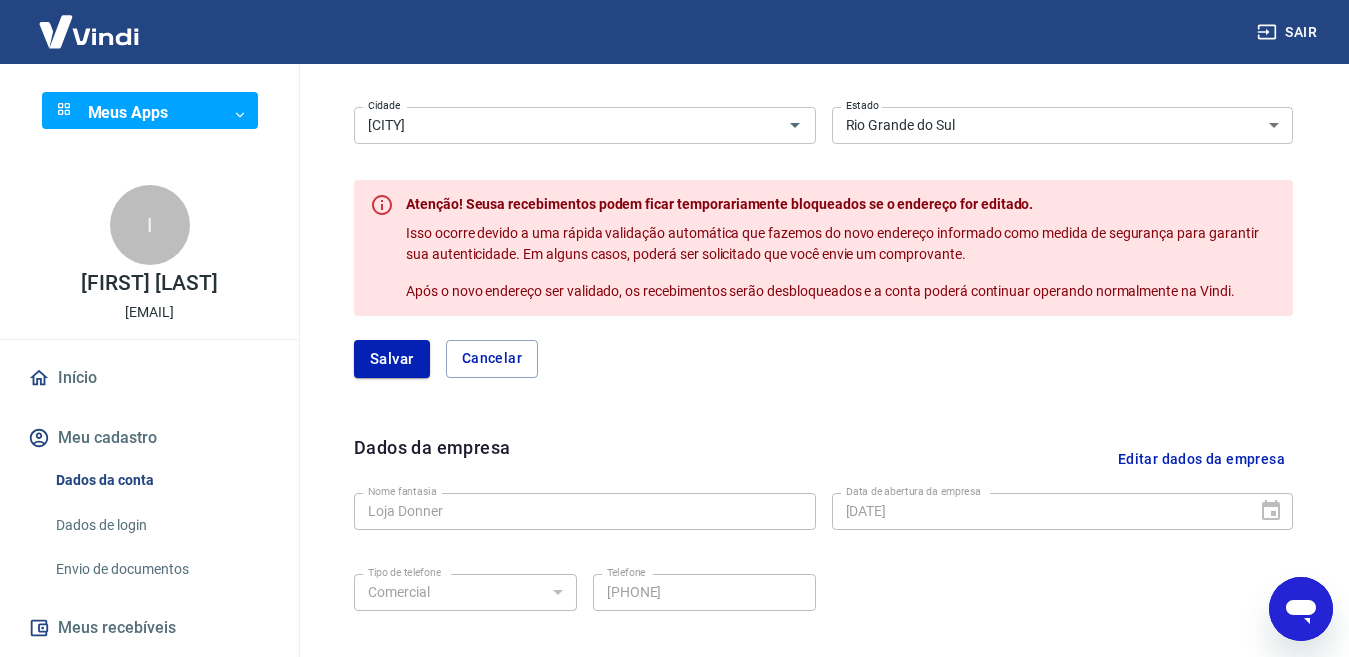 type on "95110-488" 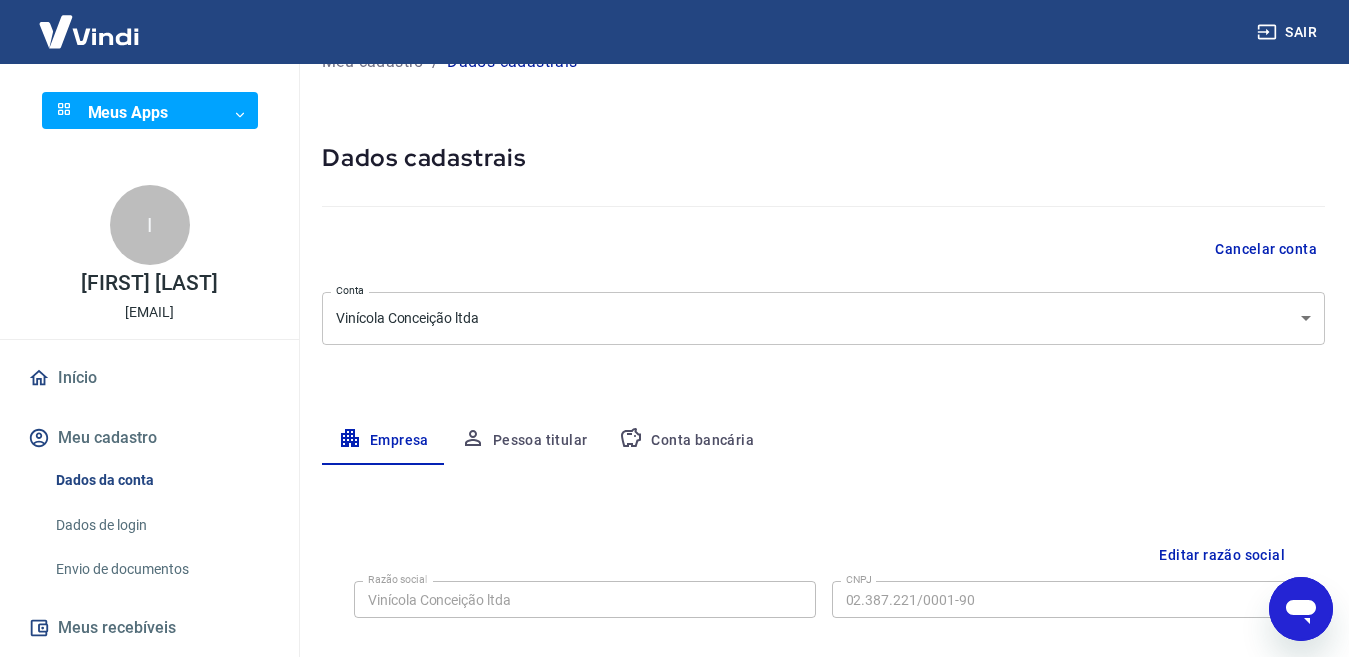 scroll, scrollTop: 0, scrollLeft: 0, axis: both 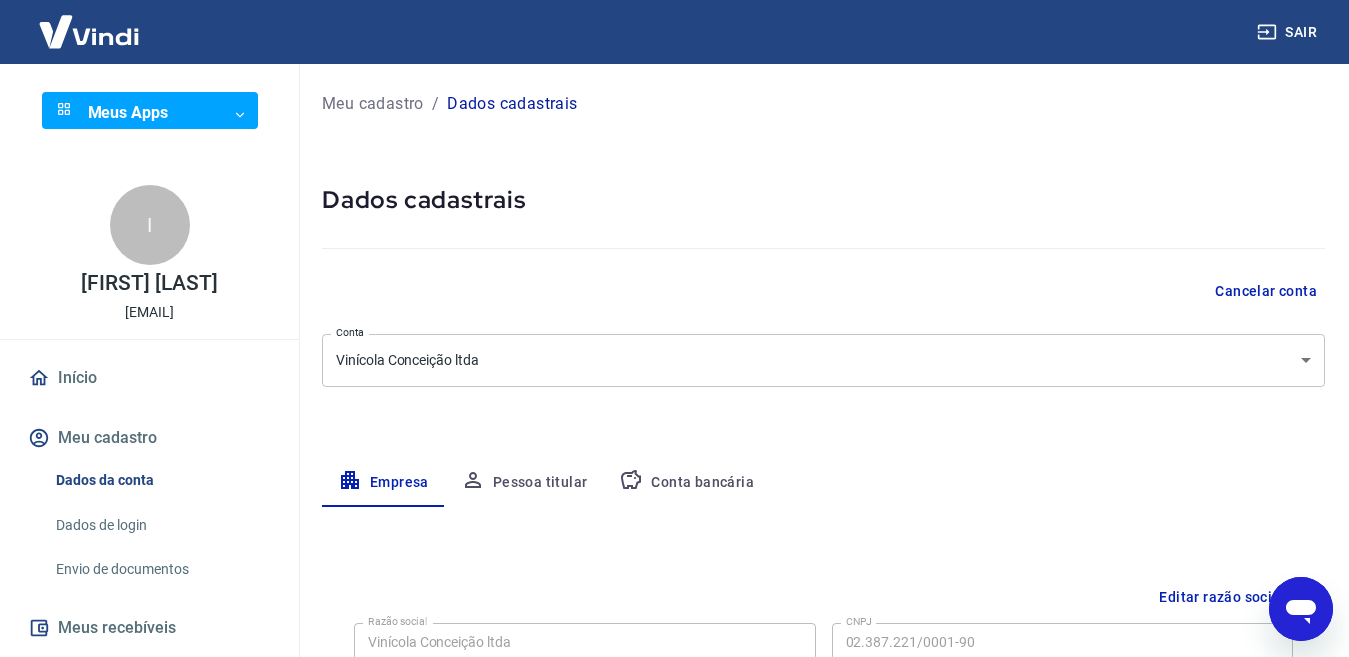 click on "Conta bancária" at bounding box center (686, 483) 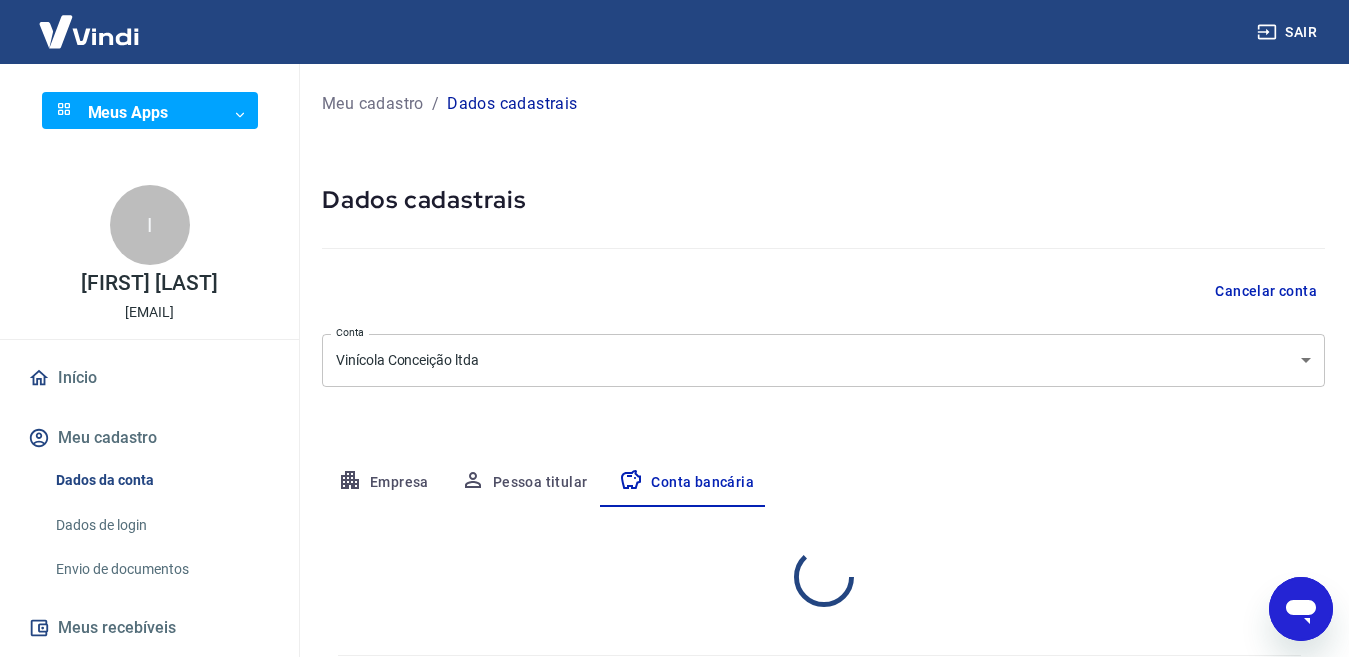 select on "1" 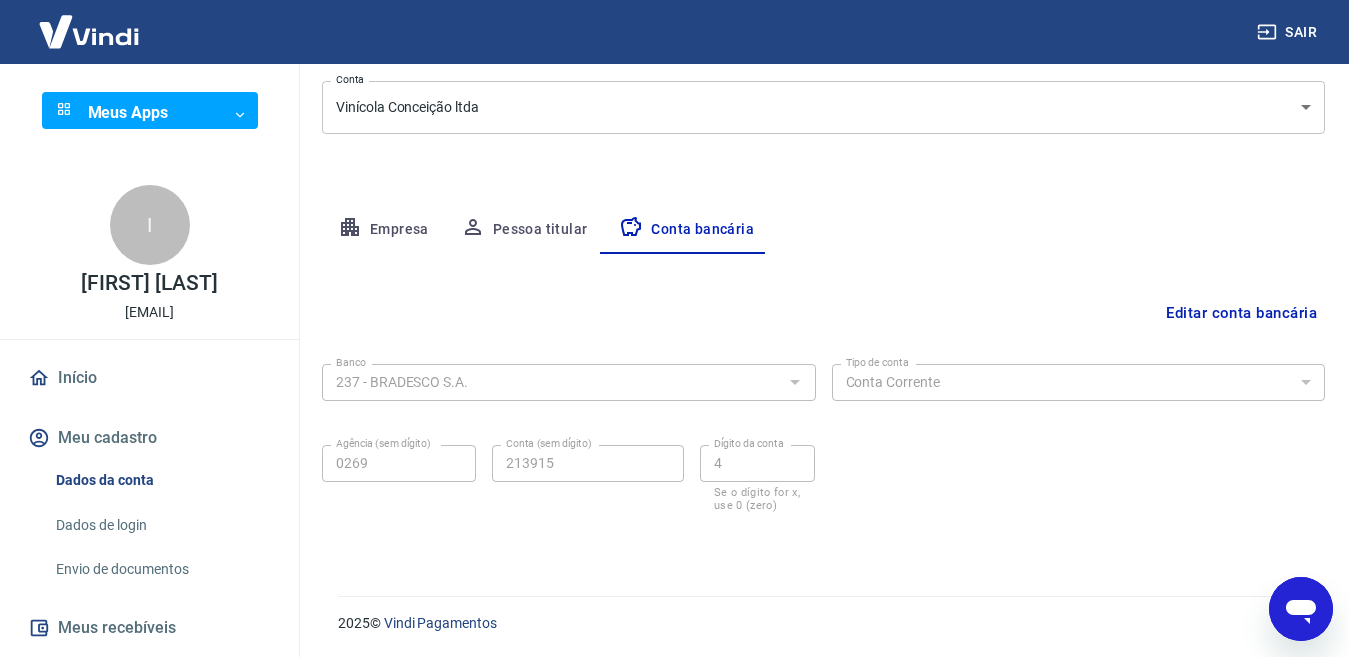 scroll, scrollTop: 254, scrollLeft: 0, axis: vertical 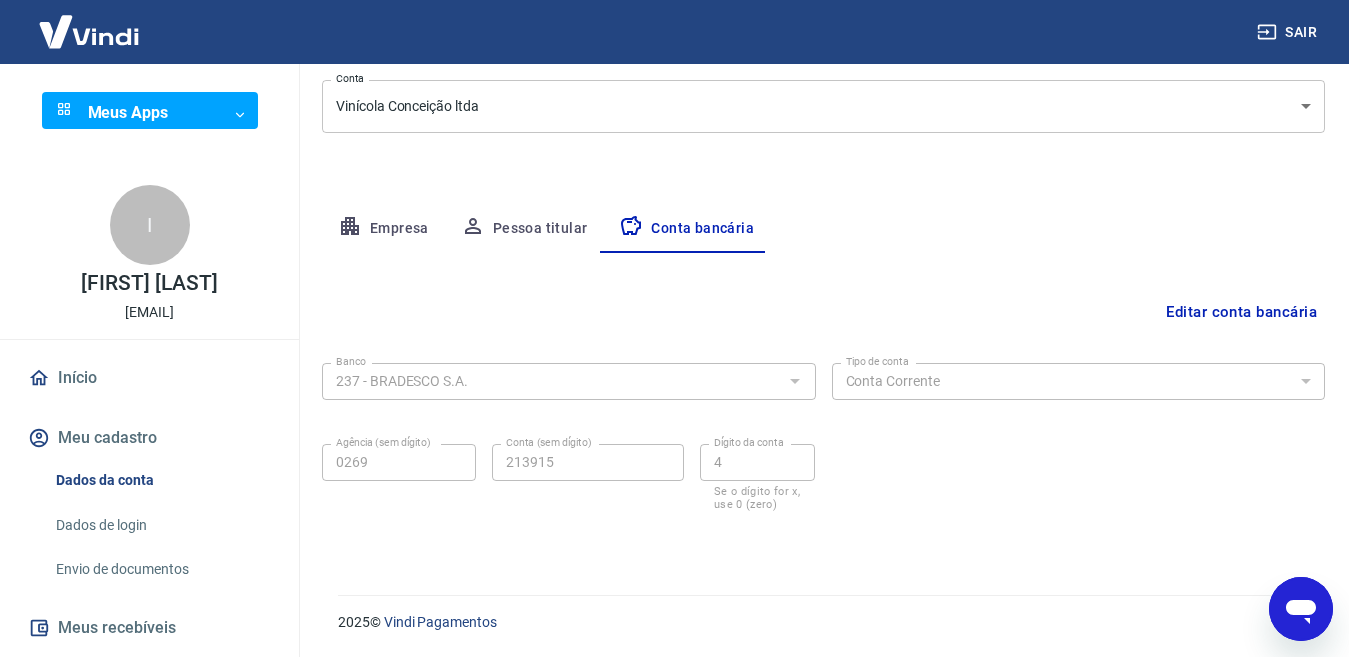 click on "Editar conta bancária" at bounding box center (1241, 312) 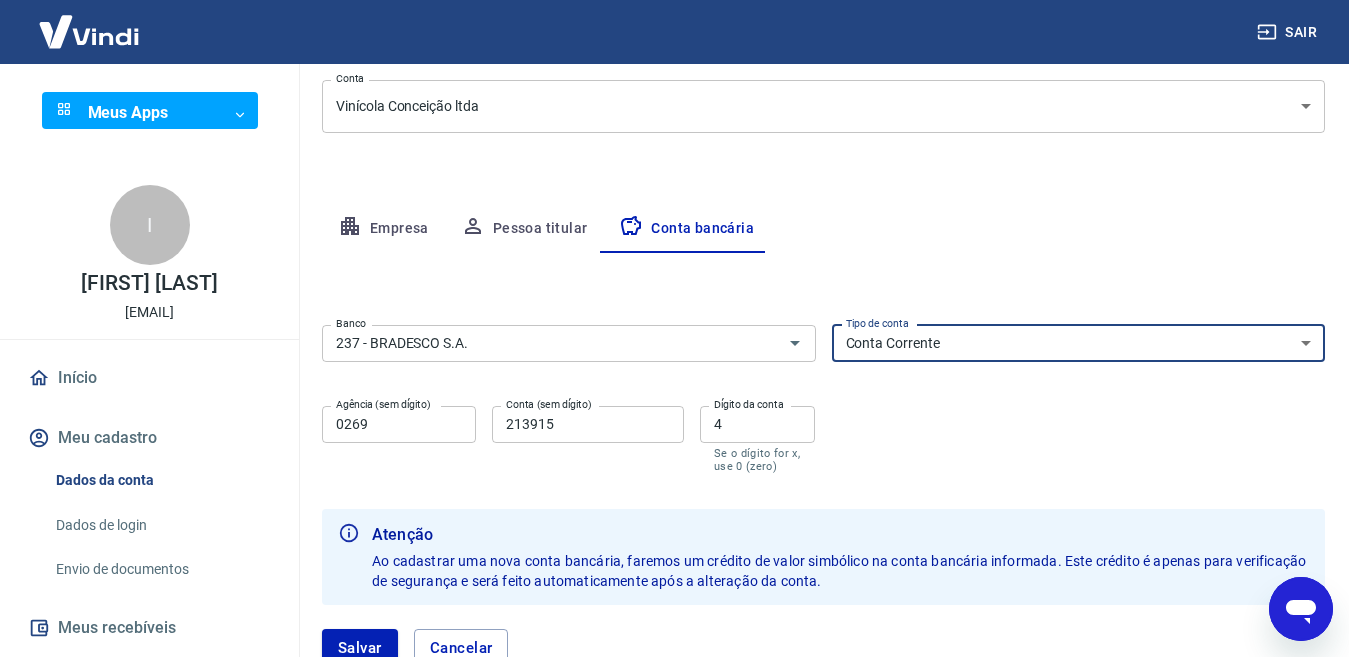 click on "Conta Corrente Conta Poupança" at bounding box center [1079, 343] 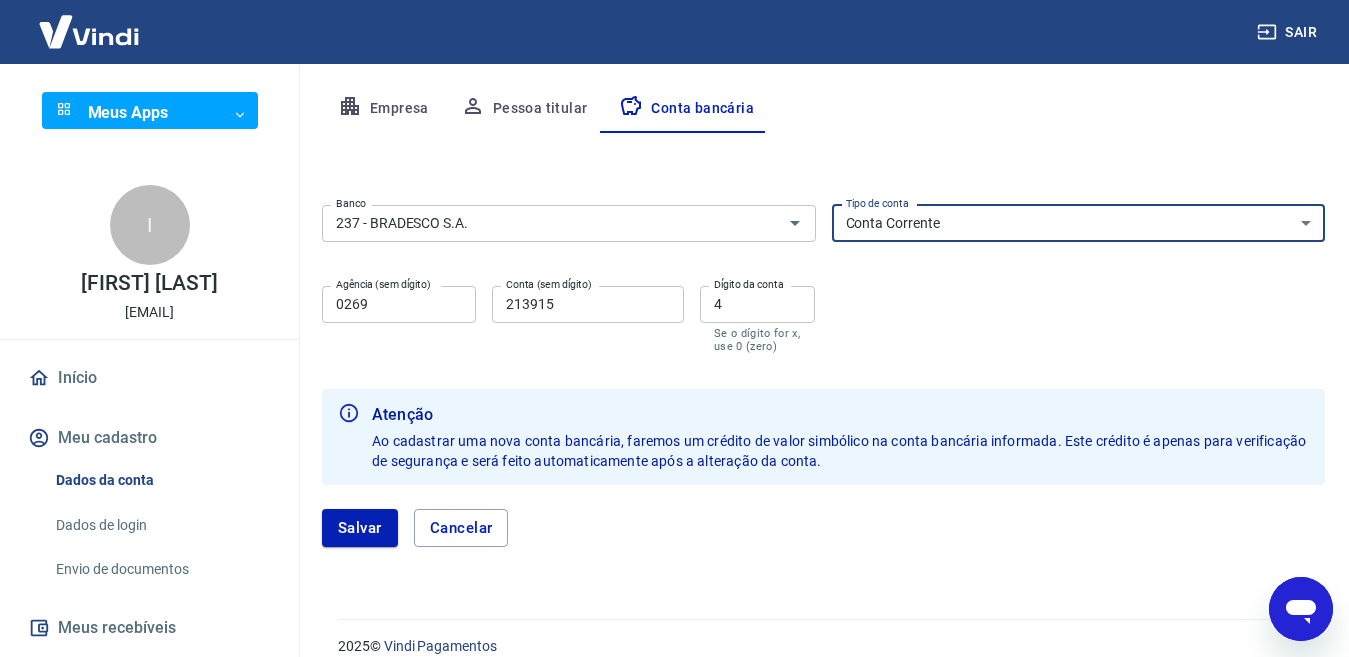 scroll, scrollTop: 398, scrollLeft: 0, axis: vertical 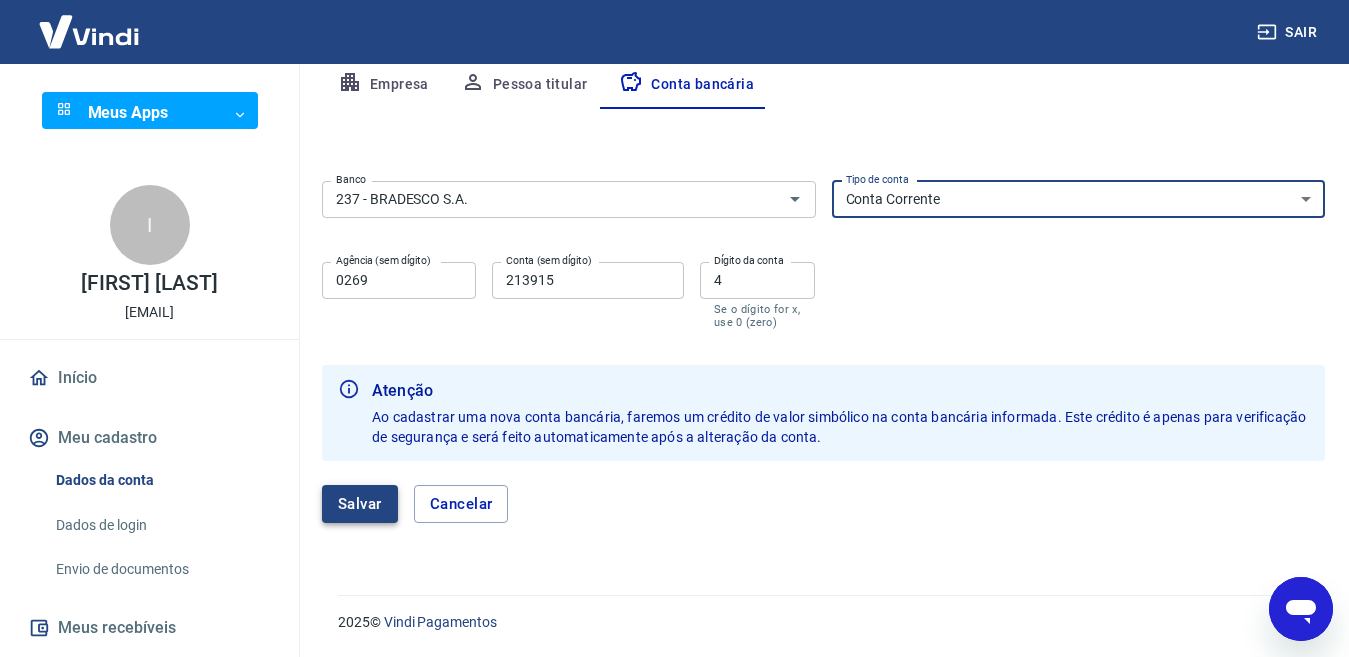 click on "Salvar" at bounding box center [360, 504] 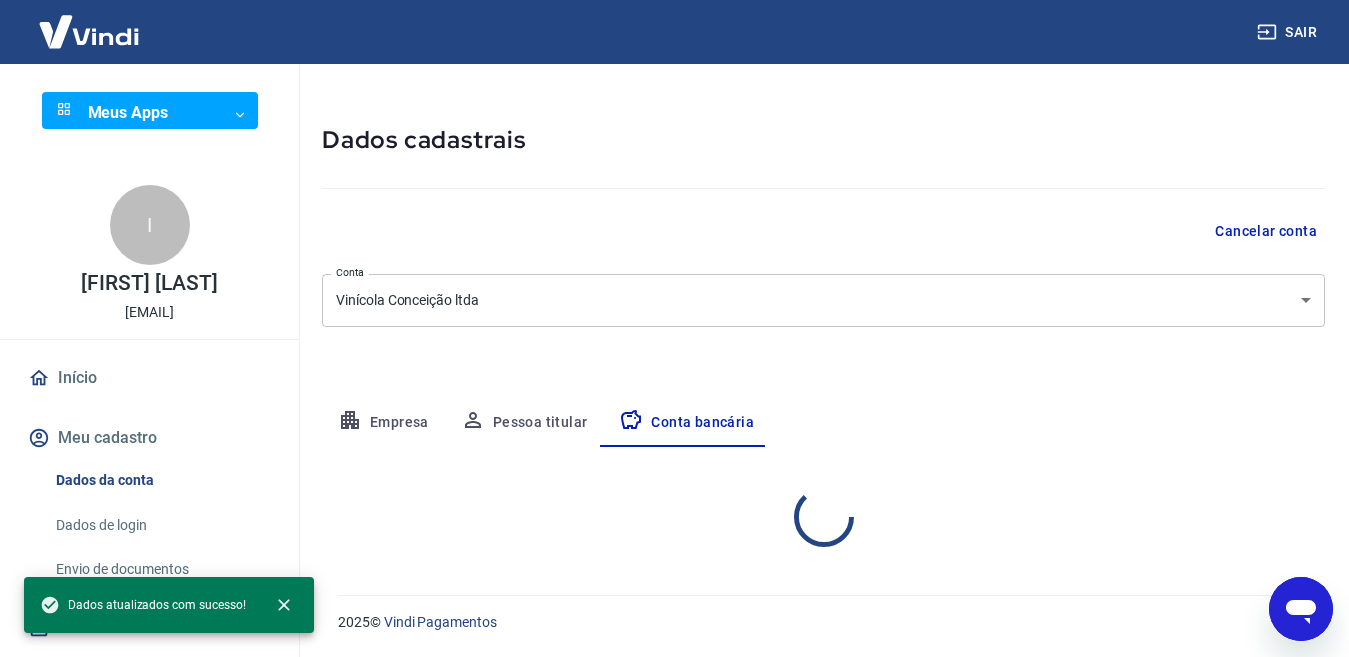 select on "1" 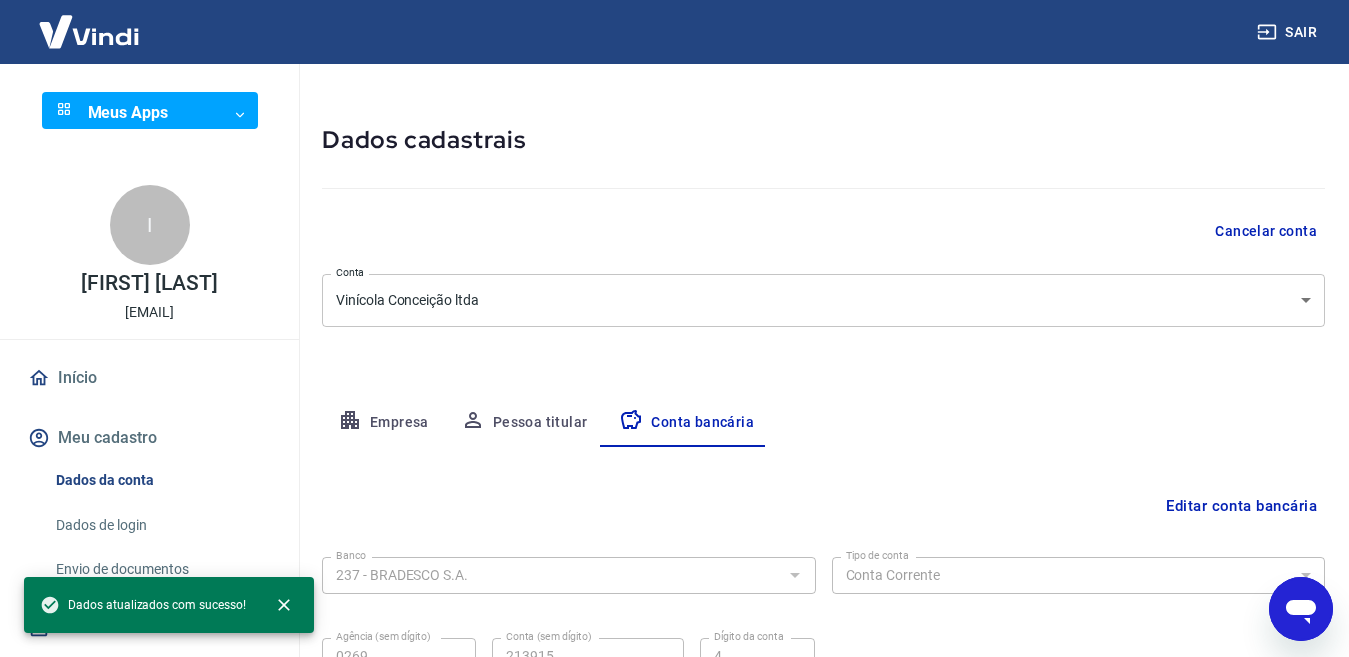 scroll, scrollTop: 254, scrollLeft: 0, axis: vertical 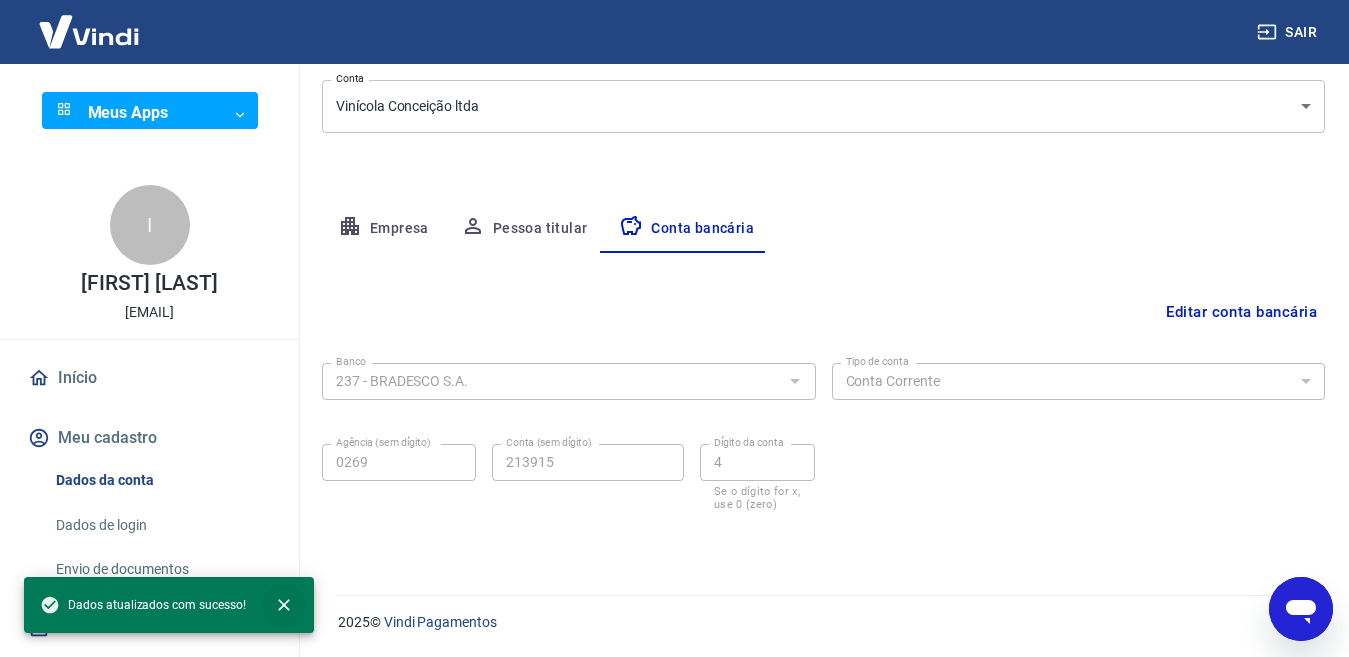 click at bounding box center [284, 605] 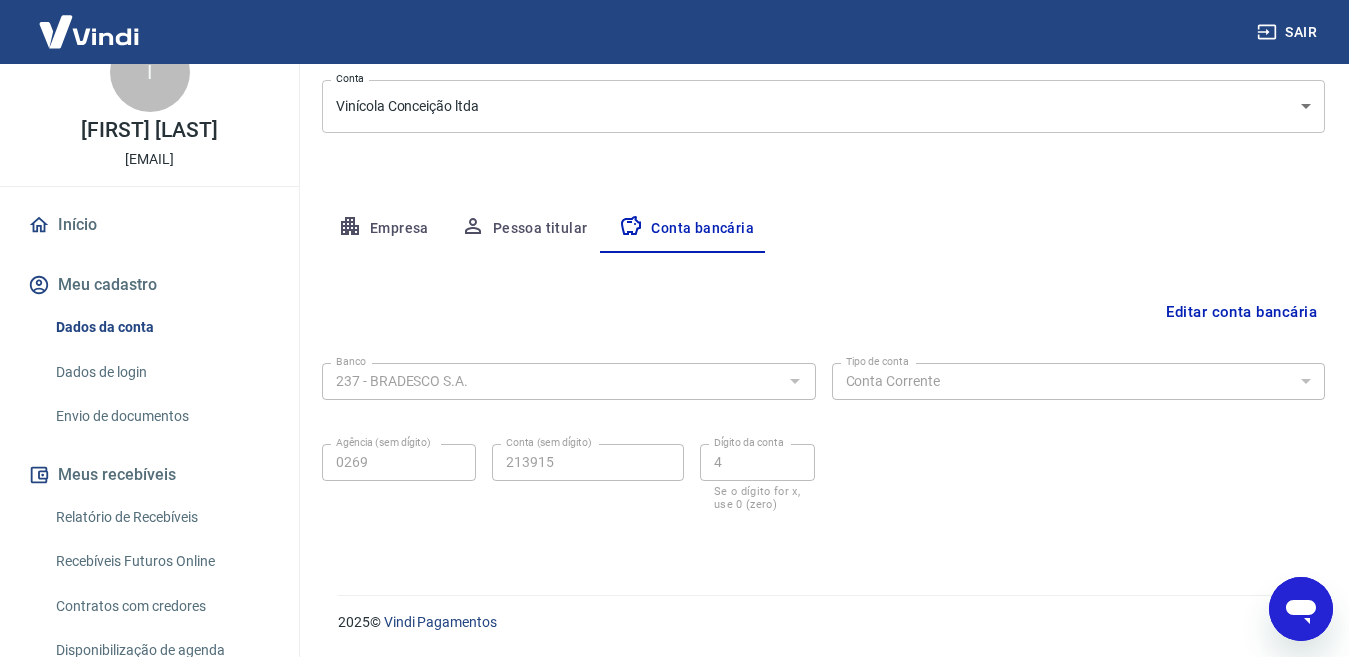 scroll, scrollTop: 200, scrollLeft: 0, axis: vertical 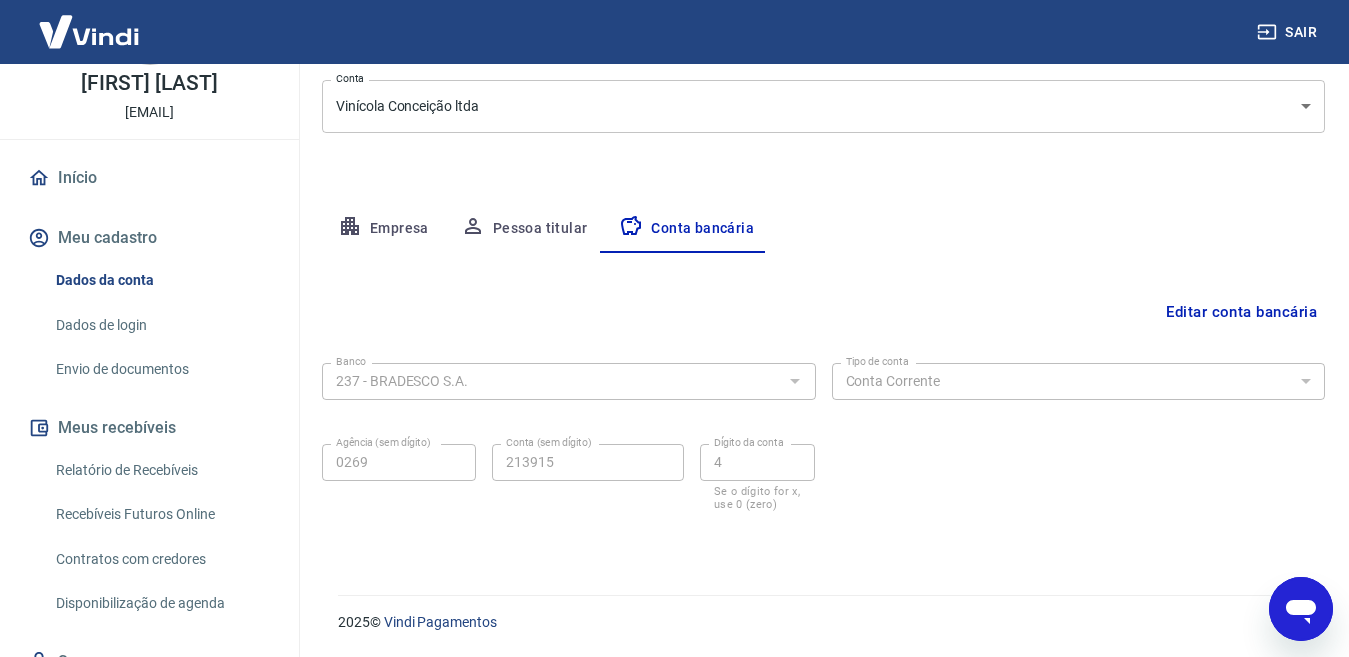 click on "Envio de documentos" at bounding box center (161, 369) 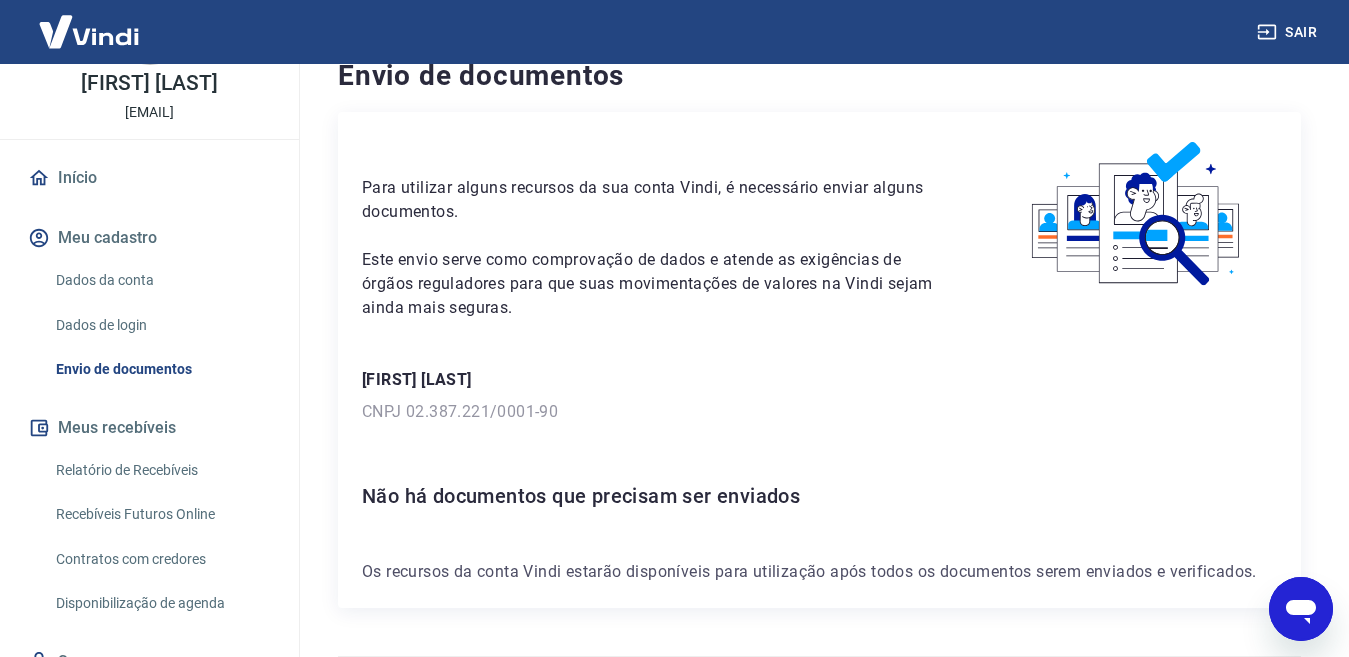scroll, scrollTop: 0, scrollLeft: 0, axis: both 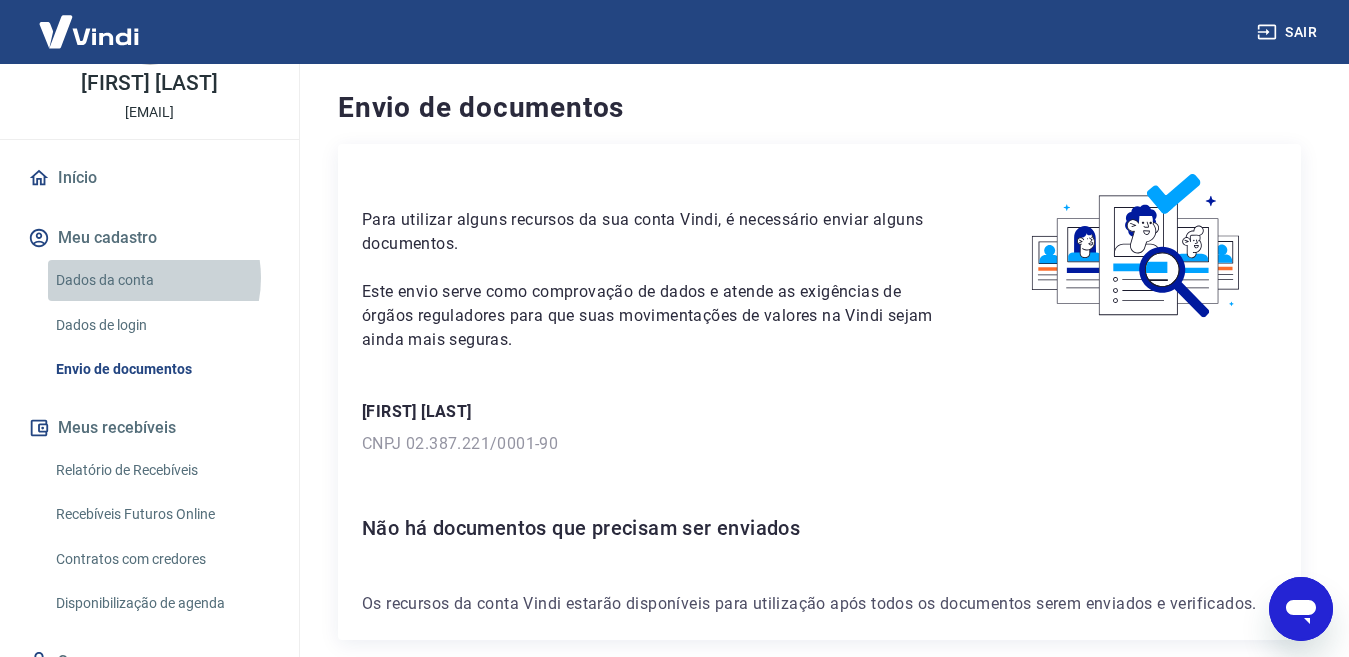 click on "Dados da conta" at bounding box center (161, 280) 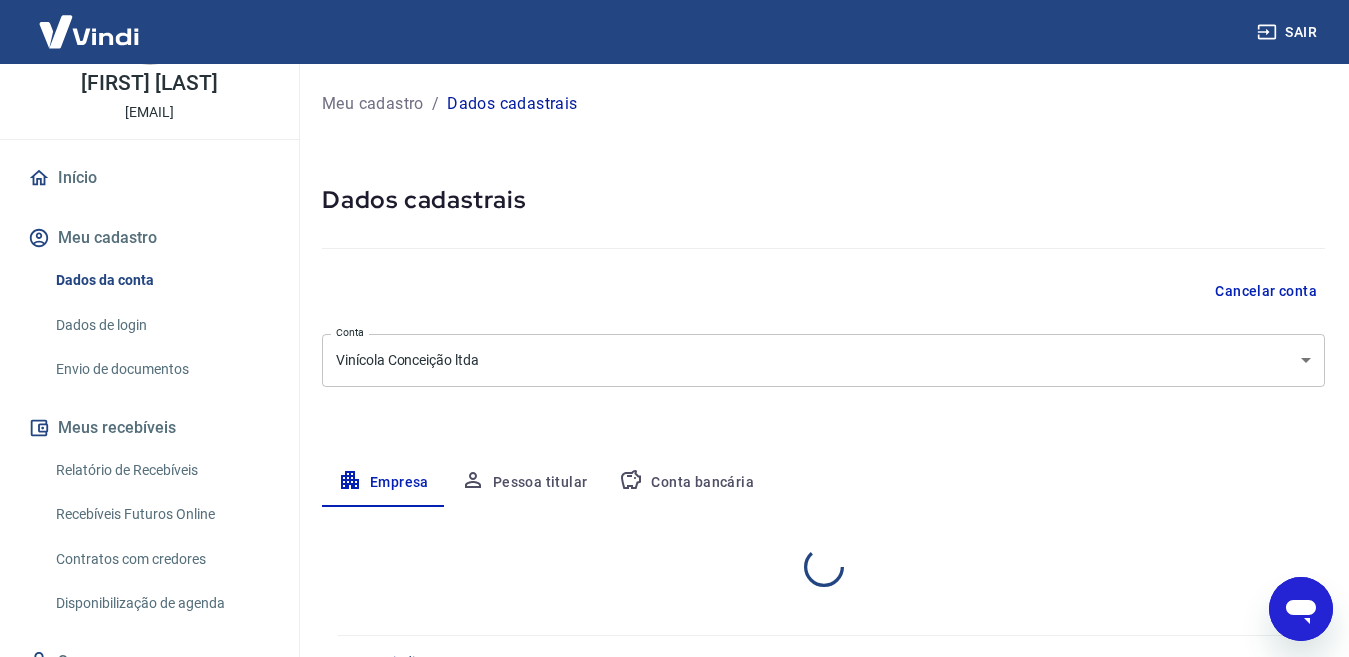 select on "RS" 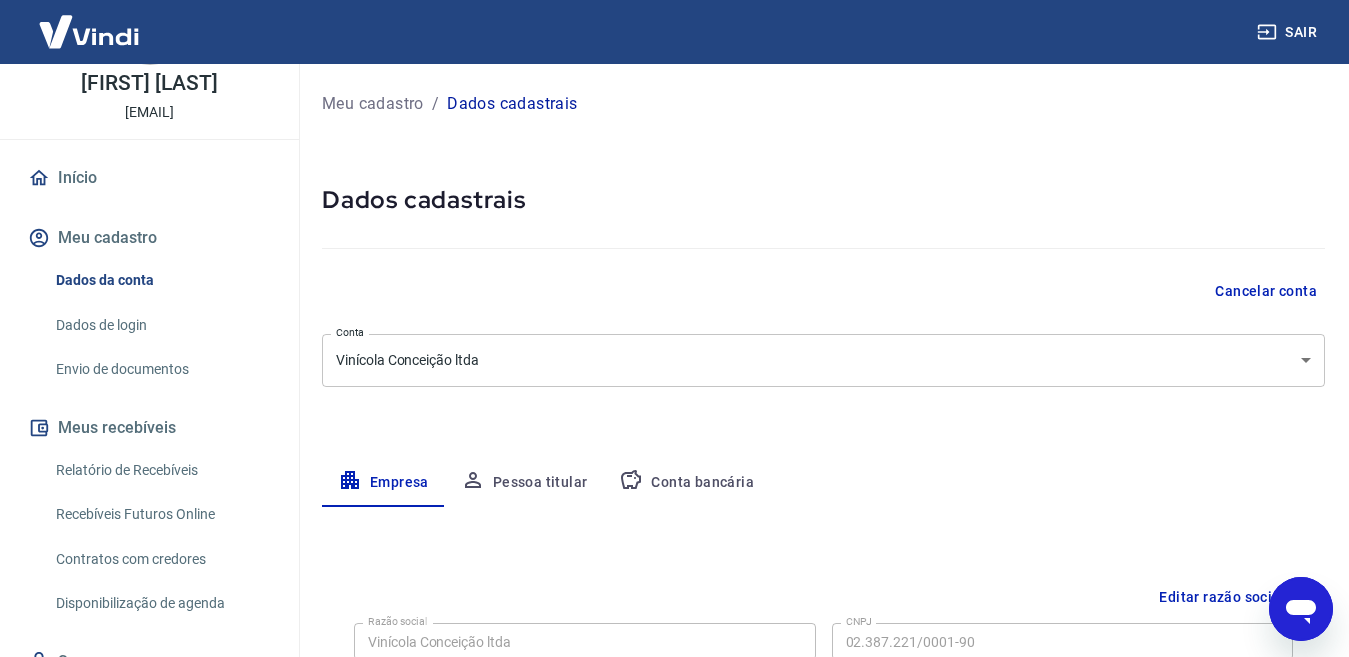 click on "Dados de login" at bounding box center [161, 325] 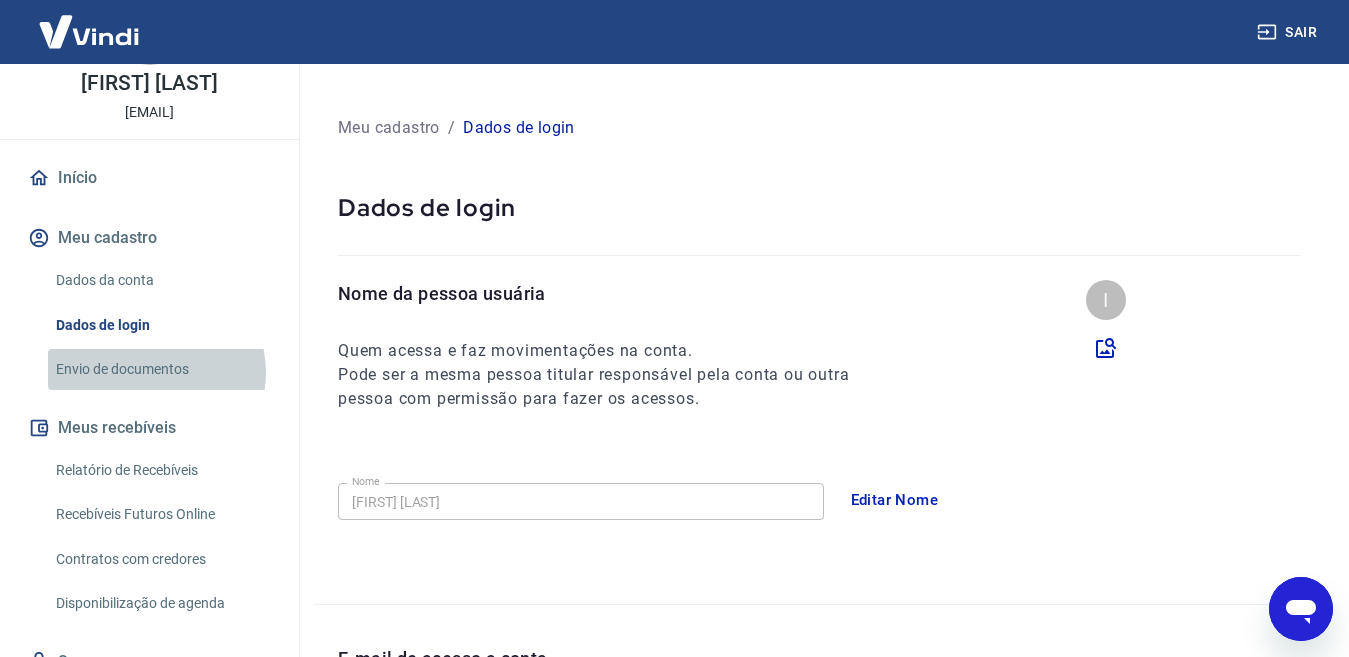 click on "Envio de documentos" at bounding box center [161, 369] 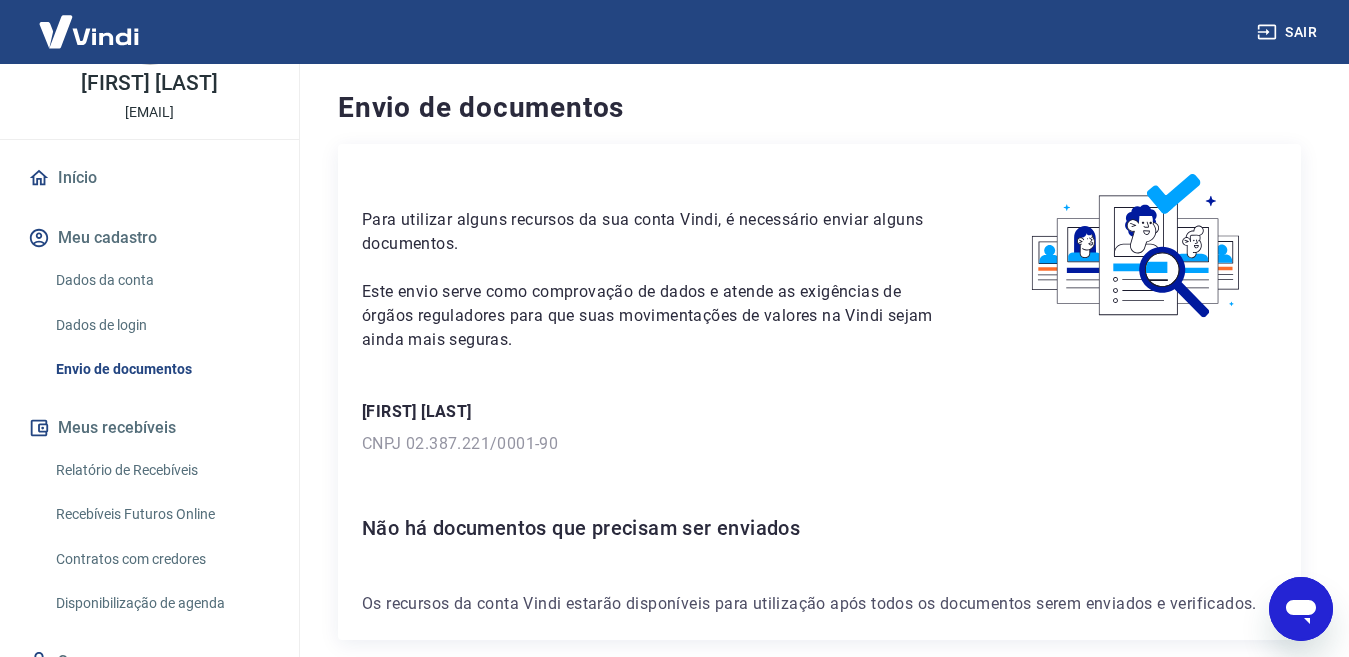 click on "Dados de login" at bounding box center (161, 325) 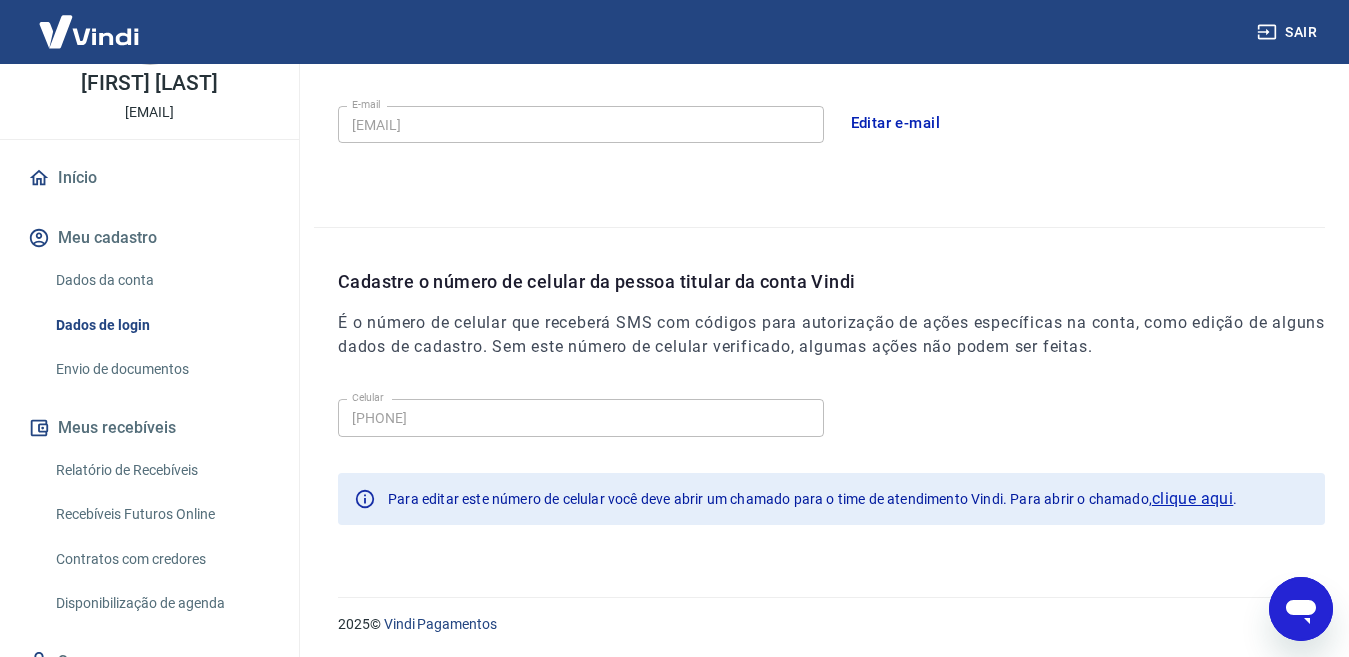 scroll, scrollTop: 608, scrollLeft: 0, axis: vertical 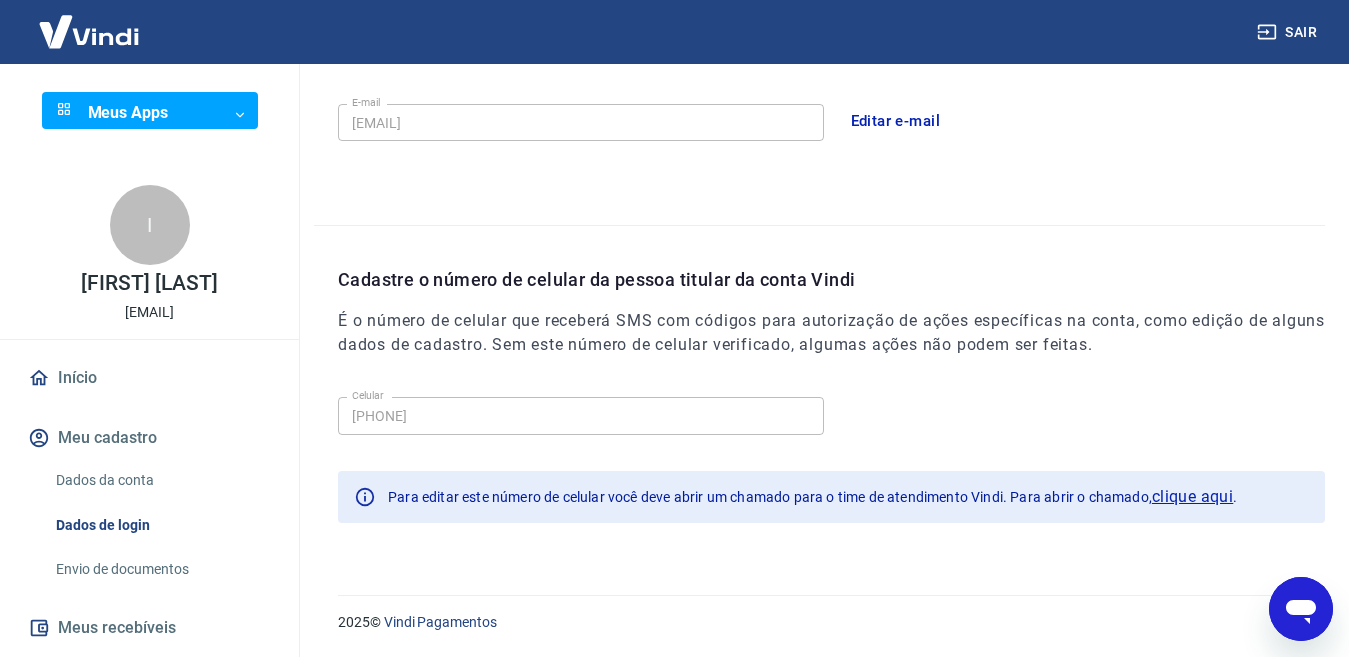 click on "Sair Meus Apps ​ ​ I IVAN TISATTO ivan@supervinho.com.br Início Meu cadastro Dados da conta Dados de login Envio de documentos Meus recebíveis Relatório de Recebíveis Recebíveis Futuros Online Contratos com credores Disponibilização de agenda Segurança Fale conosco Meu cadastro / Dados de login Dados de login Nome da pessoa usuária Quem acessa e faz movimentações na conta. Pode ser a mesma pessoa titular responsável pela conta ou outra pessoa com permissão para fazer os acessos. I Nome IVAN TISATTO Nome Editar Nome E-mail de acesso a conta E-mail ivan@supervinho.com.br E-mail Editar e-mail Cadastre o número de celular da pessoa titular da conta Vindi É o número de celular que receberá SMS com códigos para autorização de ações específicas na conta, como edição de alguns dados de cadastro. Sem este número de celular verificado, algumas ações não podem ser feitas. Celular (54) 99979-8044 Celular clique aqui . 2025  ©   Vindi Pagamentos" at bounding box center (674, -280) 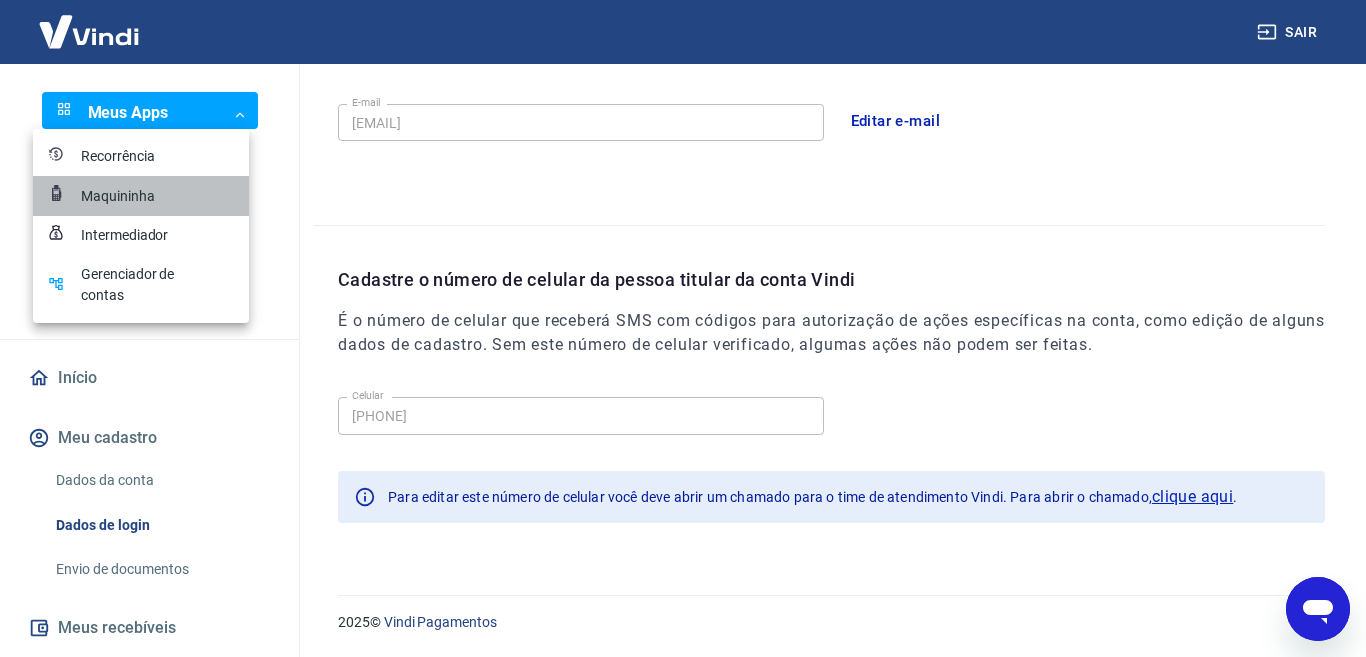 click on "Maquininha" at bounding box center (131, 196) 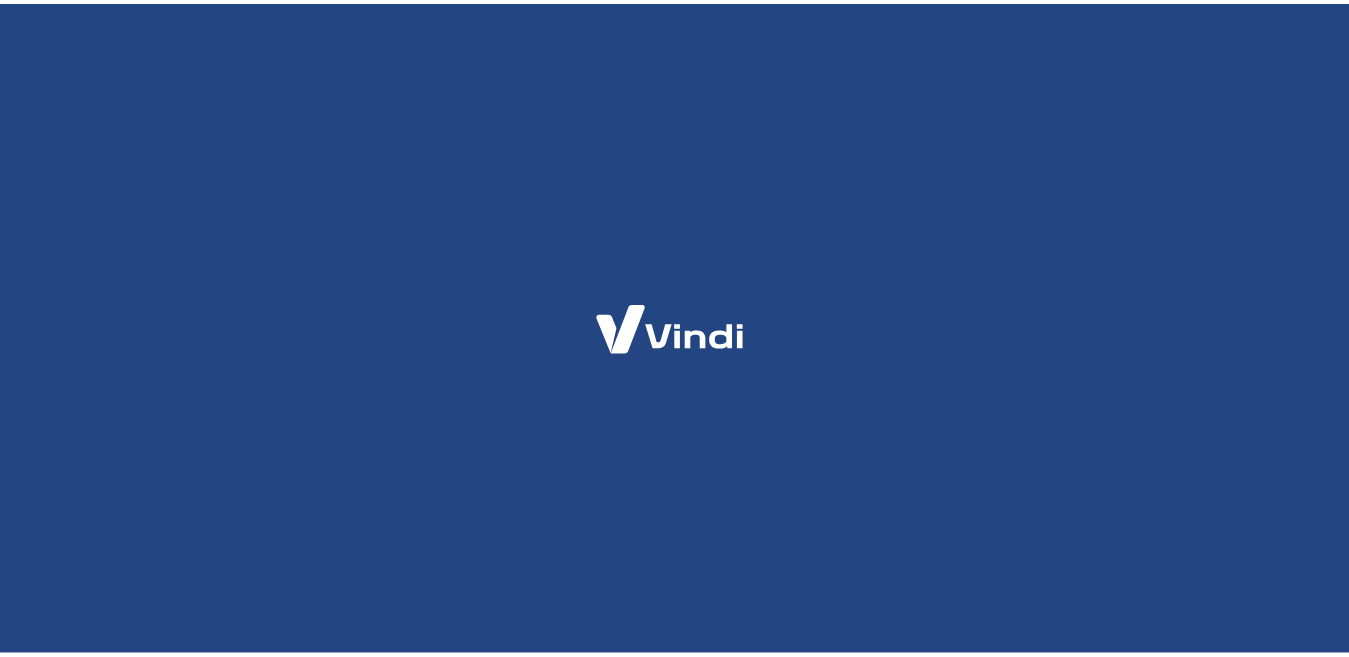 scroll, scrollTop: 0, scrollLeft: 0, axis: both 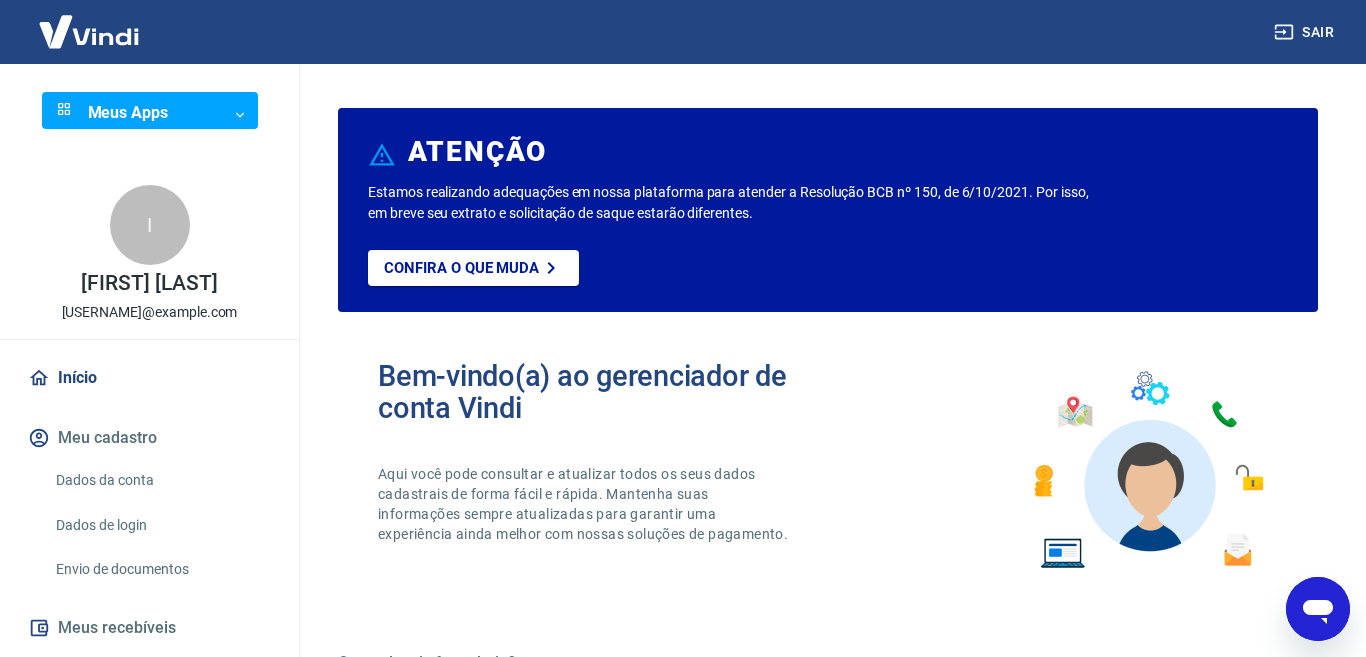 click on "Sair Meus Apps ​ ​ I [FIRST] [LAST] [EMAIL] Início Meu cadastro Dados da conta Dados de login Envio de documentos Meus recebíveis Relatório de Recebíveis Recebíveis Futuros Online Contratos com credores Disponibilização de agenda Segurança Fale conosco Volte para o portal de gerenciamento de vendas da Maquininha. Voltar para  Maquininha ATENÇÃO Estamos realizando adequações em nossa plataforma para atender a Resolução BCB nº 150, de 6/10/2021. Por isso, em breve seu extrato e solicitação de saque estarão diferentes. Confira o que muda Bem-vindo(a) ao gerenciador de conta Vindi Aqui você pode consultar e atualizar todos os seus dados cadastrais de forma fácil e rápida. Mantenha suas informações sempre atualizadas para garantir uma experiência ainda melhor com nossas soluções de pagamento. O que deseja fazer hoje? Informações pessoais Gestão de dados cadastrais, envio de documentos, alteração de telefone e endereços. Segurança Fácil de acessar Acesso rápido" at bounding box center [683, 328] 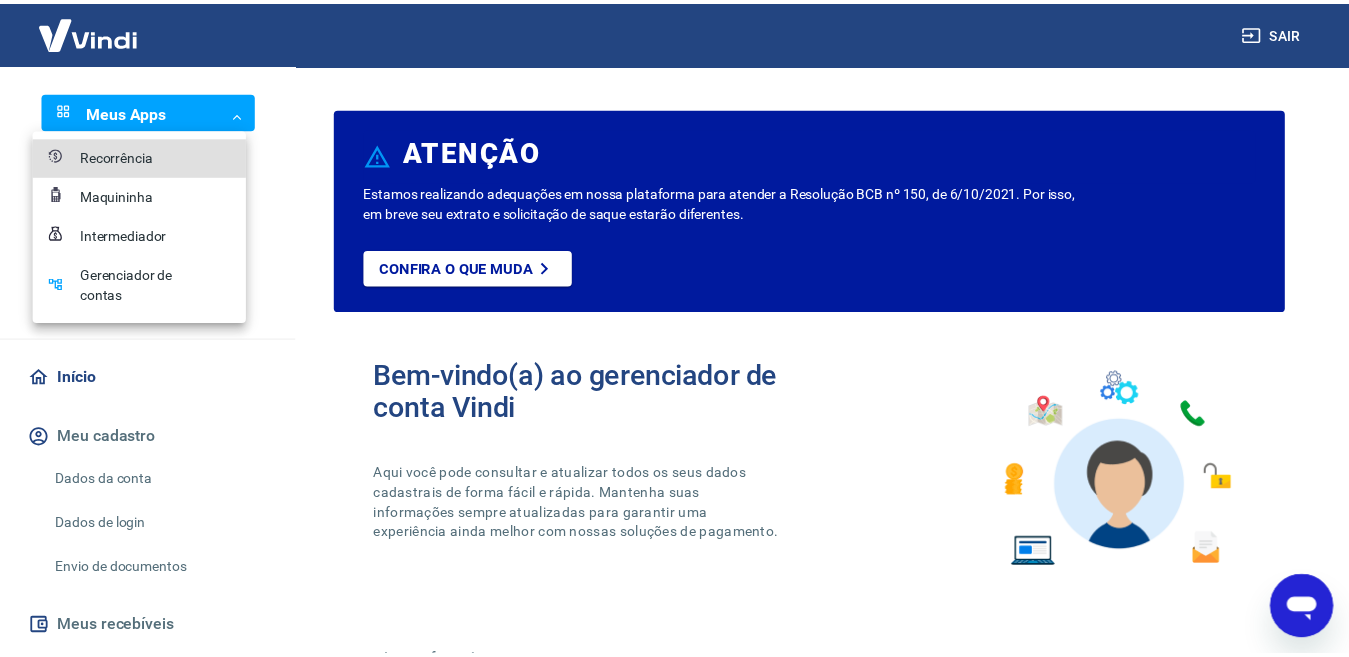 scroll, scrollTop: 0, scrollLeft: 0, axis: both 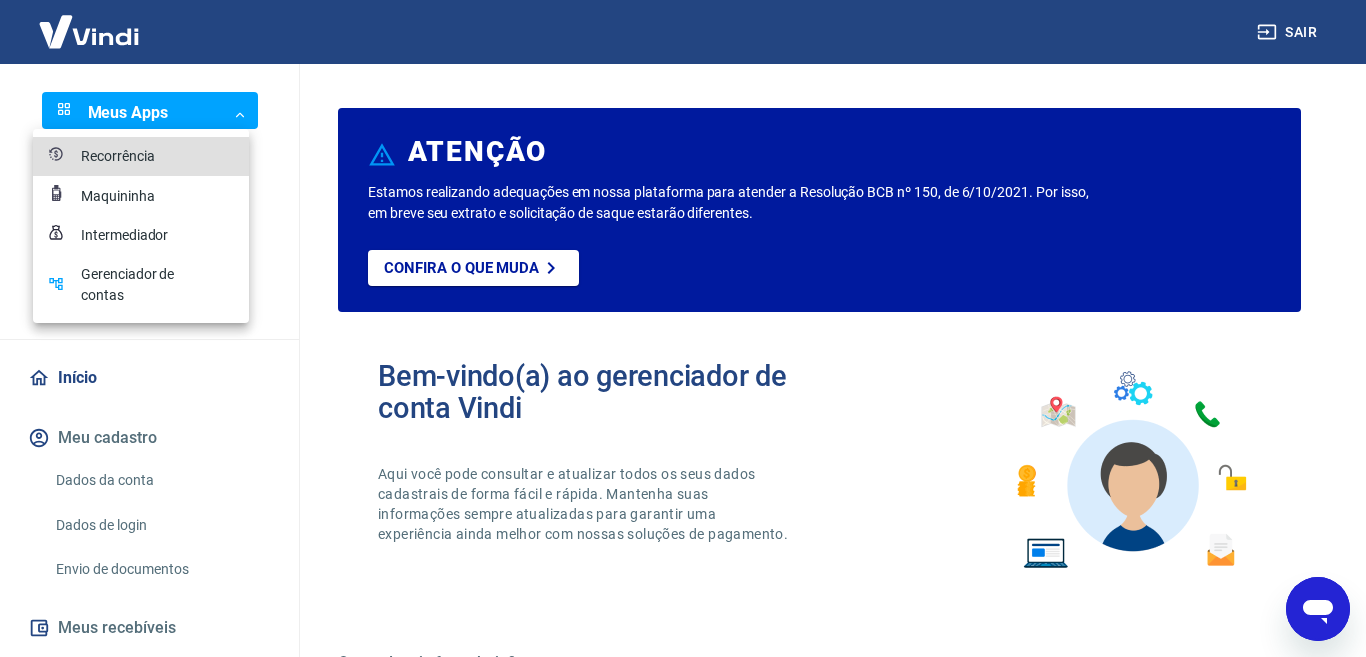 click on "Recorrência" at bounding box center (131, 156) 